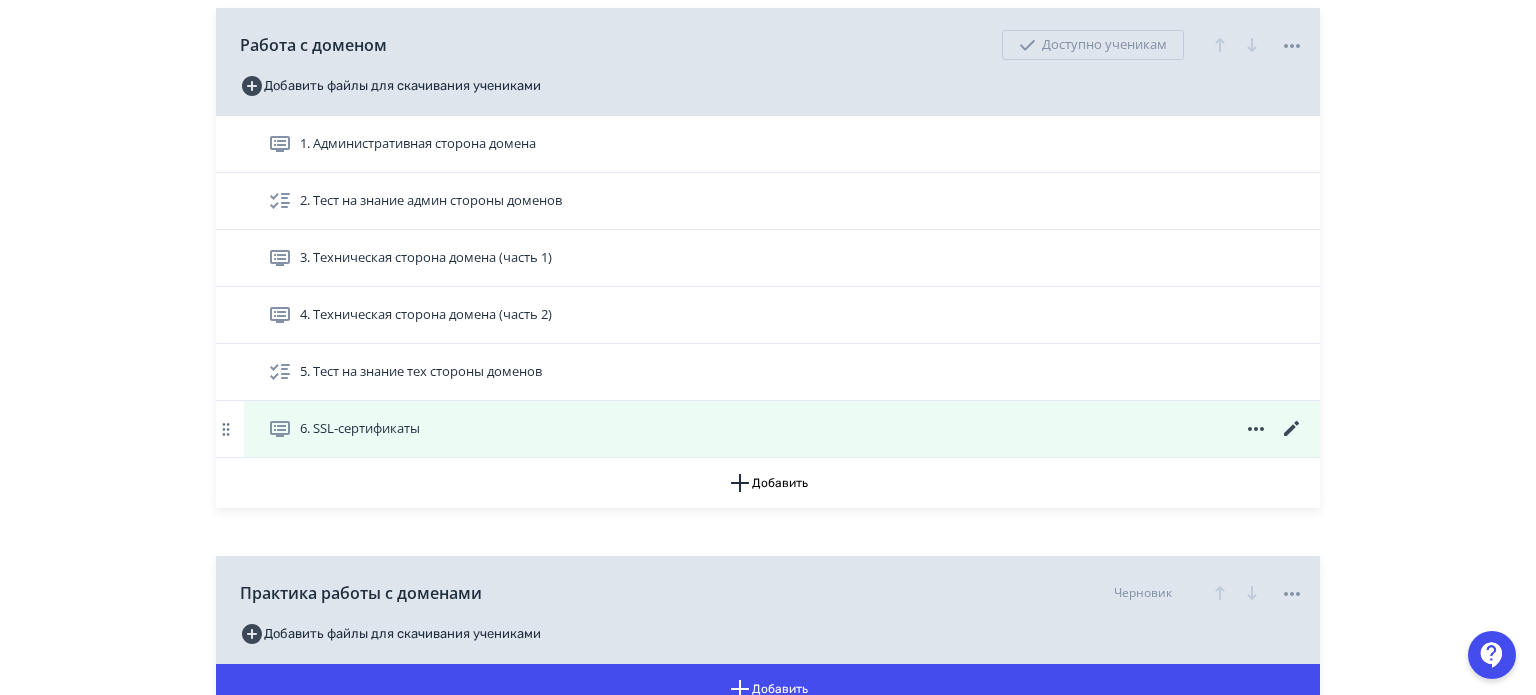 scroll, scrollTop: 2000, scrollLeft: 0, axis: vertical 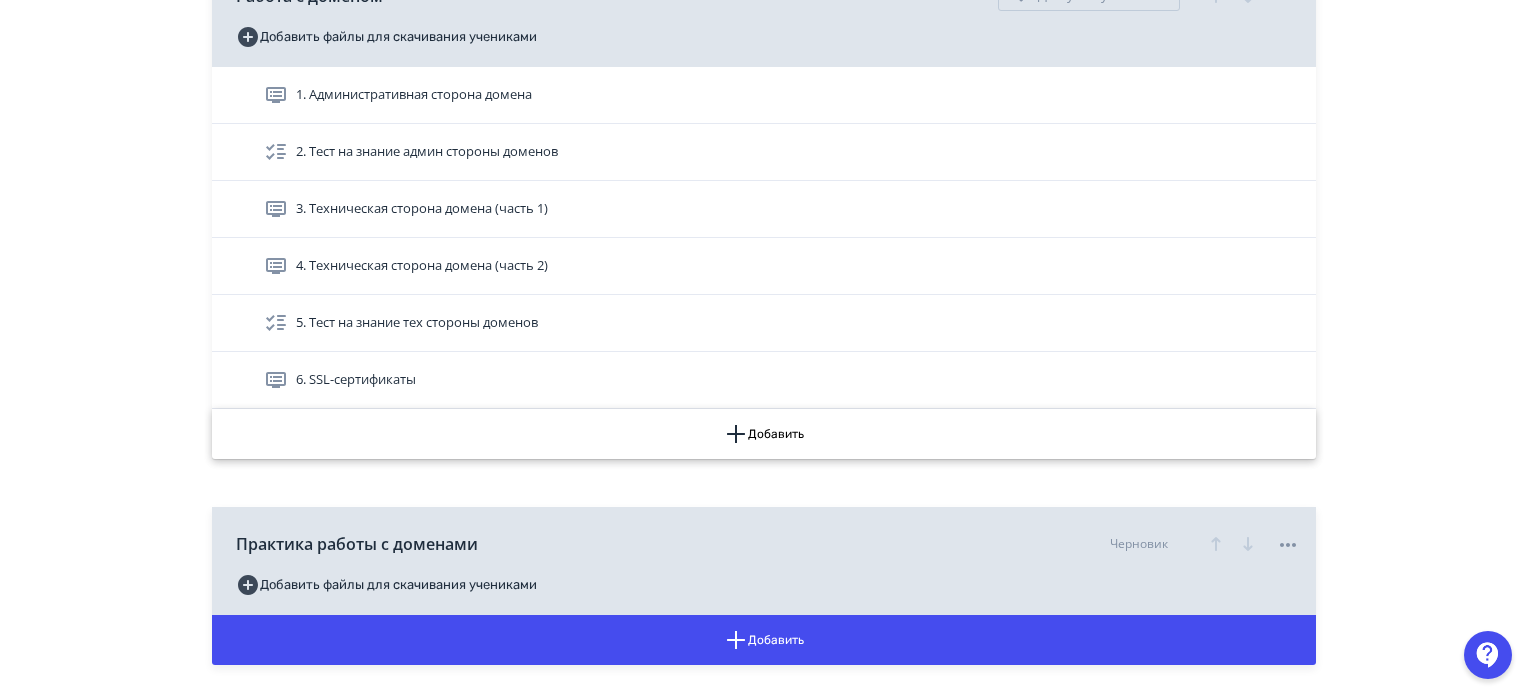 click on "Добавить" at bounding box center (764, 434) 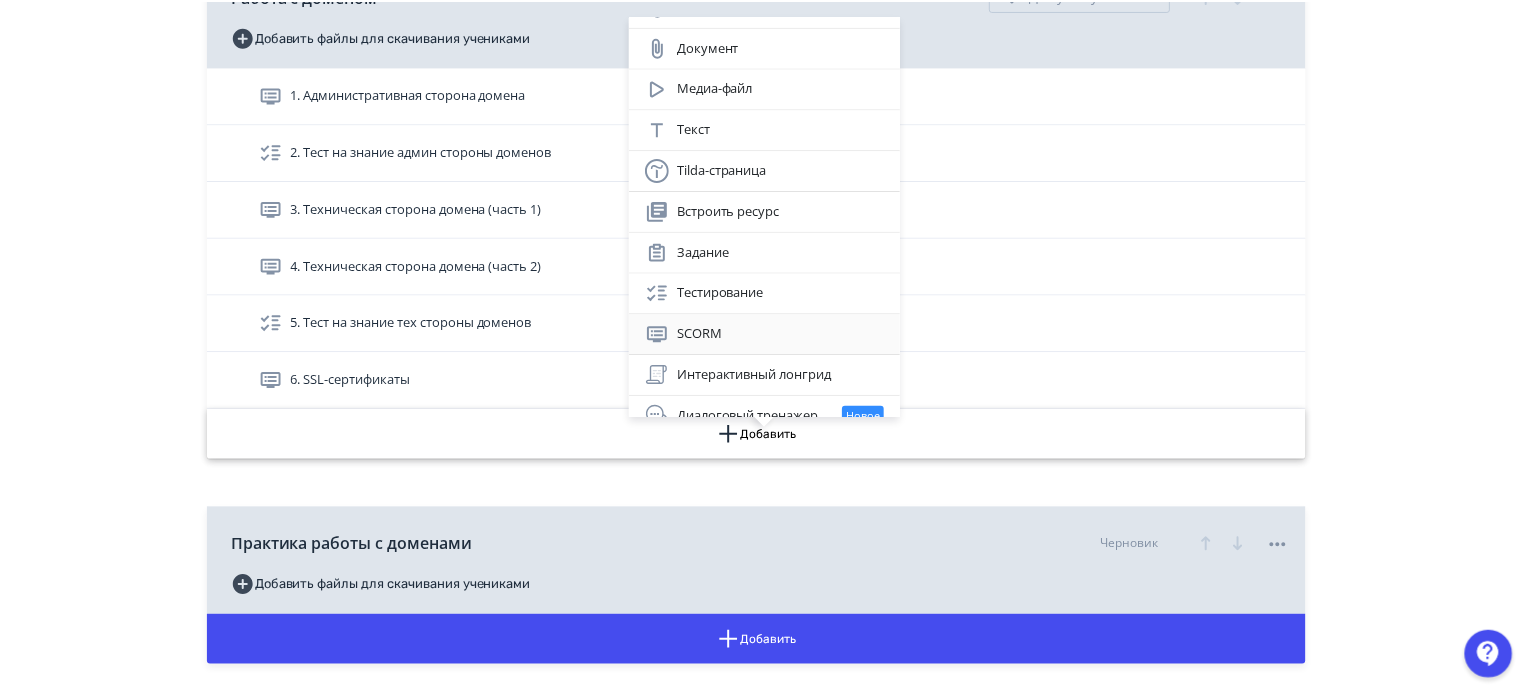 scroll, scrollTop: 47, scrollLeft: 0, axis: vertical 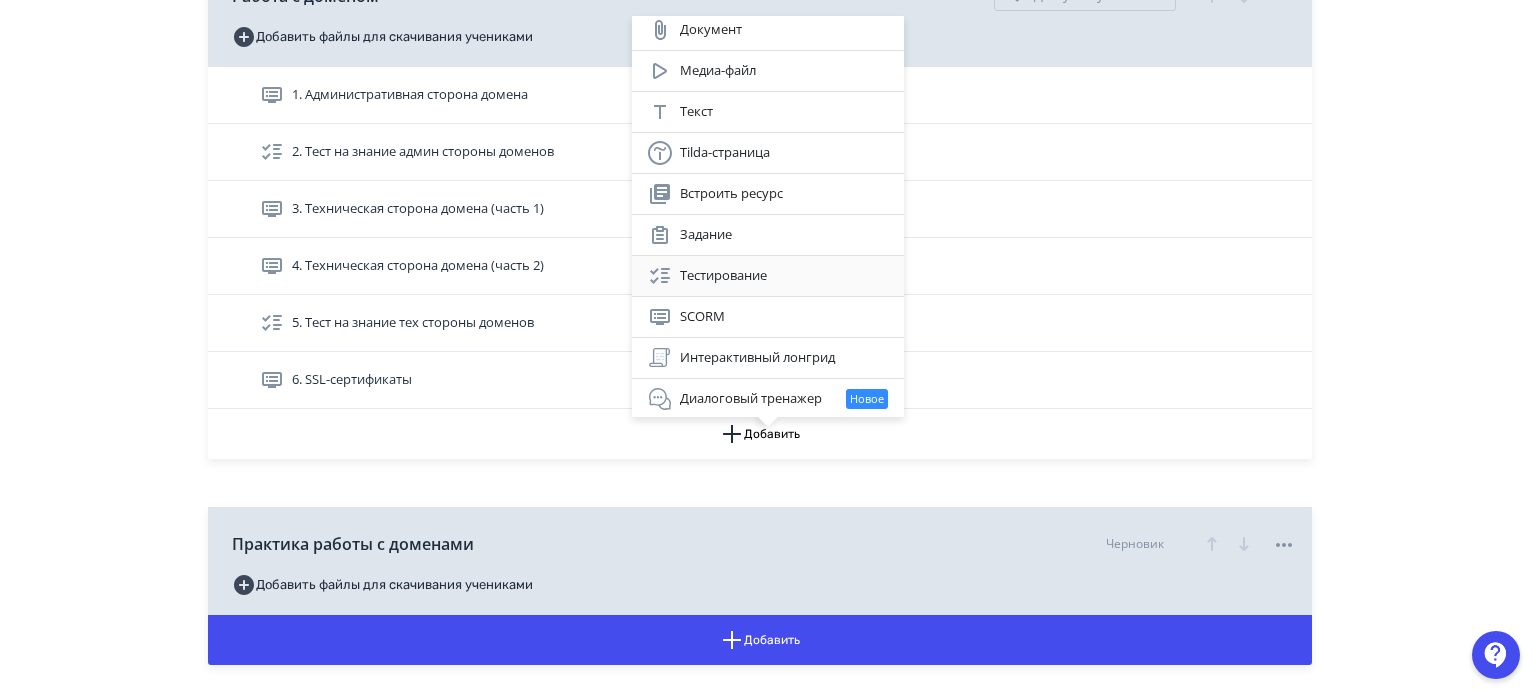 click on "Тестирование" at bounding box center (768, 276) 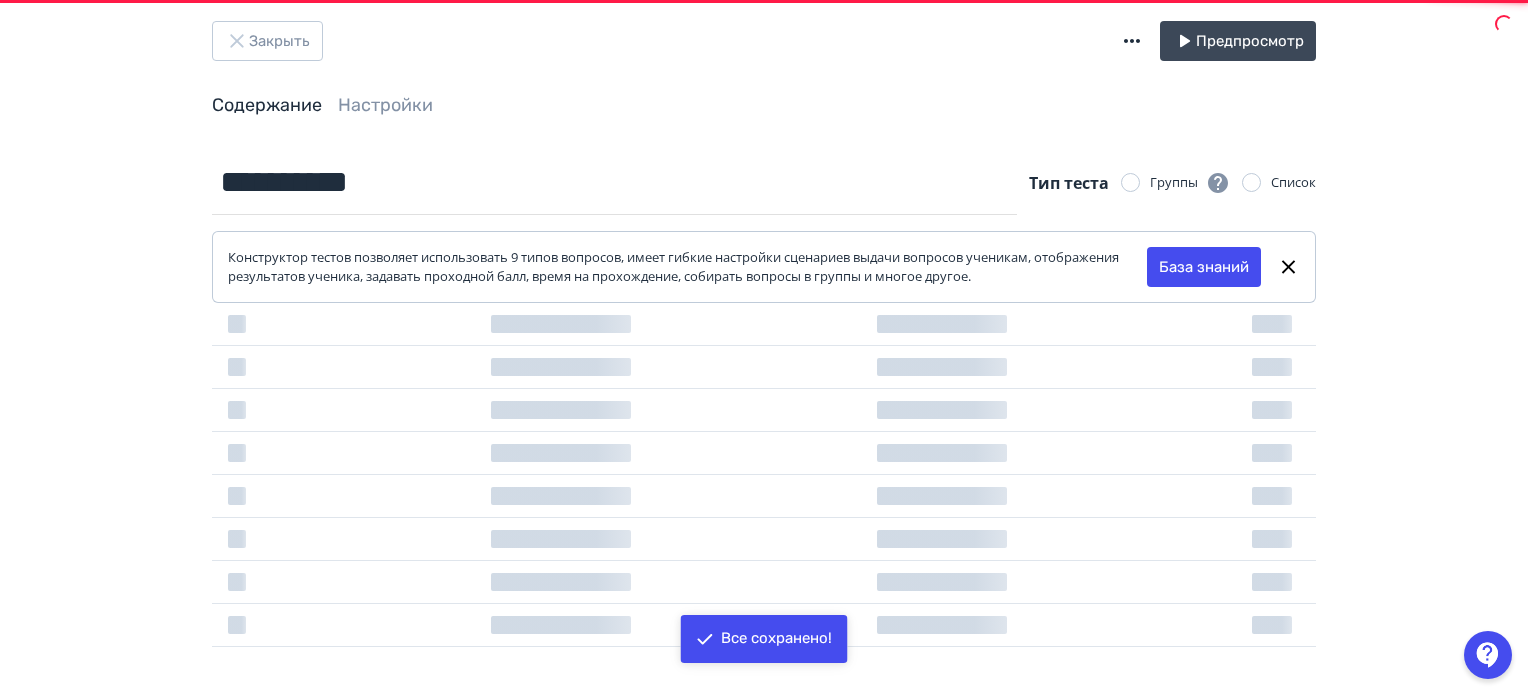 scroll, scrollTop: 0, scrollLeft: 0, axis: both 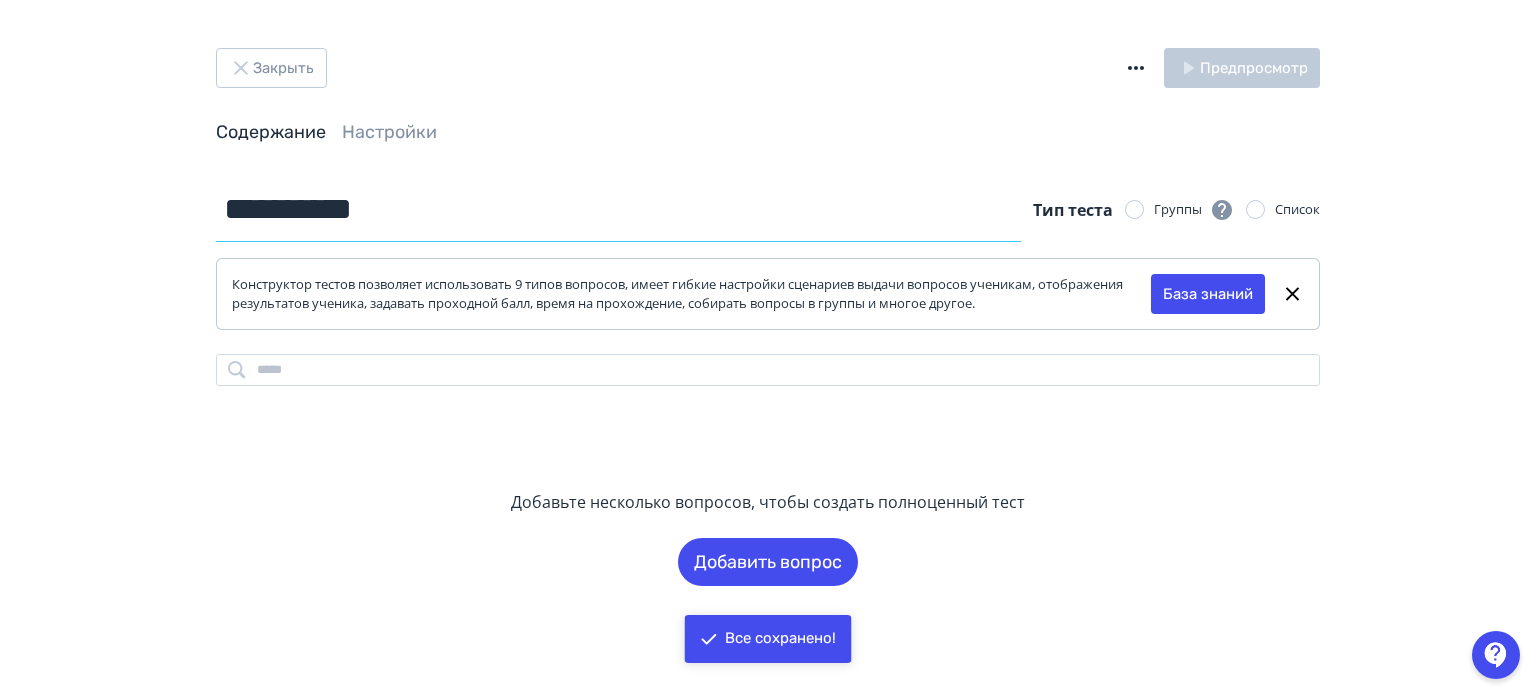 drag, startPoint x: 395, startPoint y: 204, endPoint x: 210, endPoint y: 215, distance: 185.32674 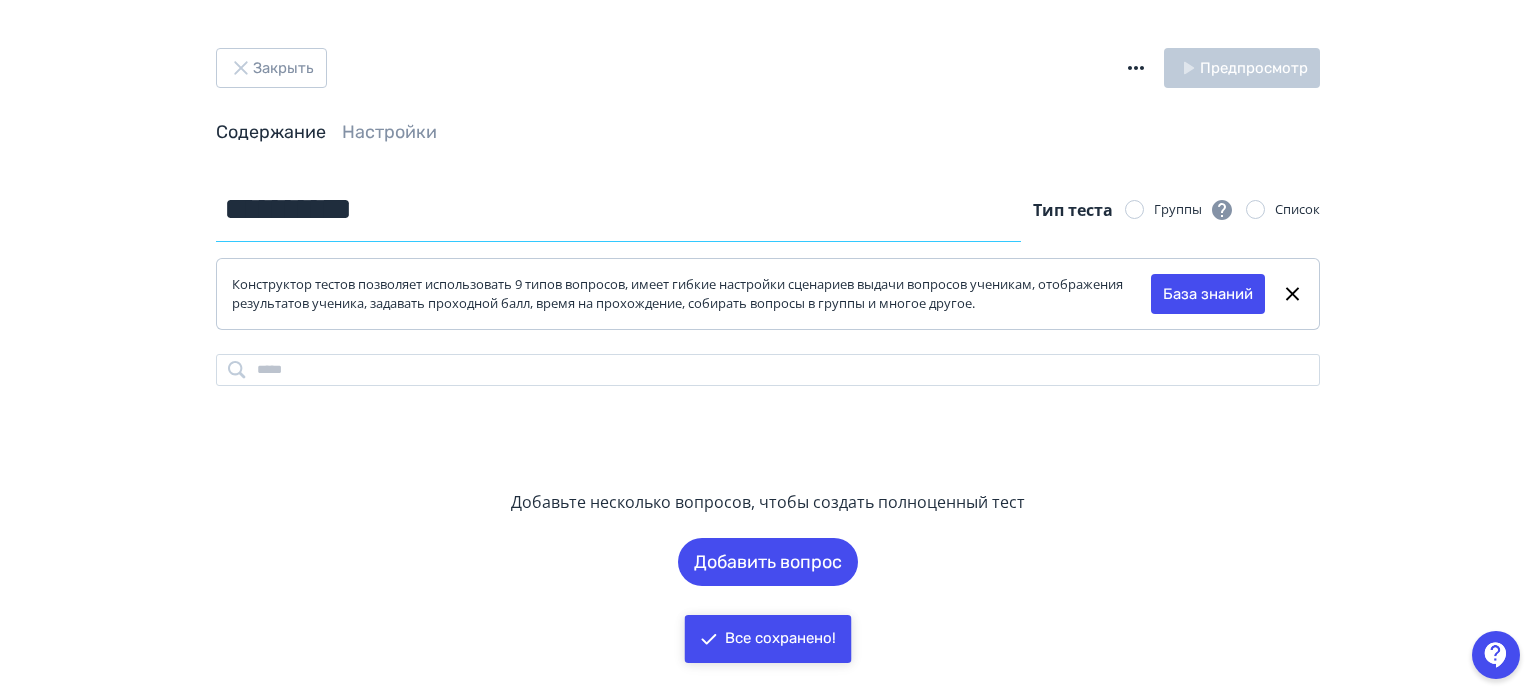 click on "**********" at bounding box center (768, 381) 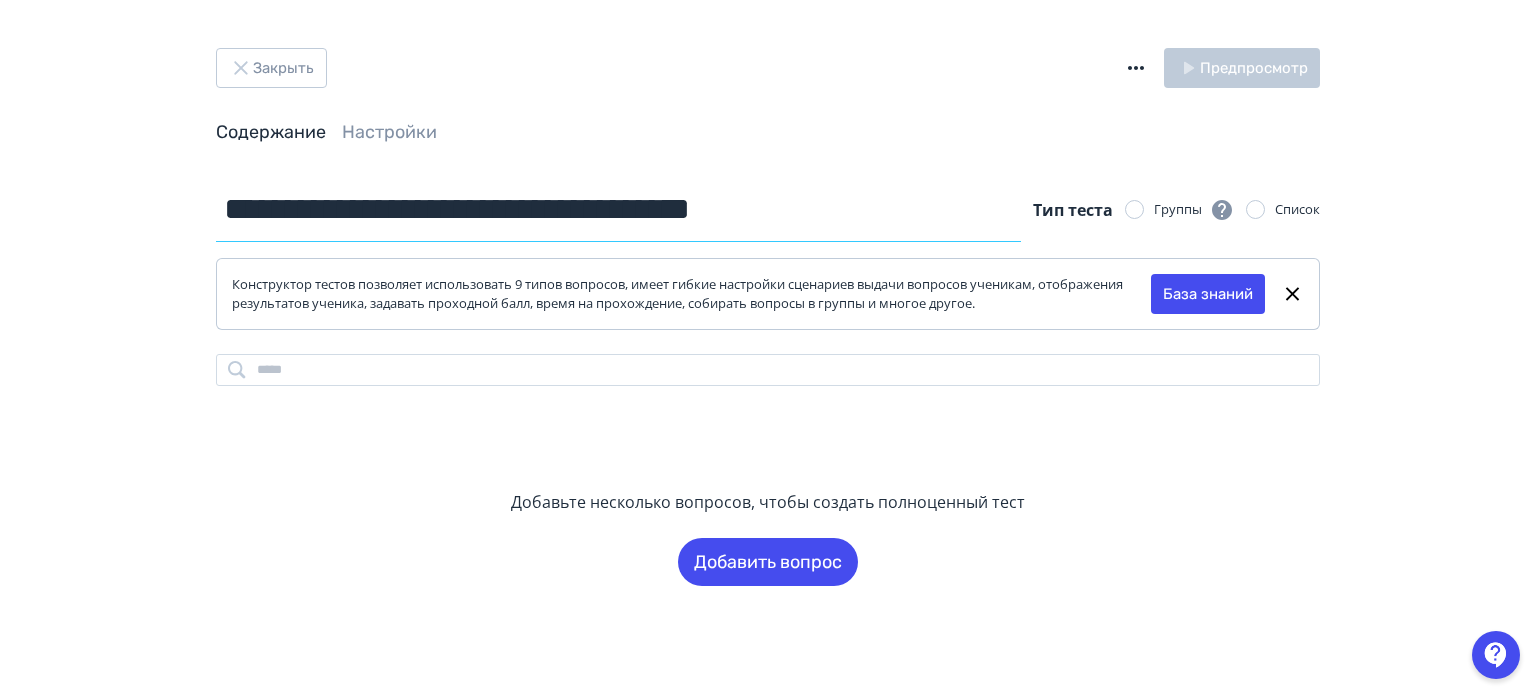 drag, startPoint x: 868, startPoint y: 209, endPoint x: 468, endPoint y: 206, distance: 400.01126 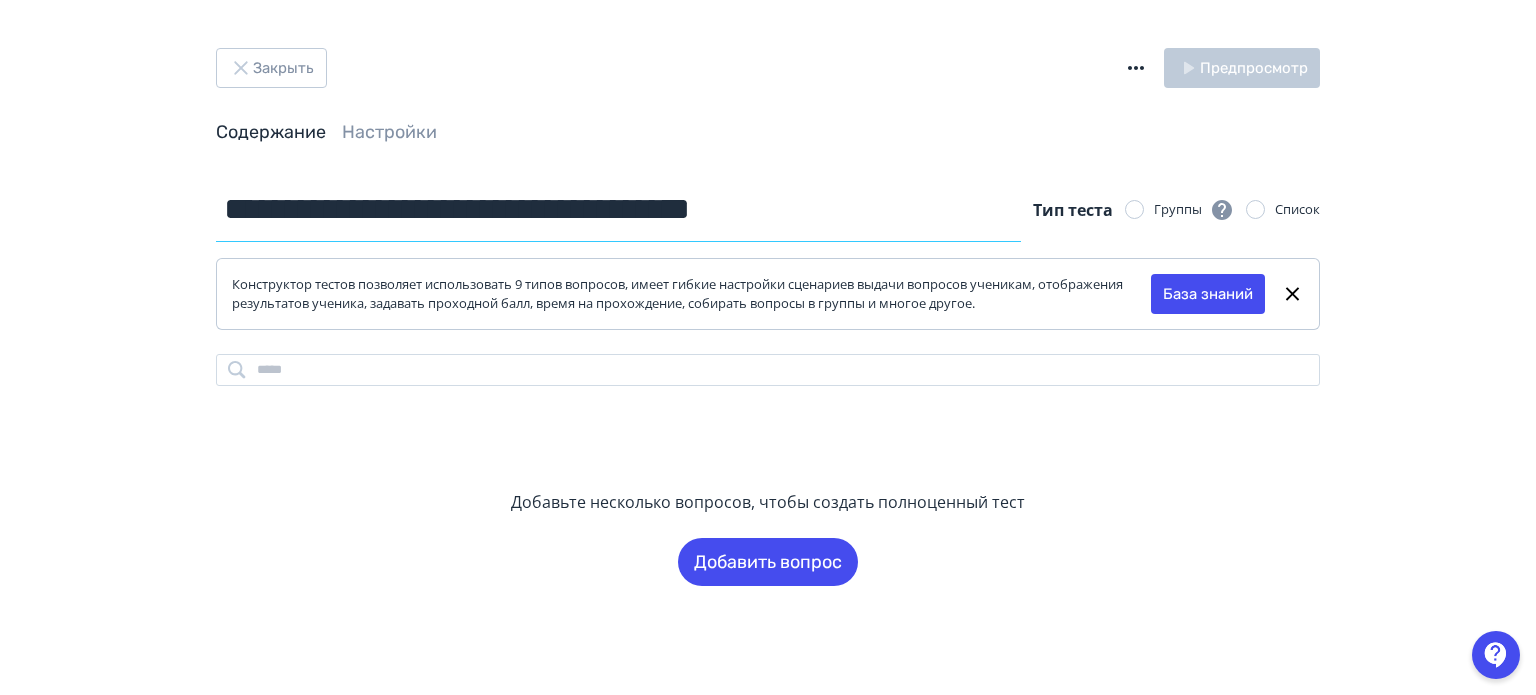 click on "**********" at bounding box center [618, 209] 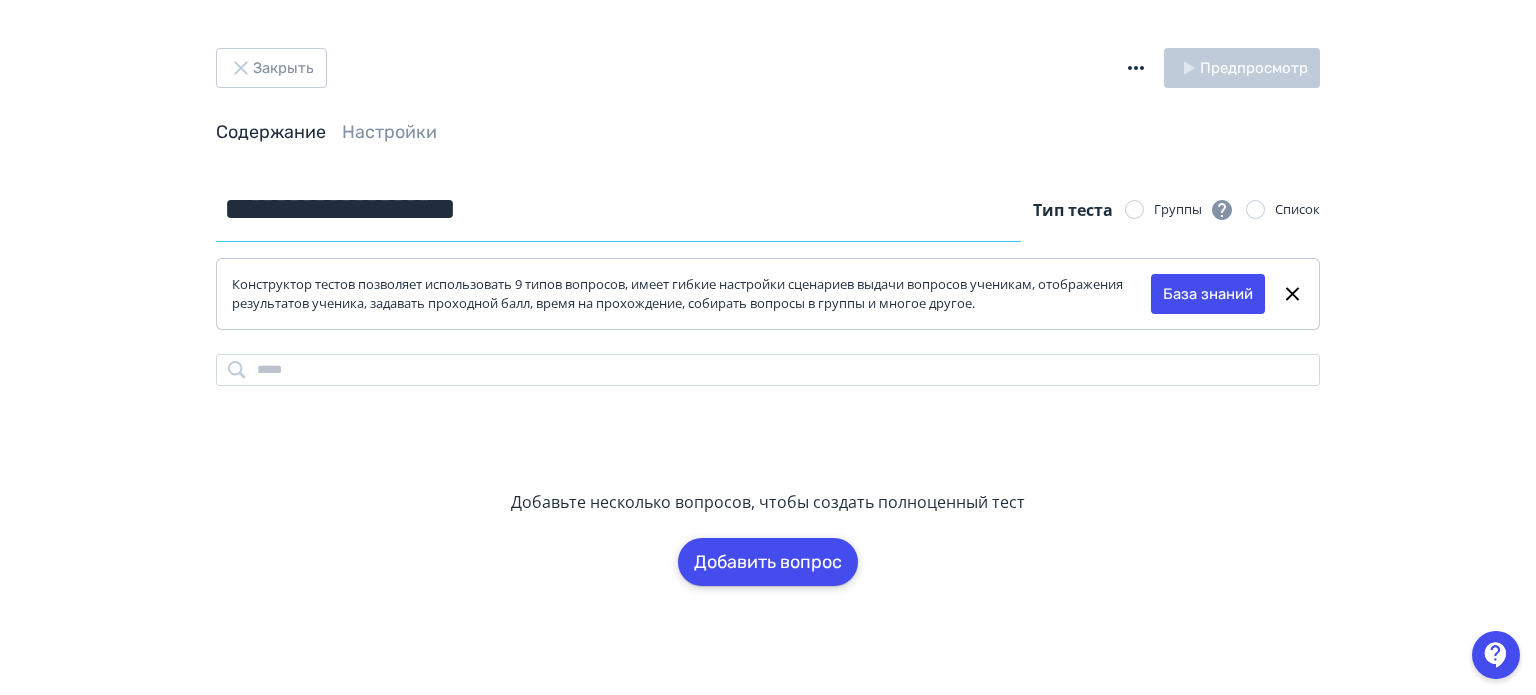 type on "**********" 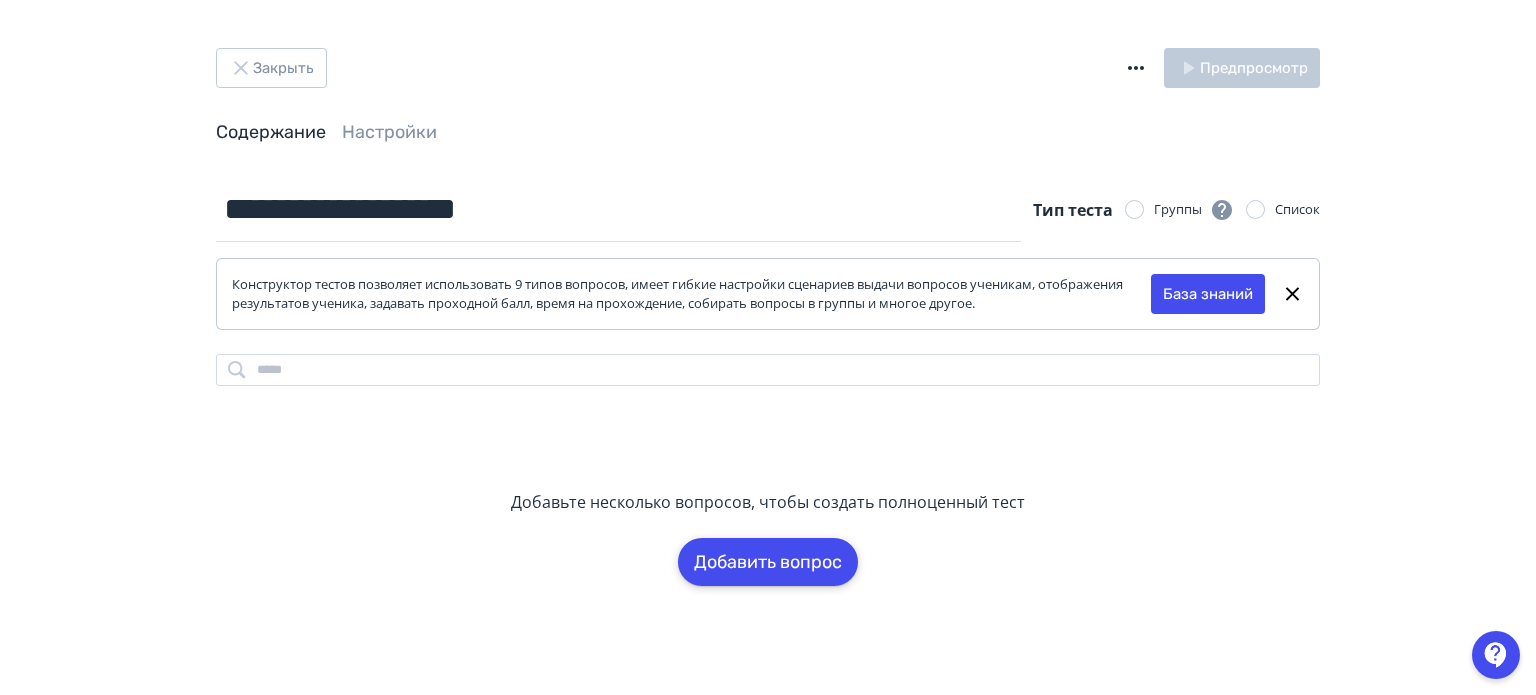 click on "Добавить вопрос" at bounding box center [768, 562] 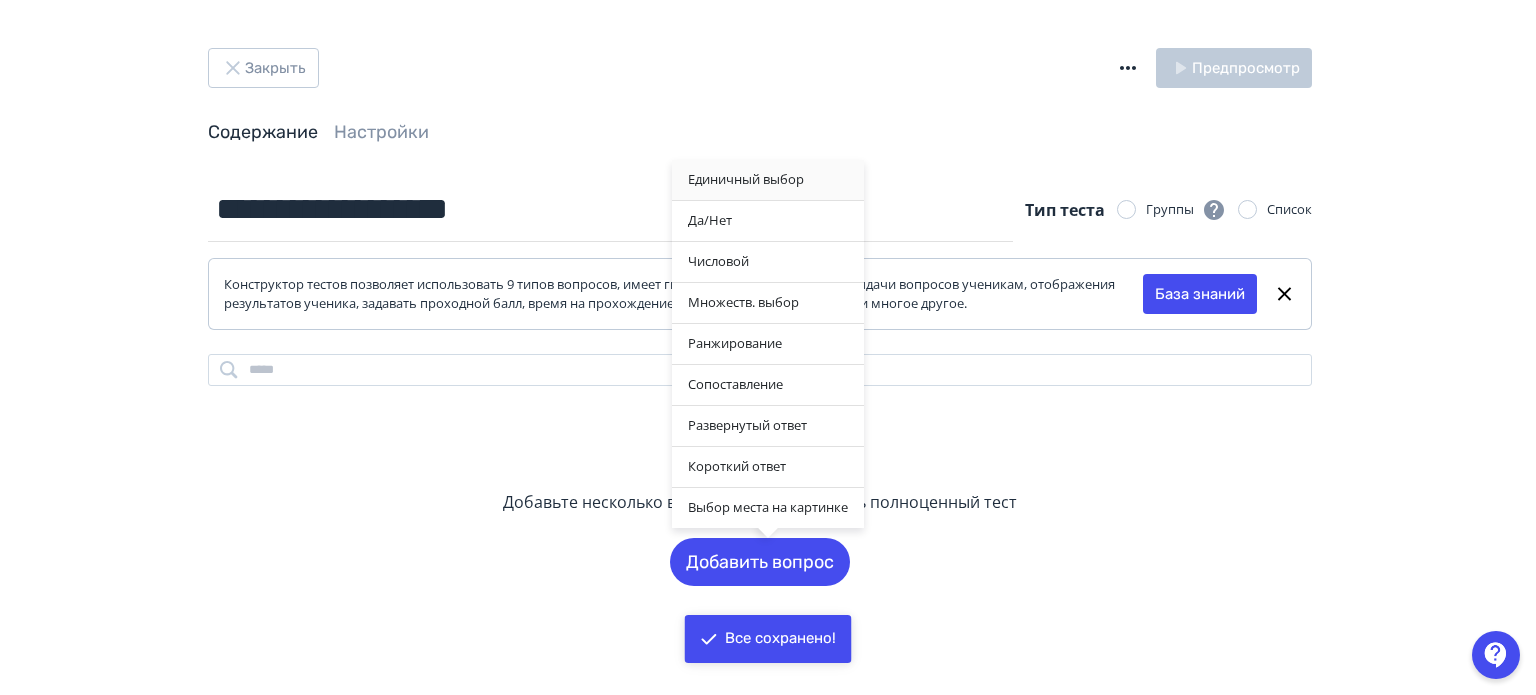 click on "Единичный выбор" at bounding box center [768, 180] 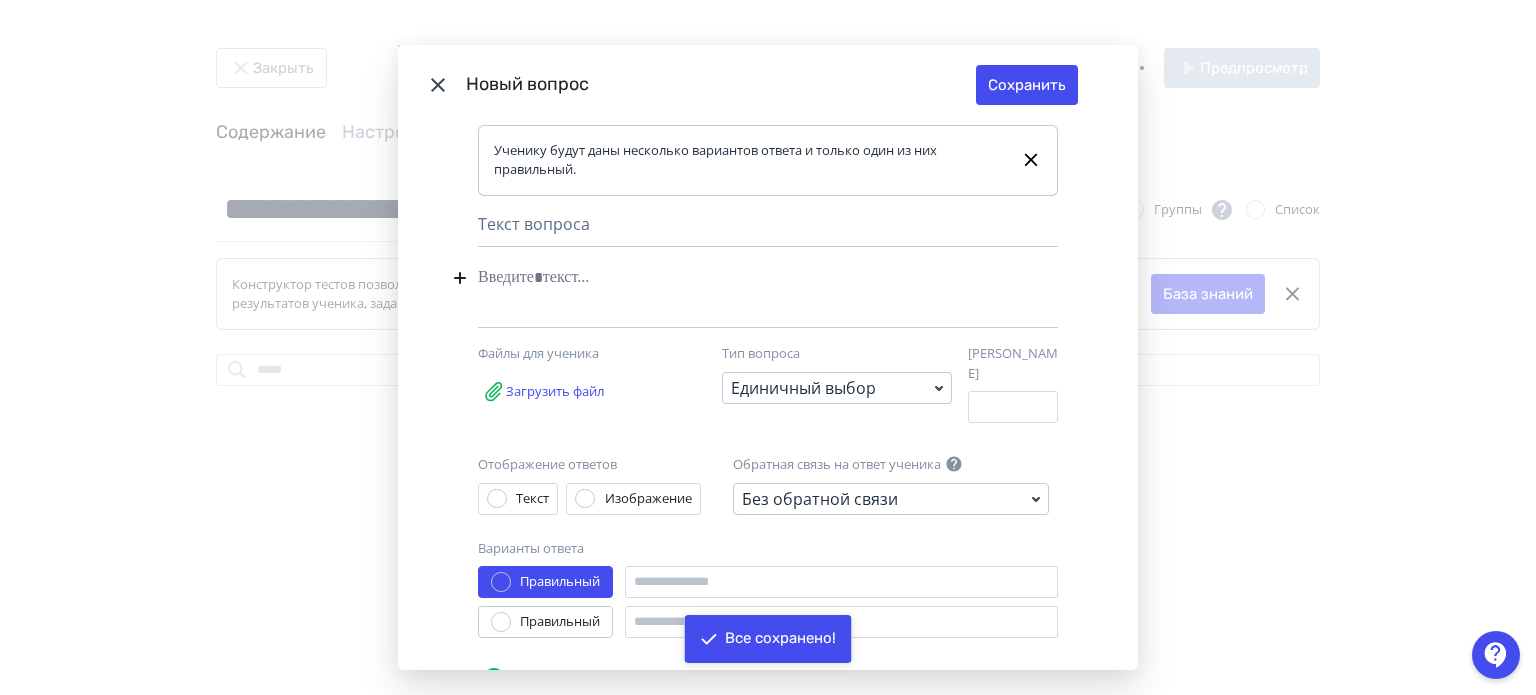 click at bounding box center [737, 278] 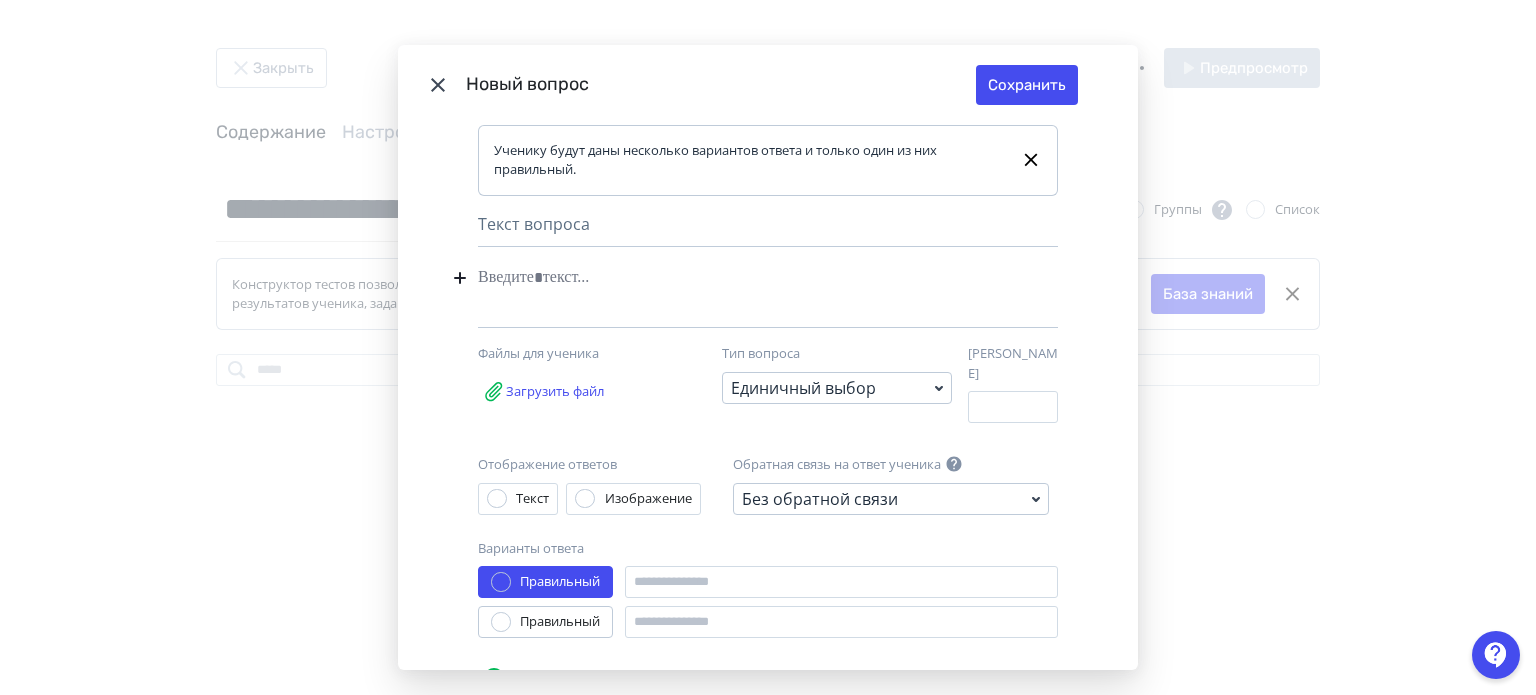 type 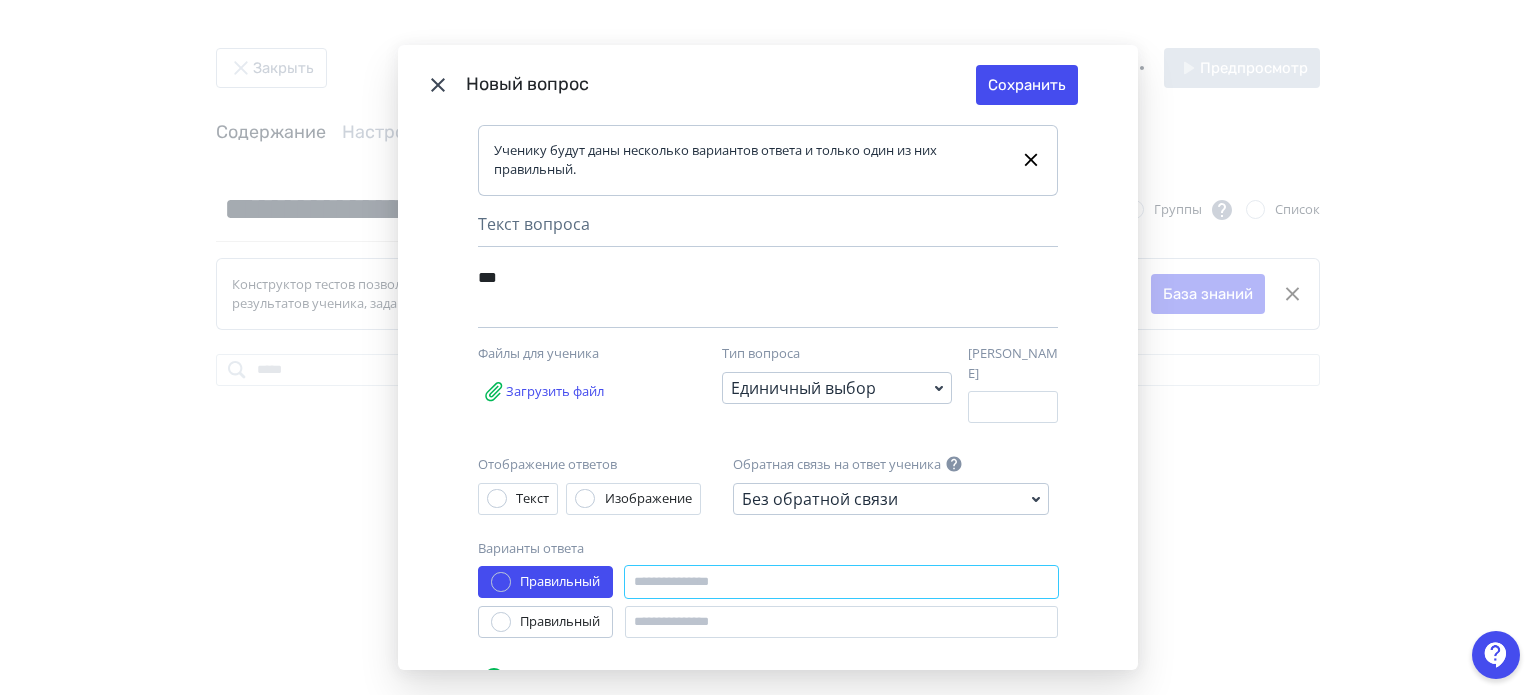click at bounding box center [841, 582] 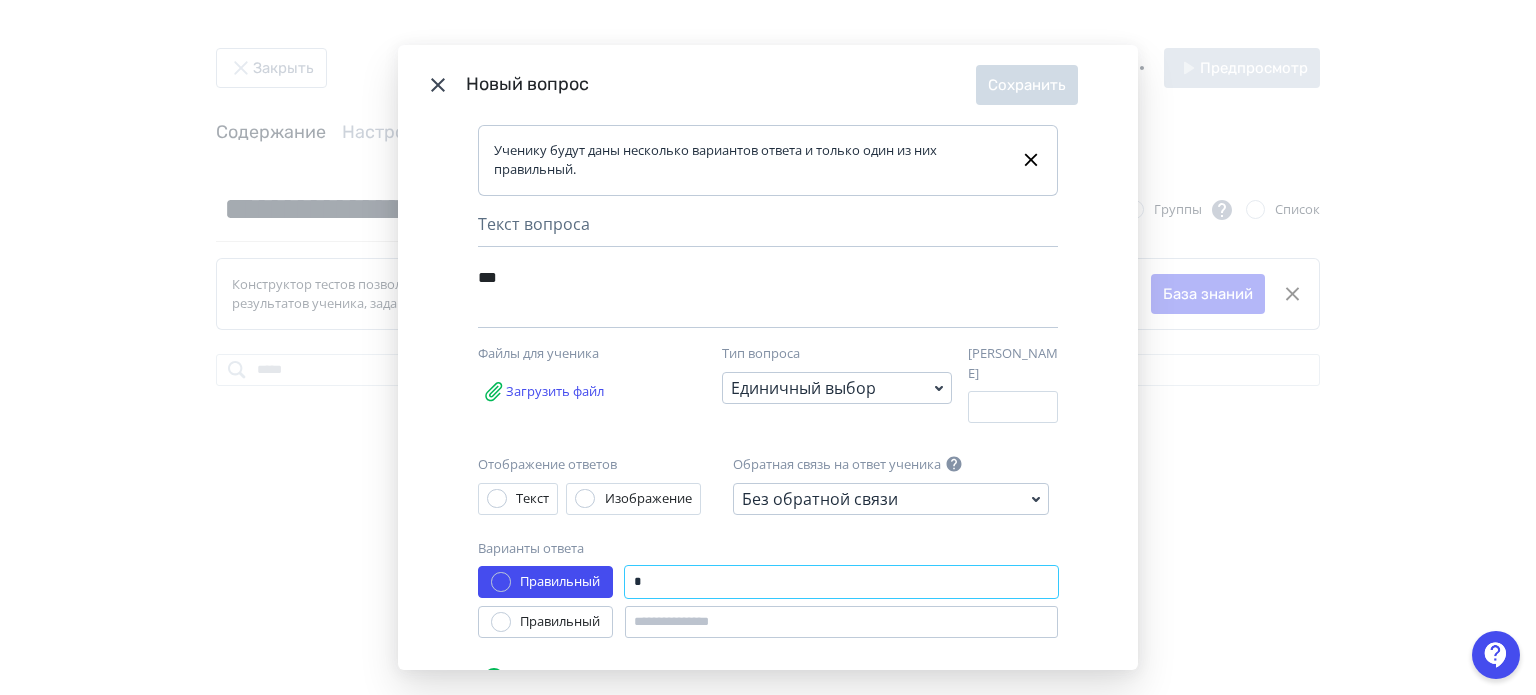 type on "*" 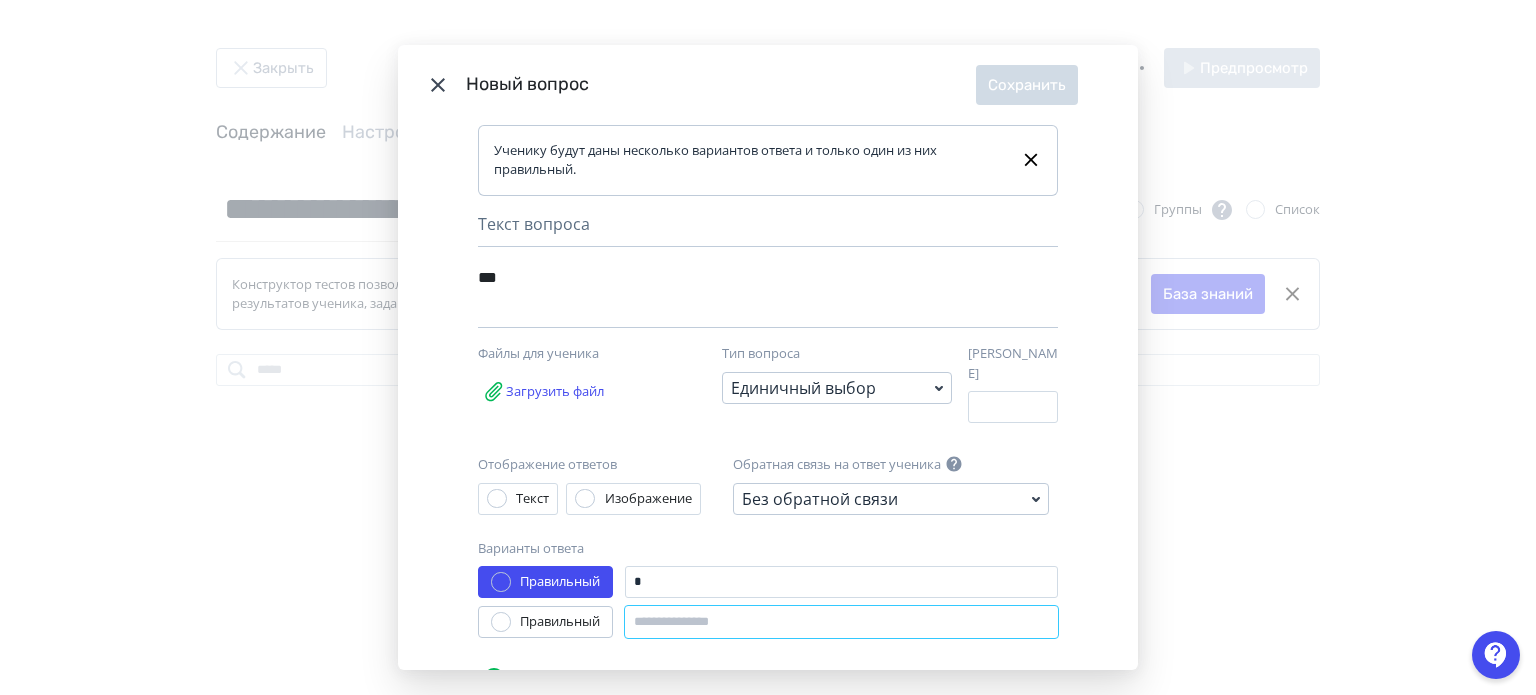 click at bounding box center (841, 622) 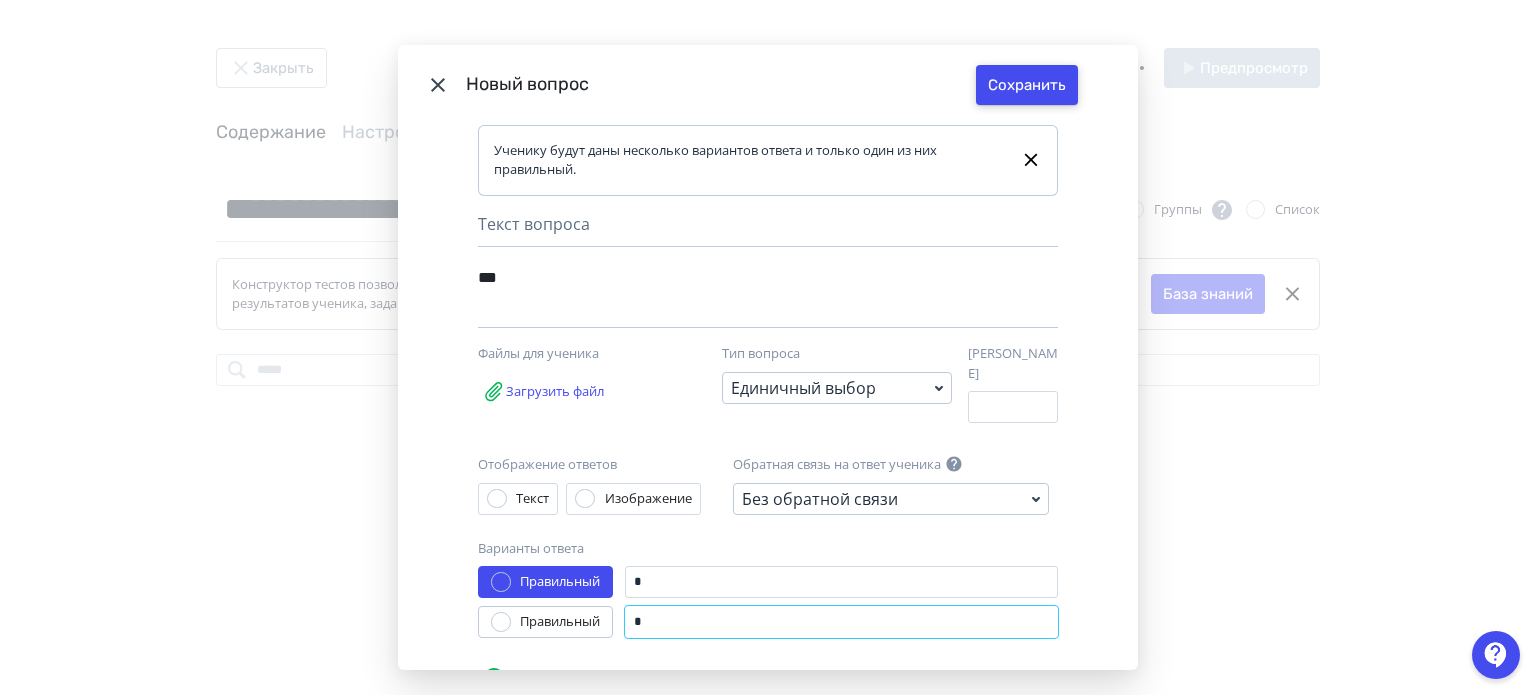 type on "*" 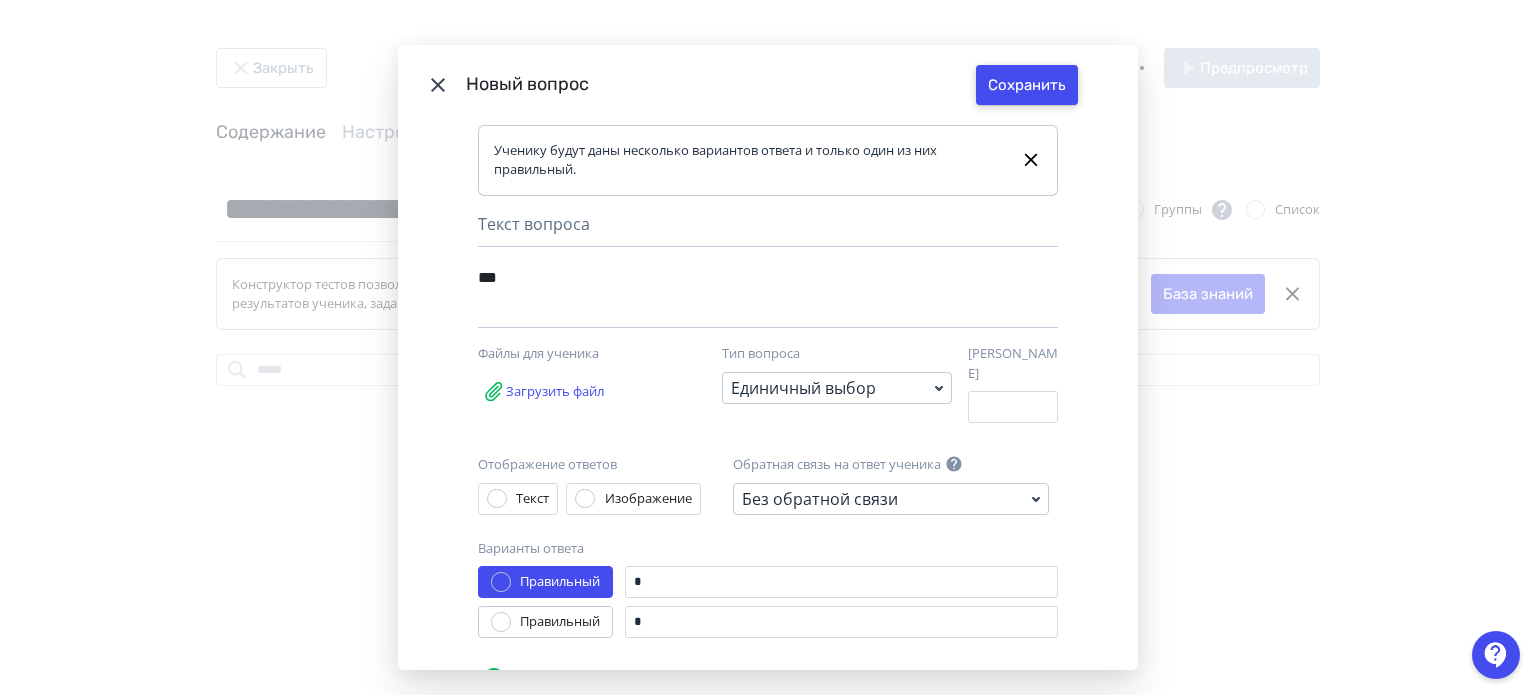 click on "Сохранить" at bounding box center [1027, 85] 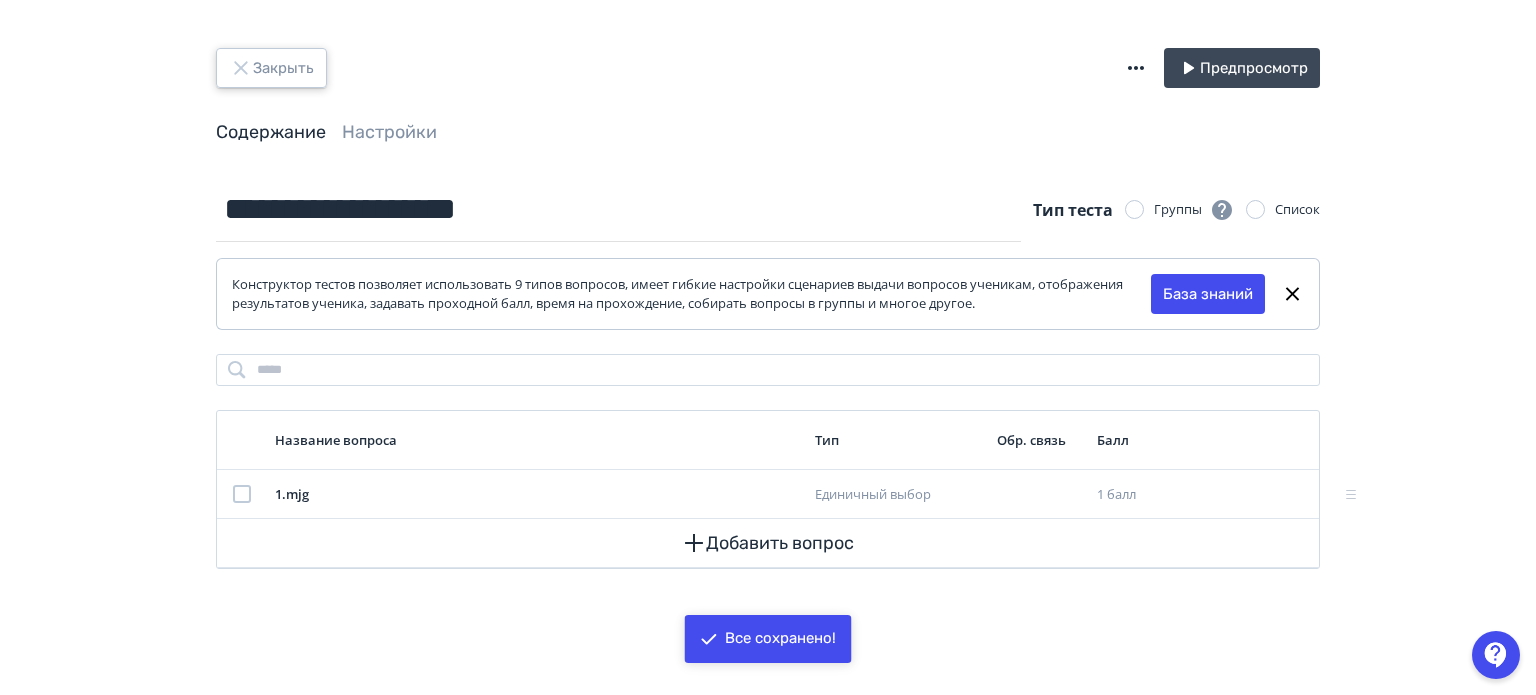click on "Закрыть" at bounding box center (271, 68) 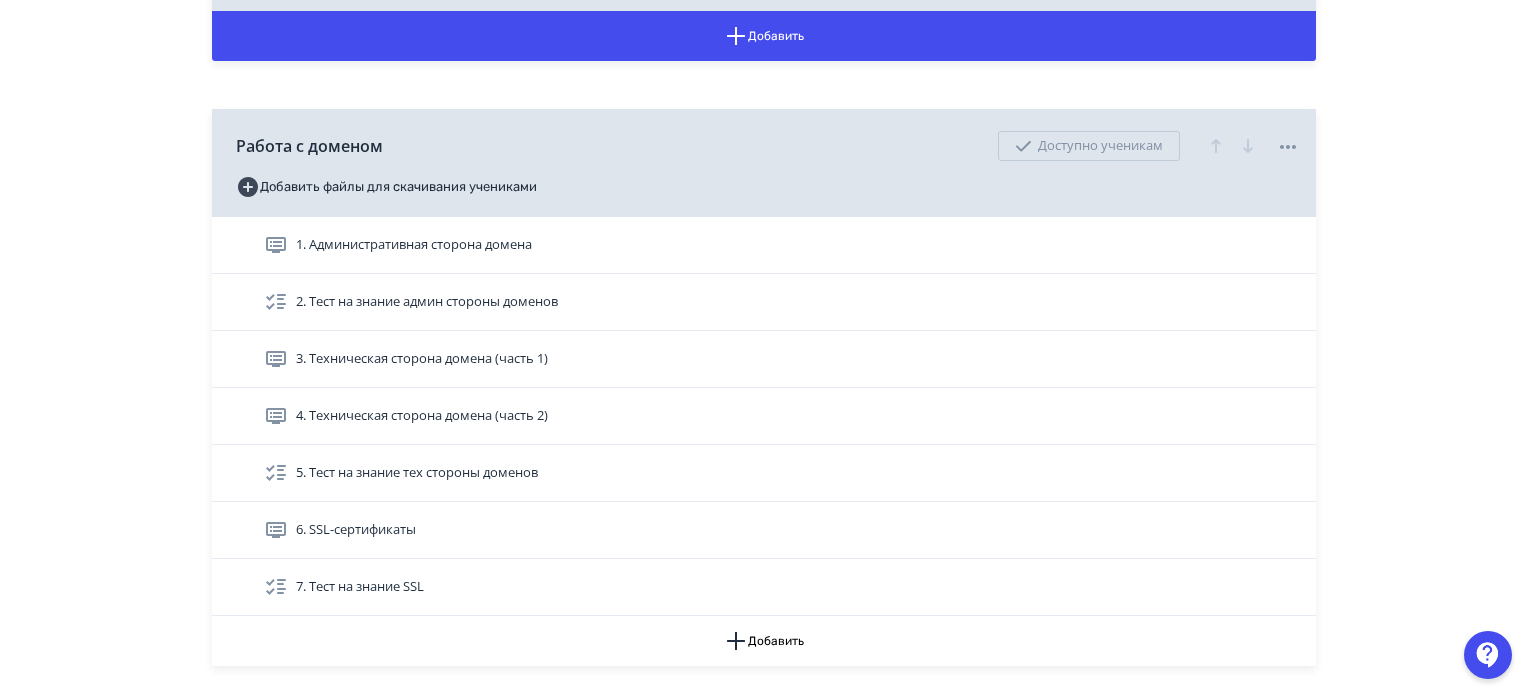 scroll, scrollTop: 2100, scrollLeft: 0, axis: vertical 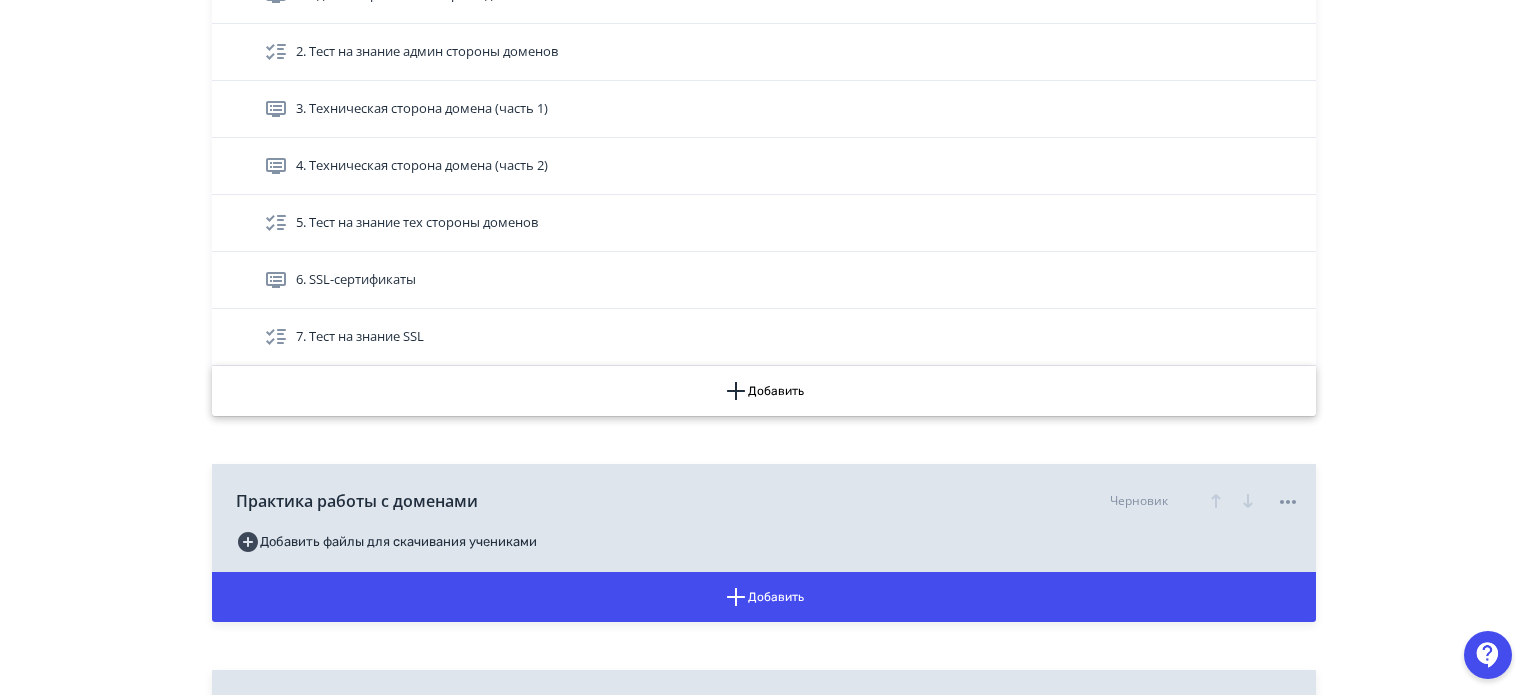 click on "Добавить" at bounding box center (764, 391) 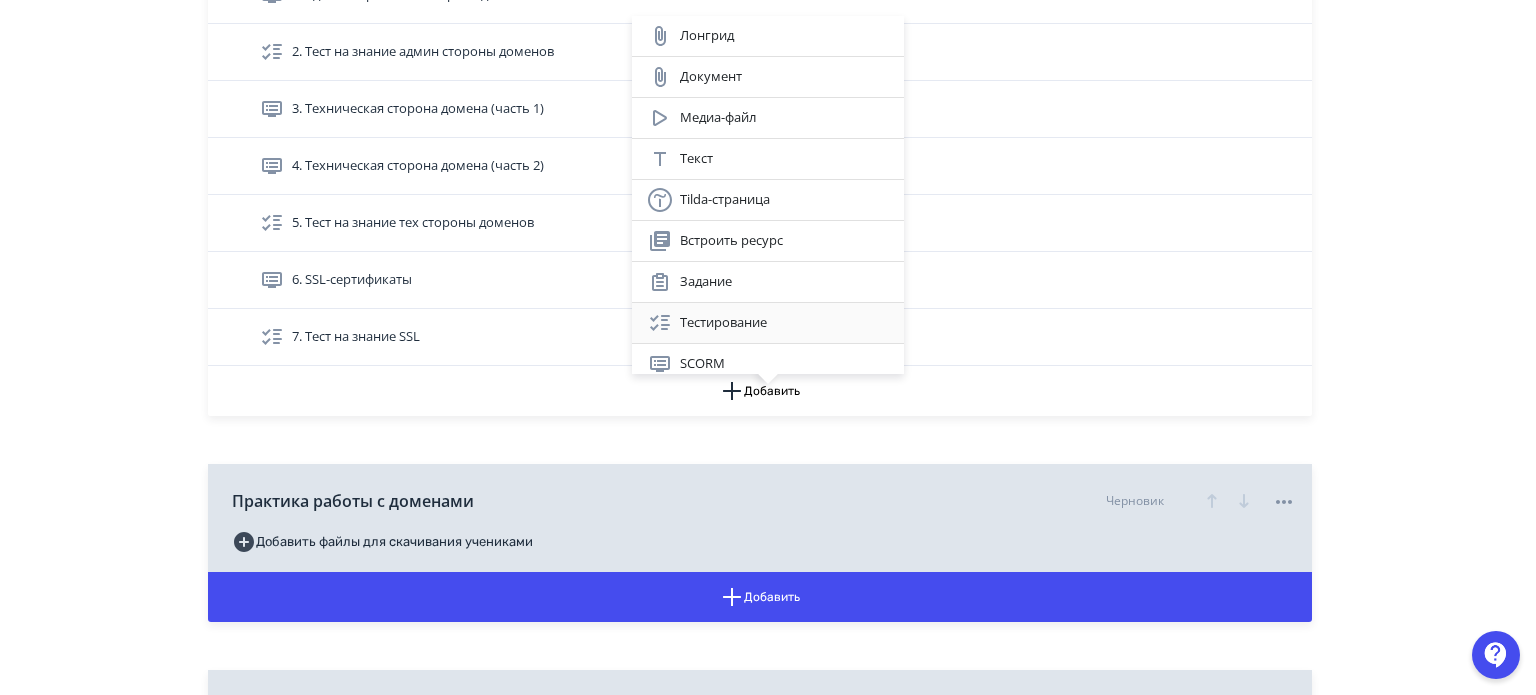 click on "Тестирование" at bounding box center [768, 323] 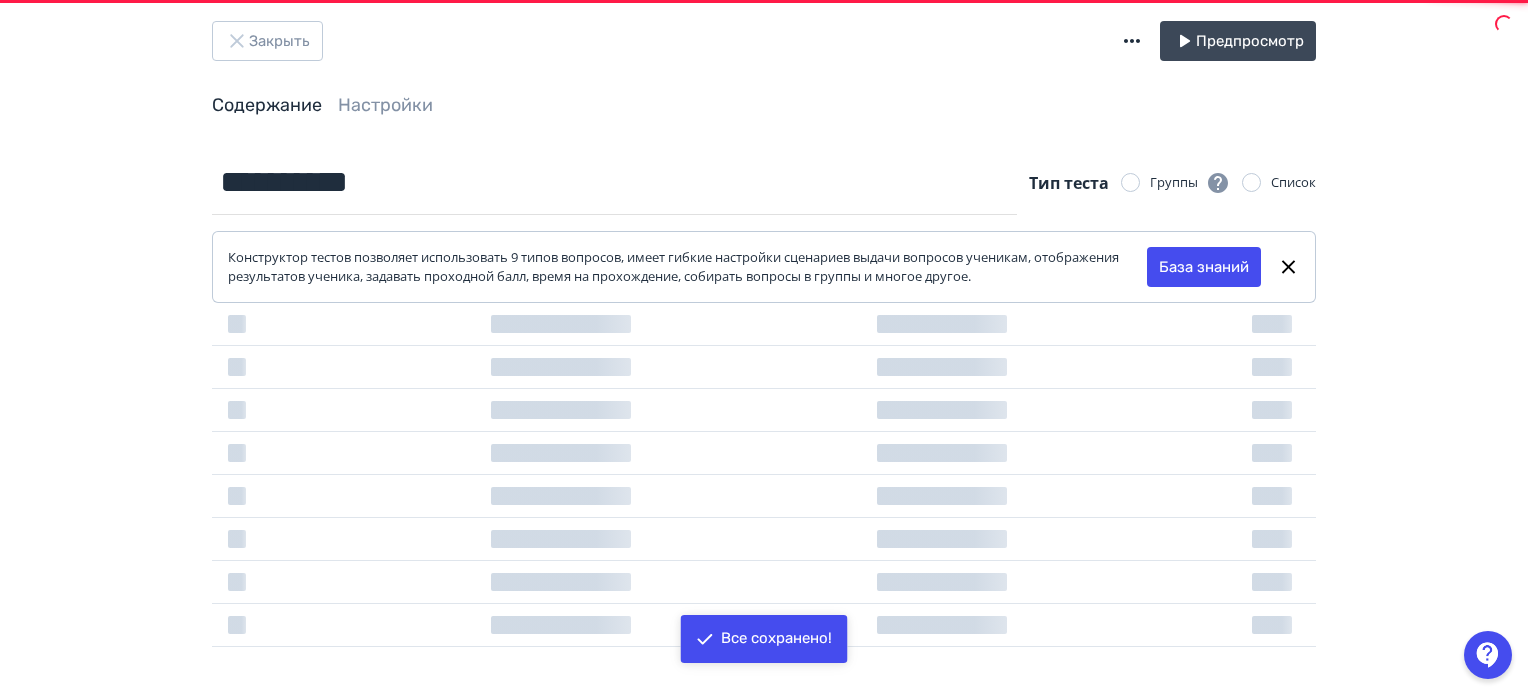 scroll, scrollTop: 0, scrollLeft: 0, axis: both 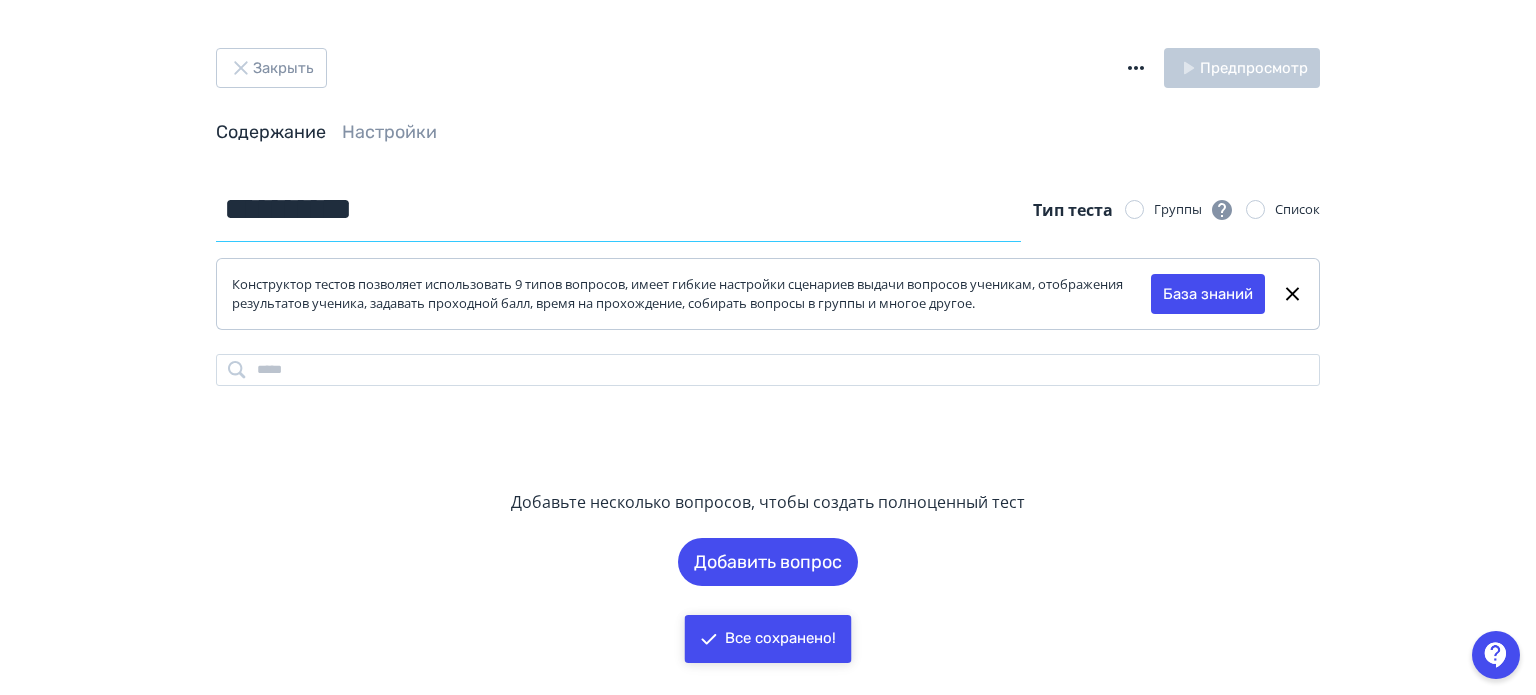 drag, startPoint x: 432, startPoint y: 205, endPoint x: 163, endPoint y: 204, distance: 269.00186 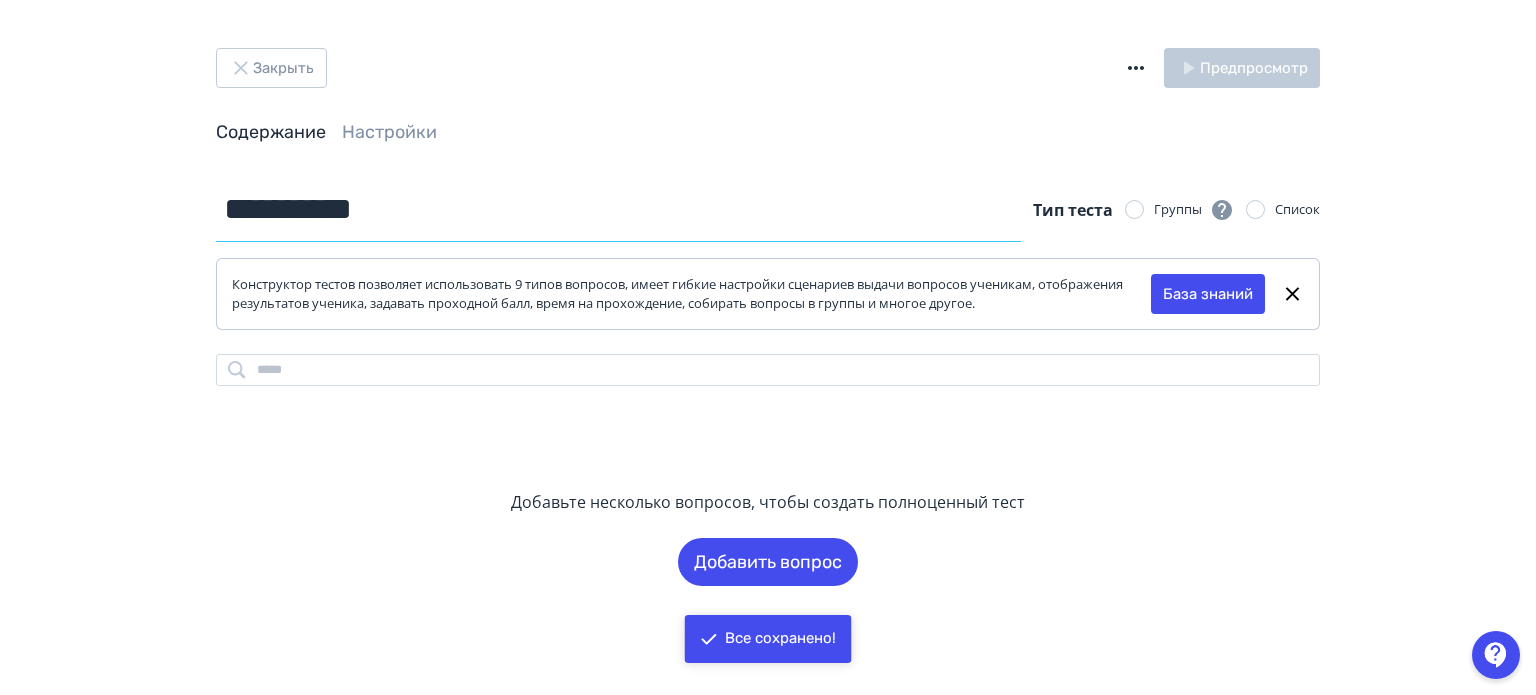 click on "**********" at bounding box center [768, 381] 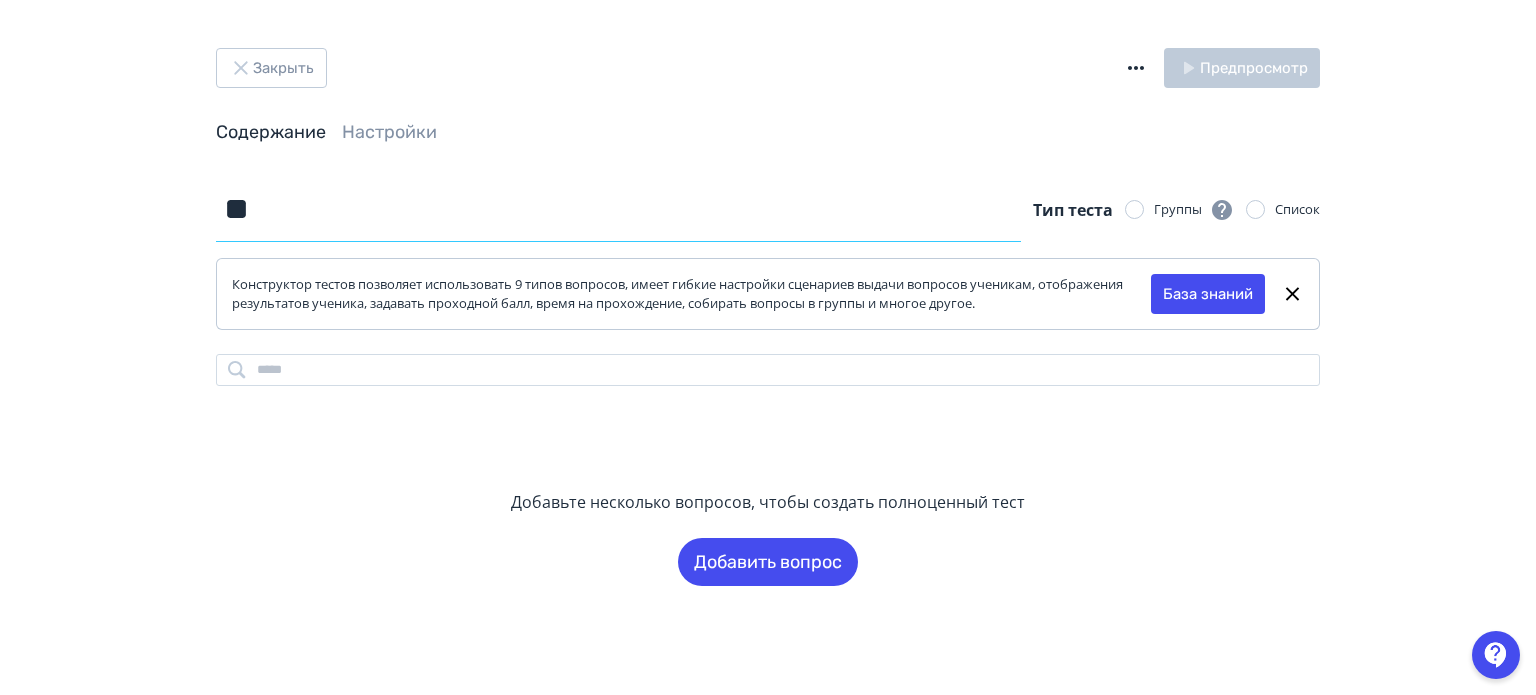 type on "*" 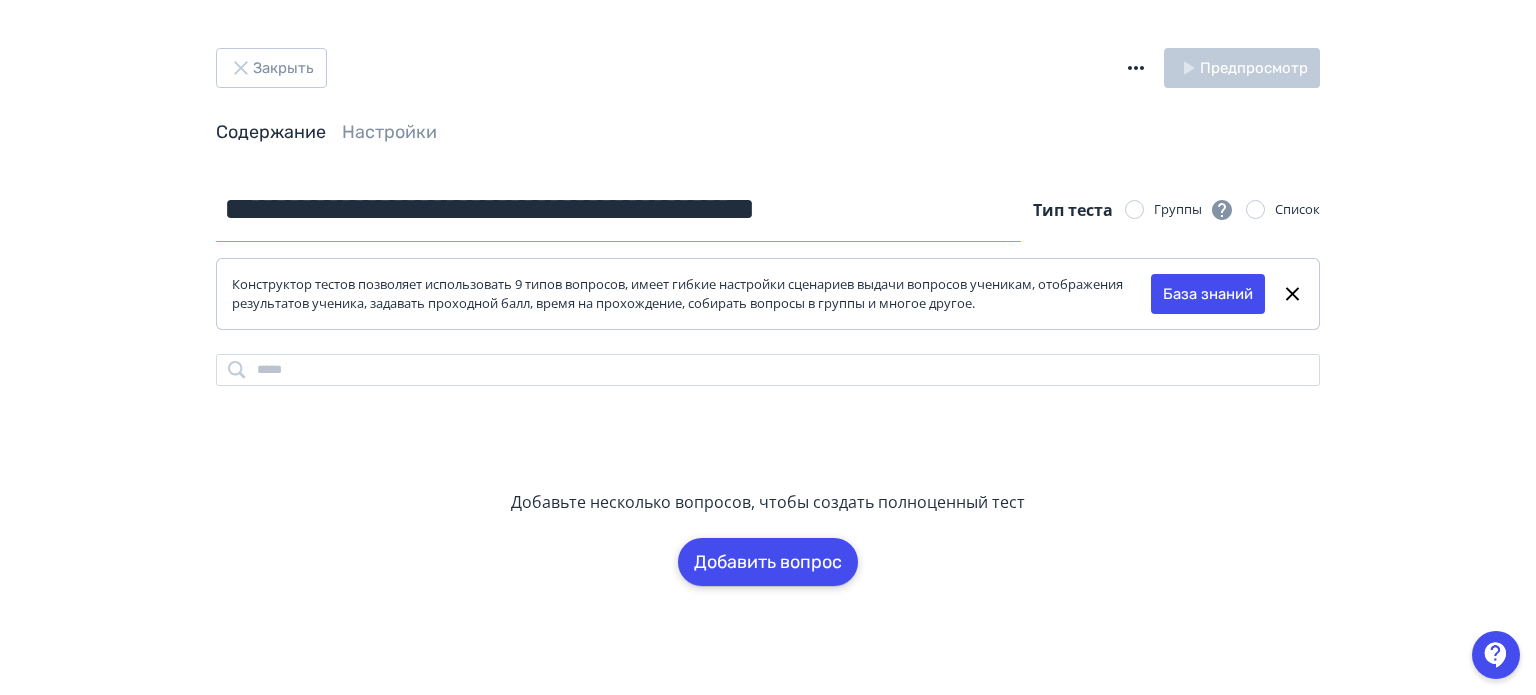 type on "**********" 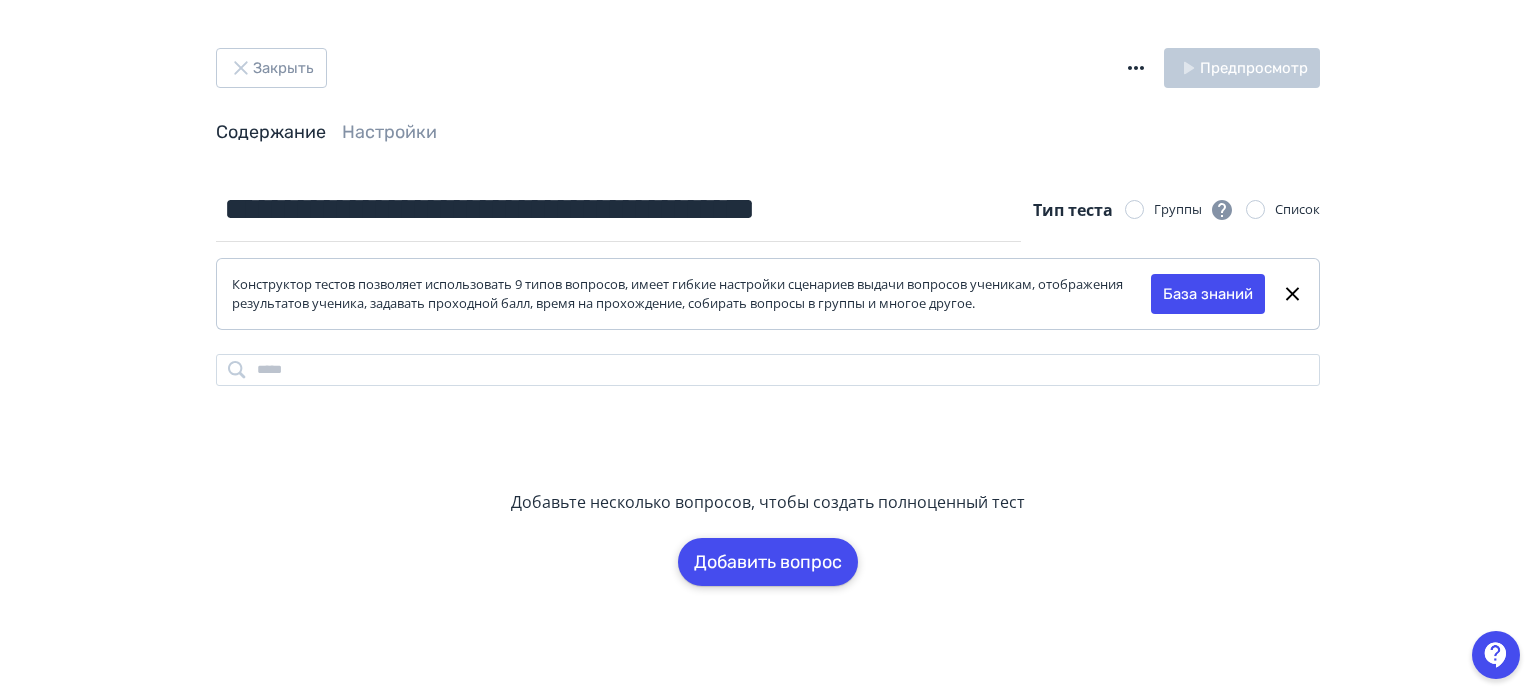 click on "Добавить вопрос" at bounding box center (768, 562) 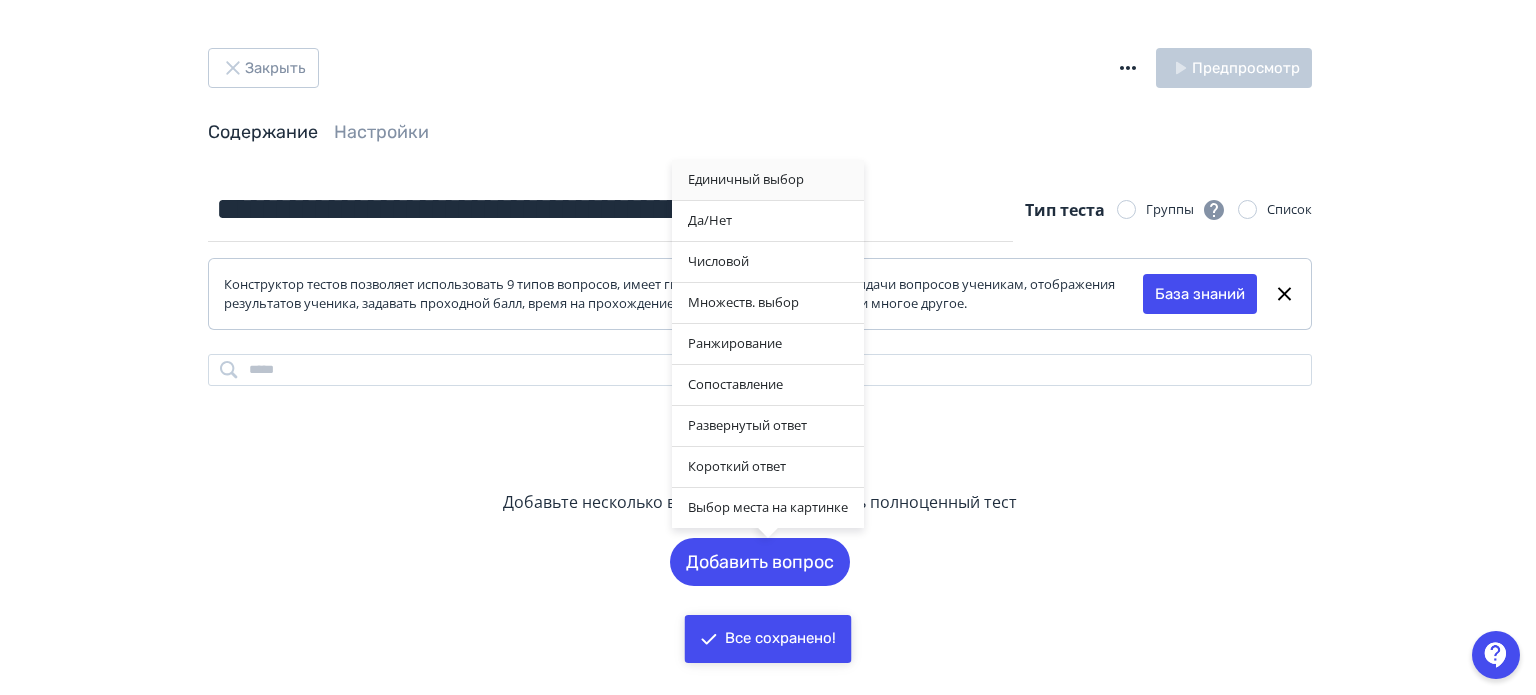 click on "Единичный выбор" at bounding box center [768, 180] 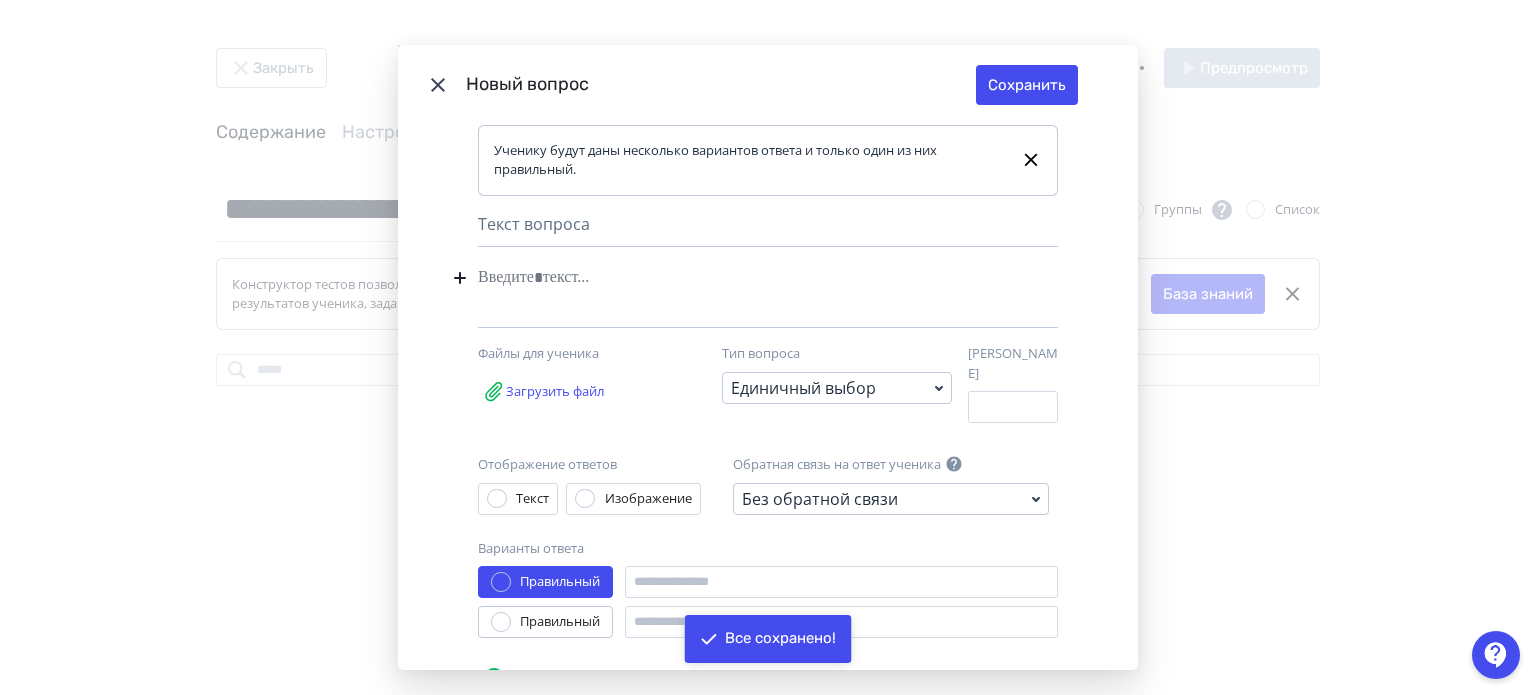 click at bounding box center [737, 293] 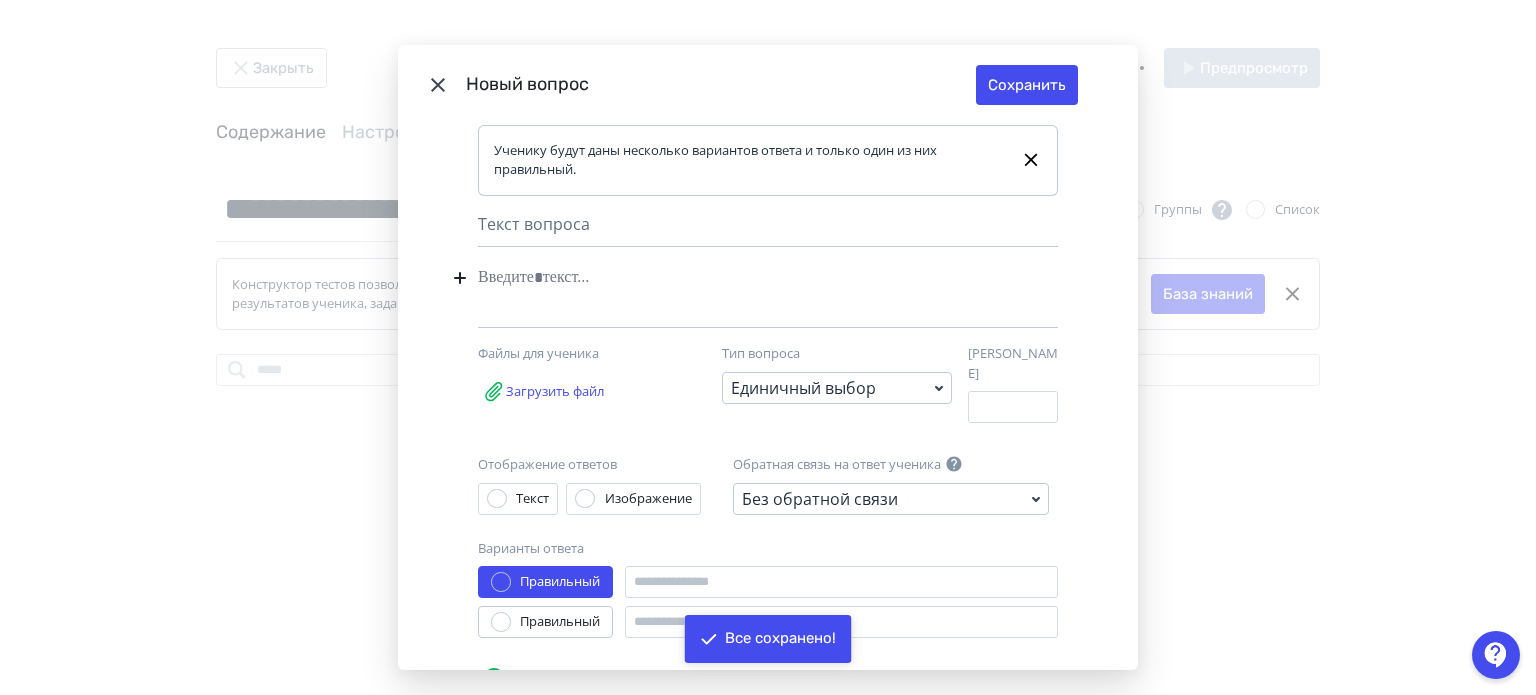 type 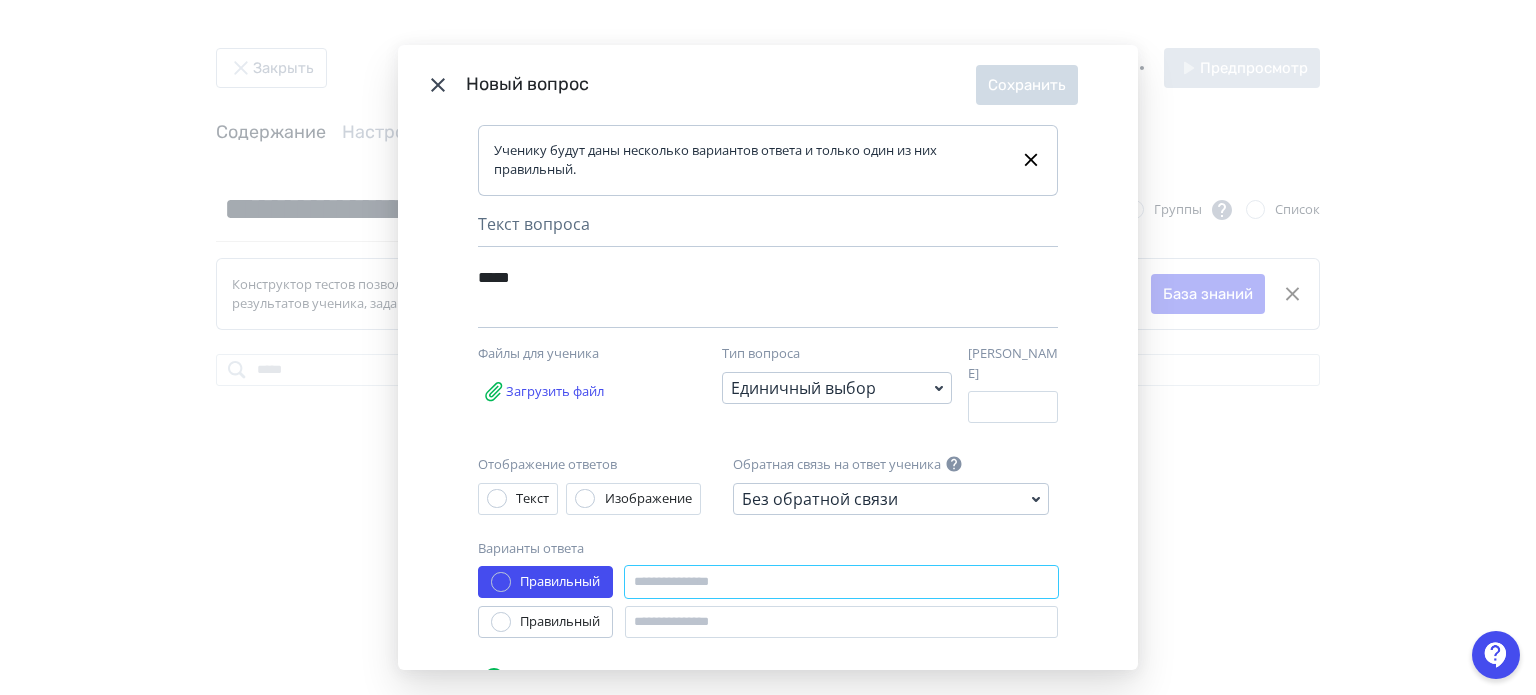 click at bounding box center [841, 582] 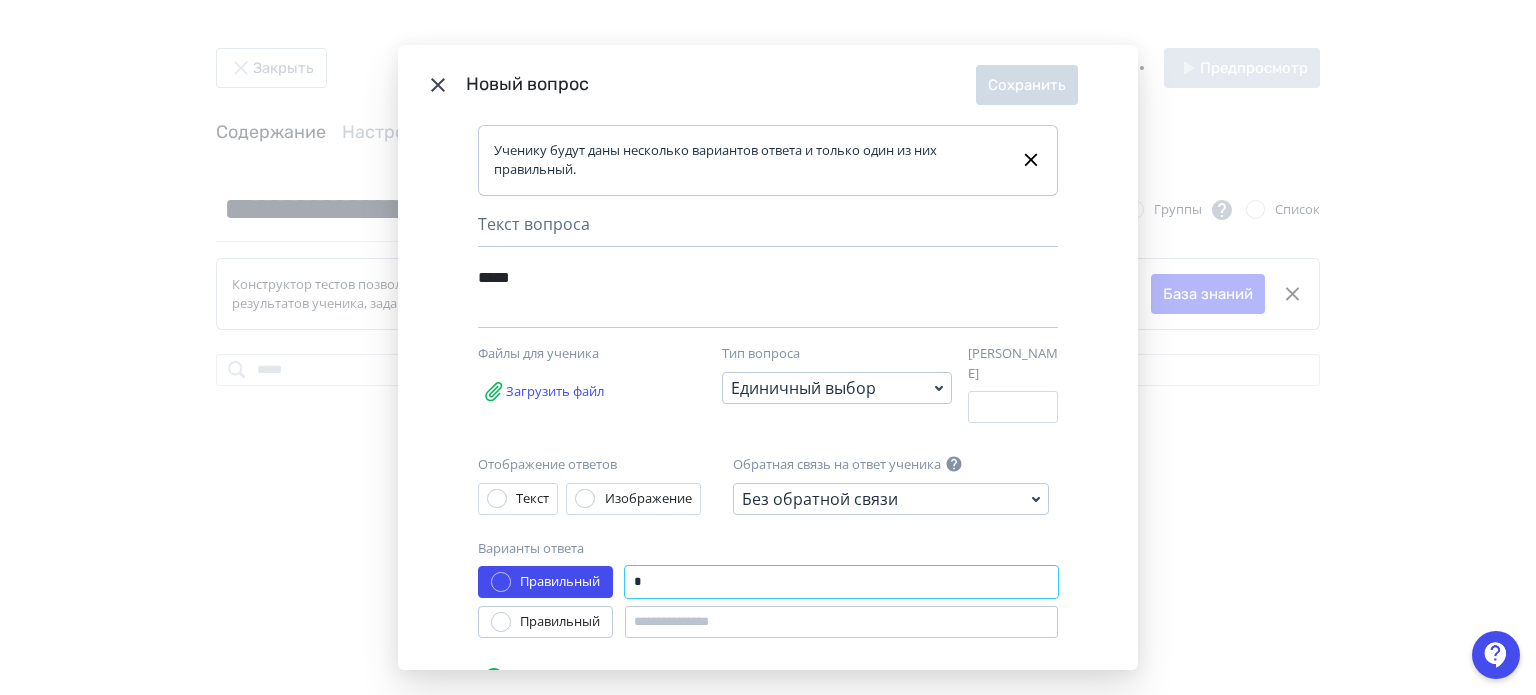 type on "*" 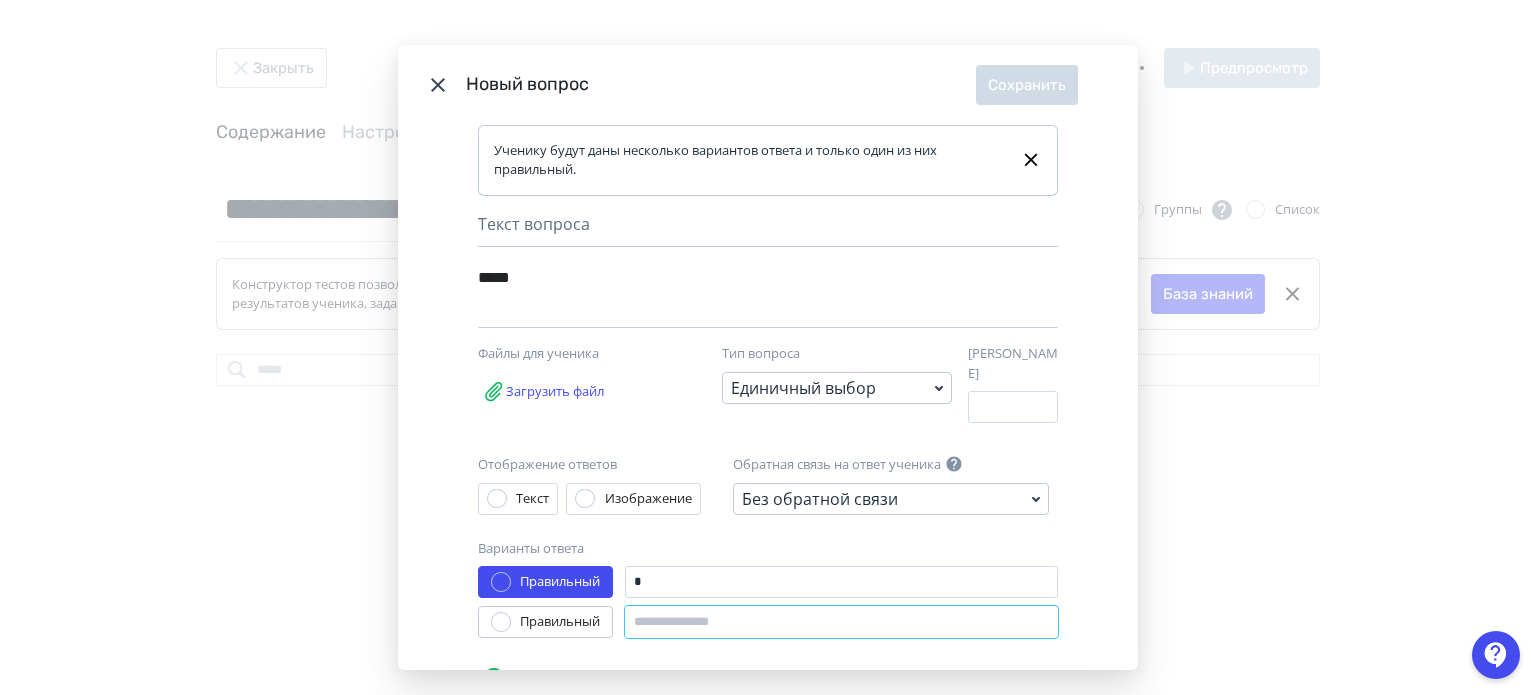 click at bounding box center [841, 622] 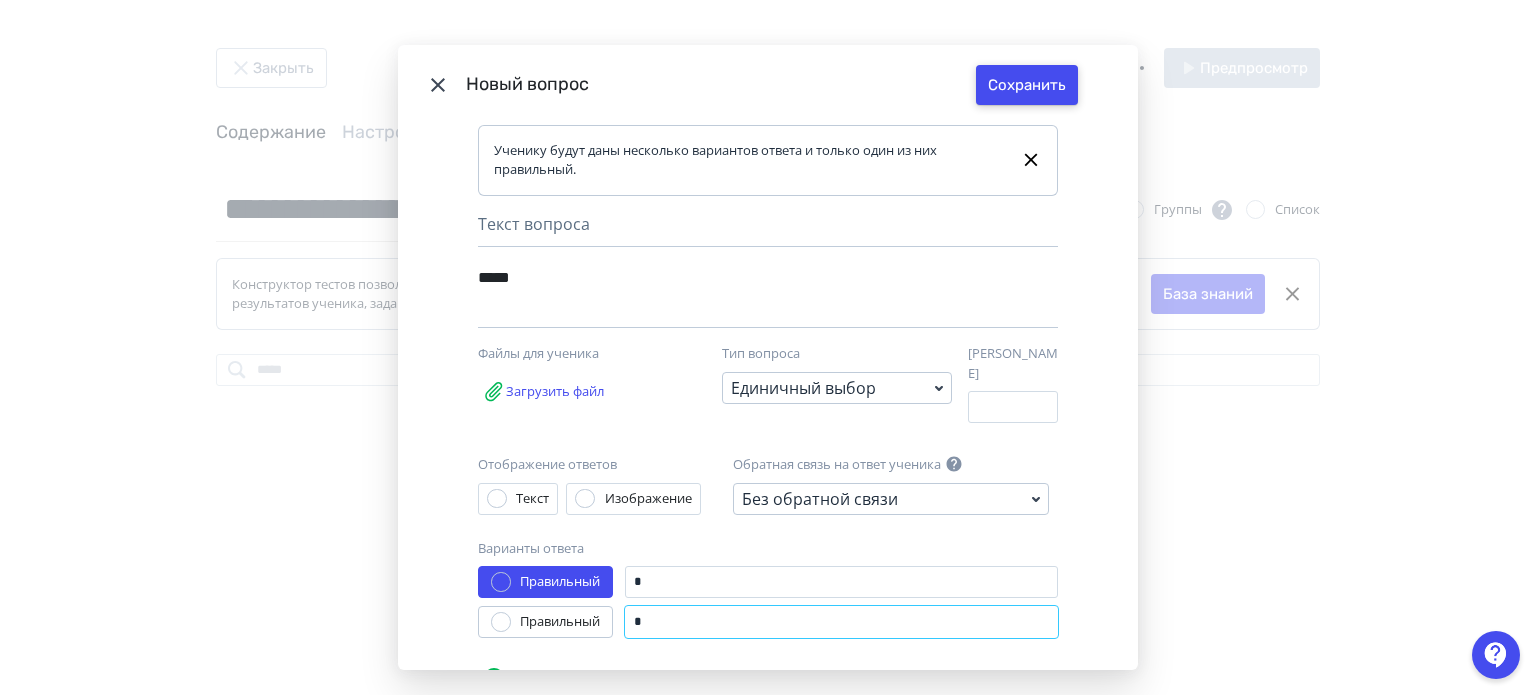 type on "*" 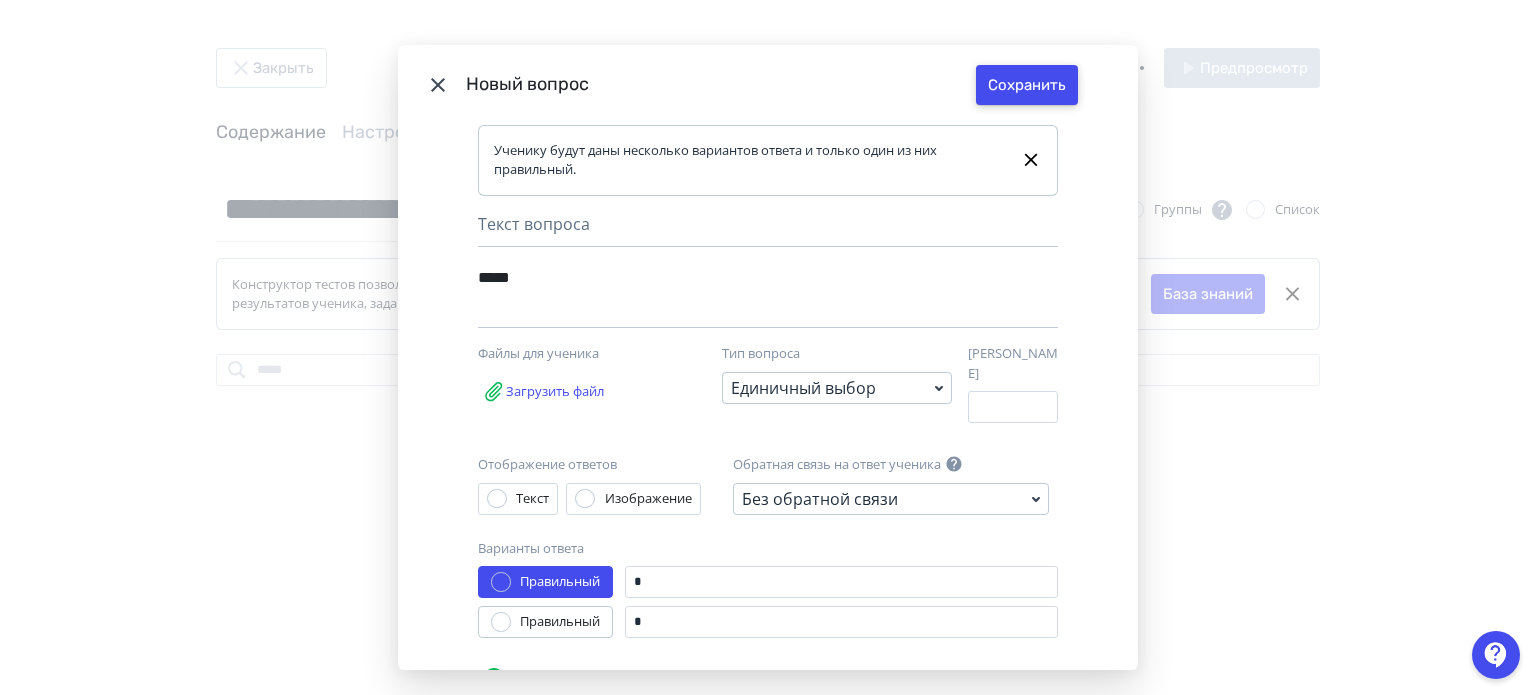 click on "Сохранить" at bounding box center (1027, 85) 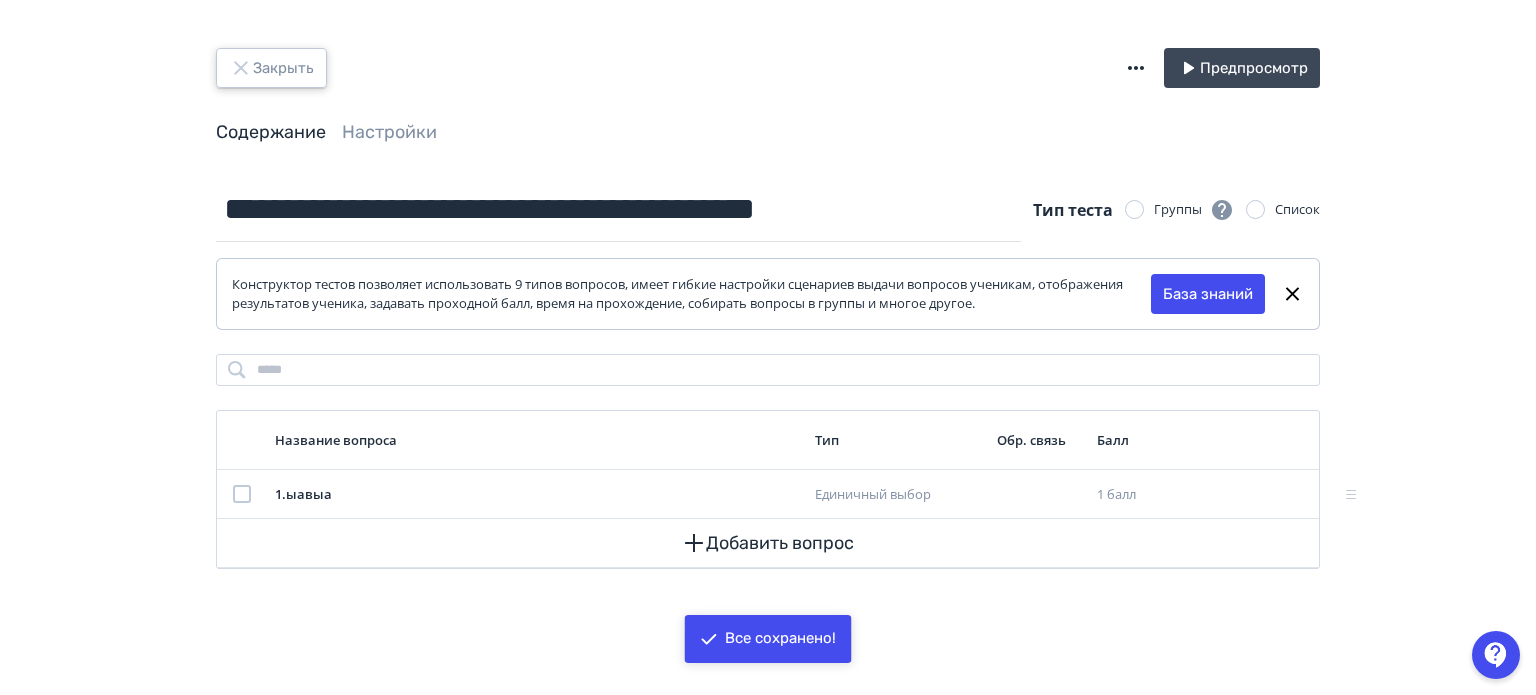 click on "Закрыть" at bounding box center (271, 68) 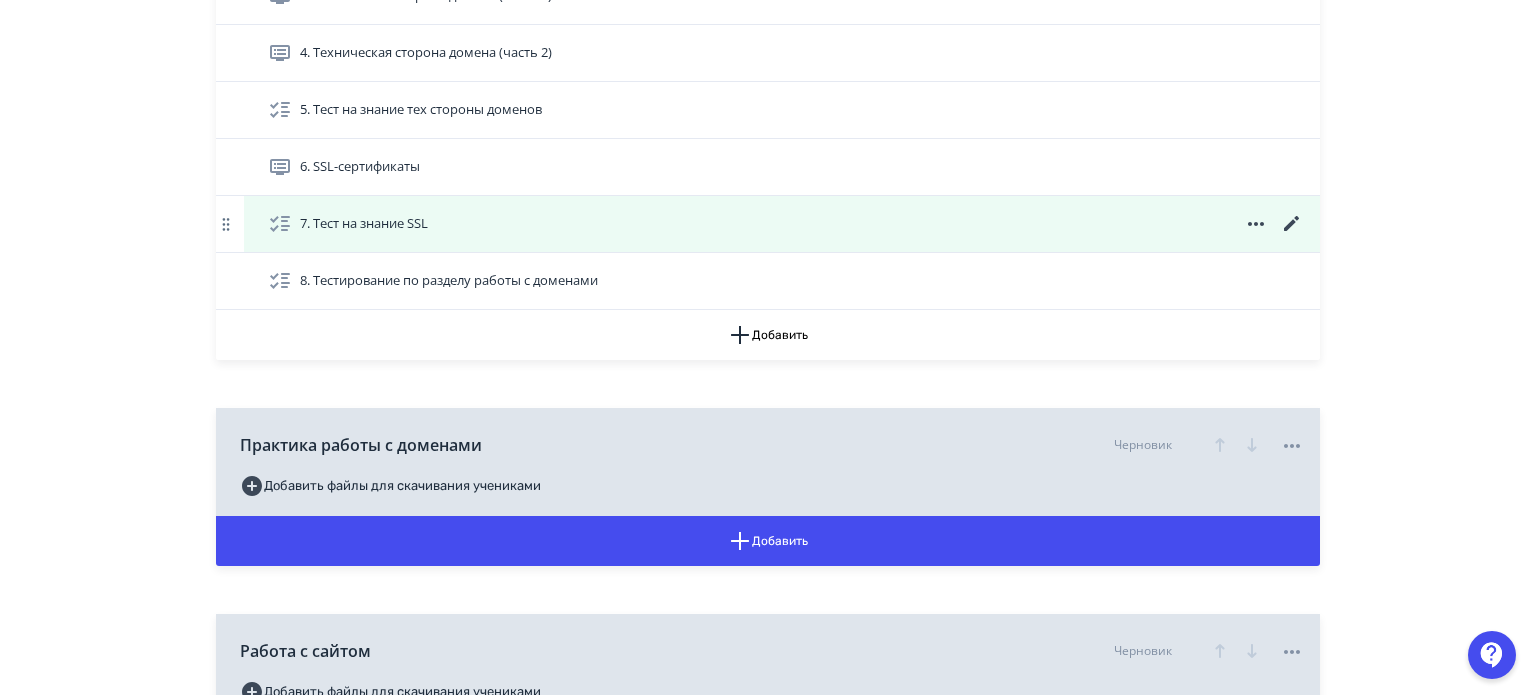 scroll, scrollTop: 2400, scrollLeft: 0, axis: vertical 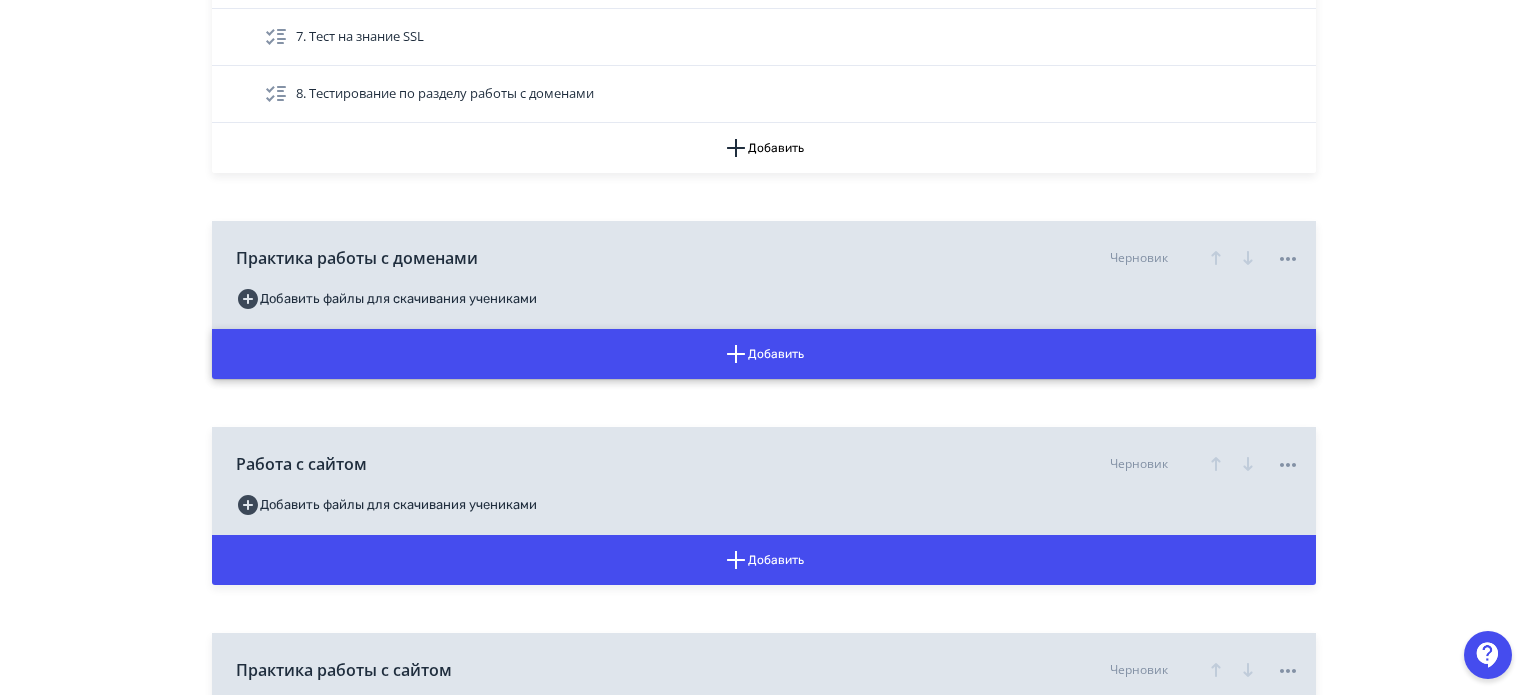 click 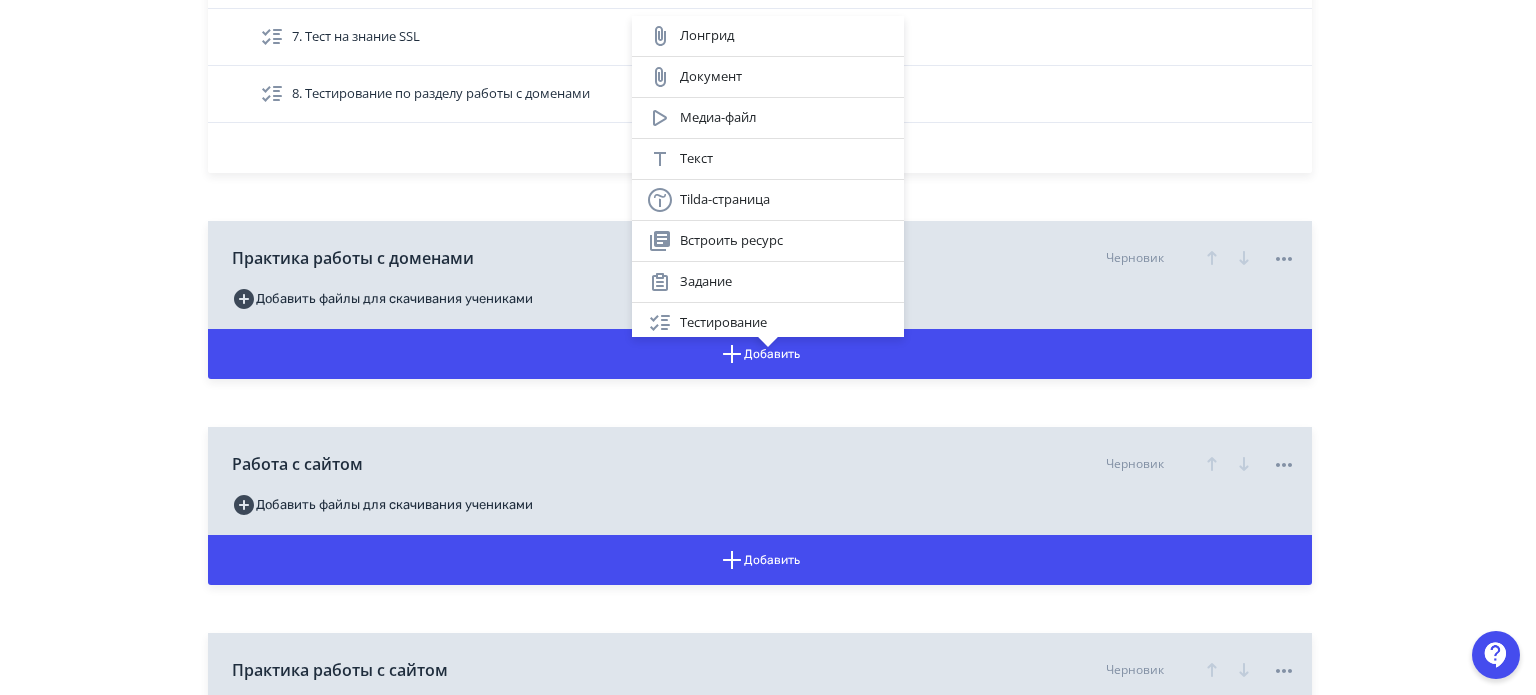 click on "Лонгрид Документ Медиа-файл Текст Tilda-страница Встроить ресурс Задание Тестирование SCORM Интерактивный лонгрид Диалоговый тренажер Новое" at bounding box center [768, 347] 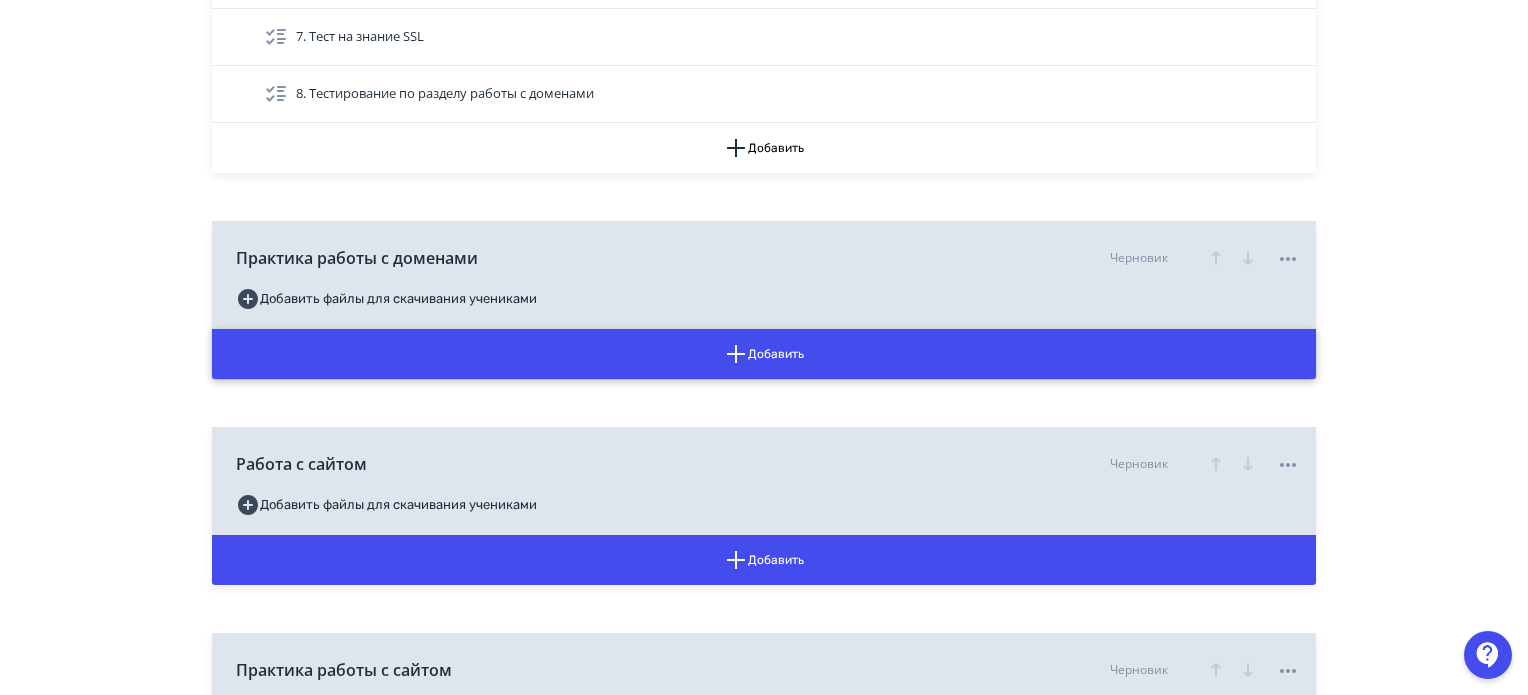 click 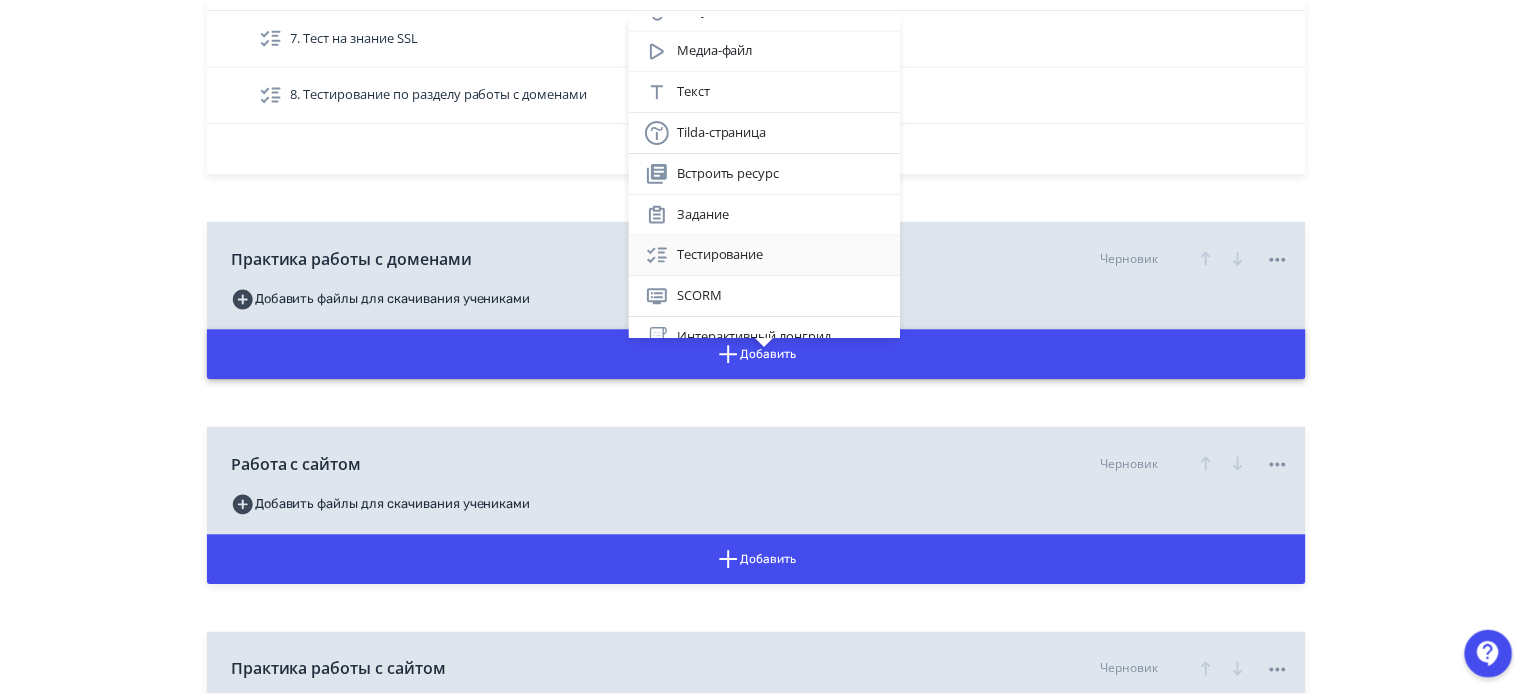 scroll, scrollTop: 127, scrollLeft: 0, axis: vertical 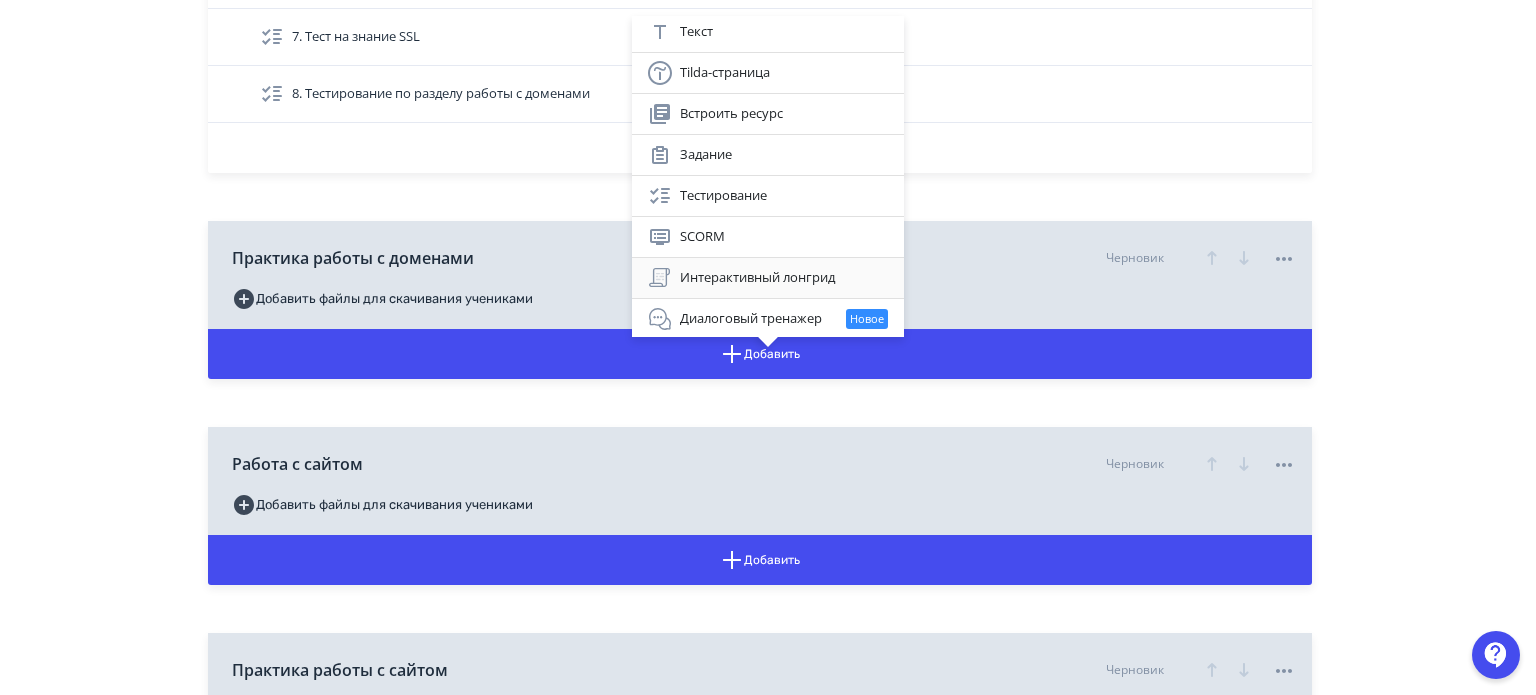 click on "Интерактивный лонгрид" at bounding box center (768, 278) 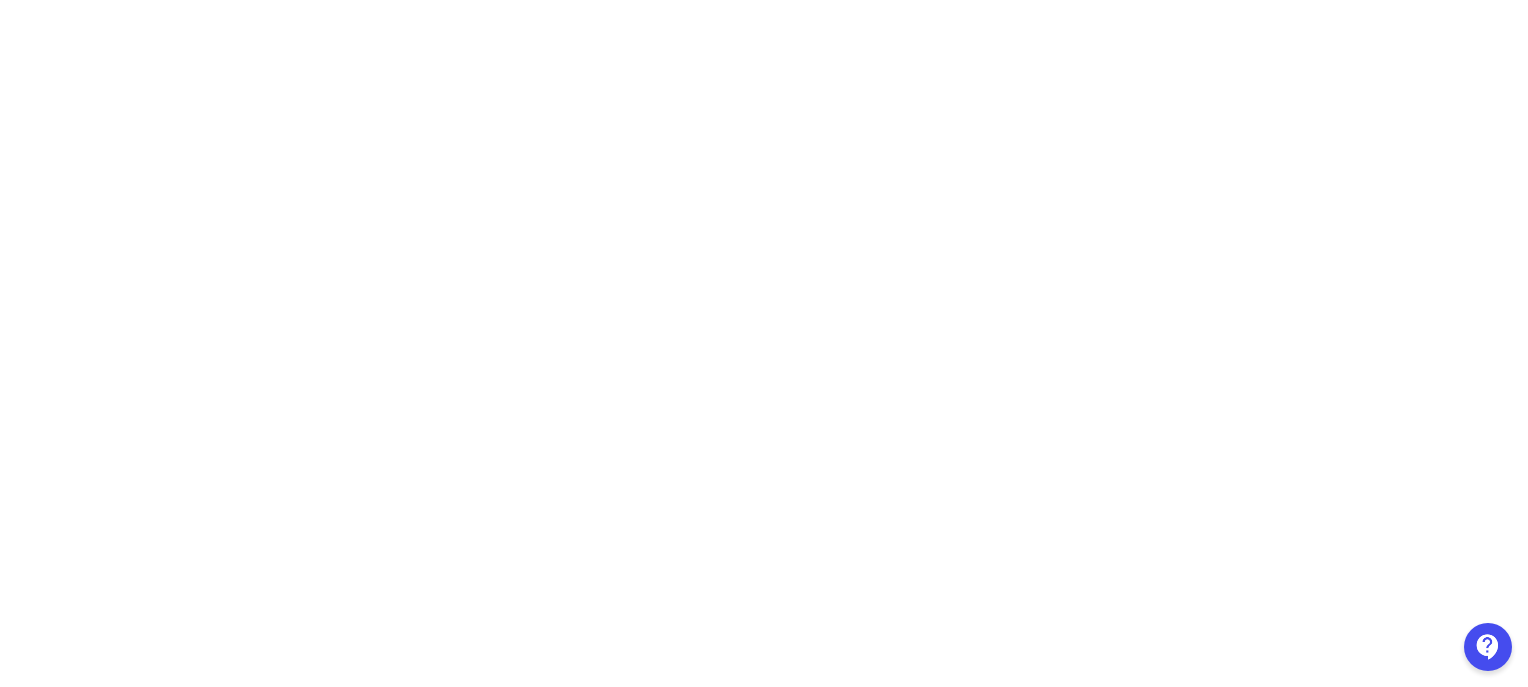 scroll, scrollTop: 0, scrollLeft: 0, axis: both 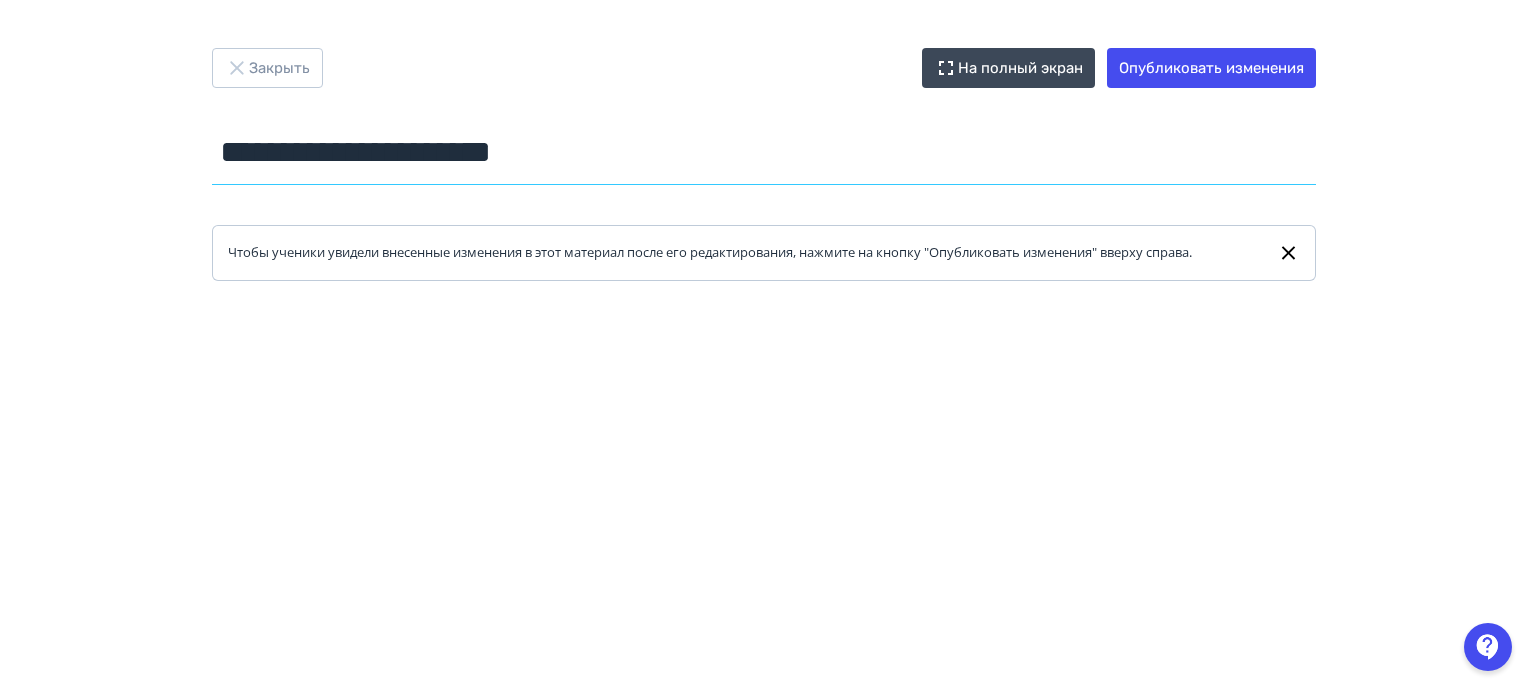 drag, startPoint x: 405, startPoint y: 163, endPoint x: 200, endPoint y: 162, distance: 205.00244 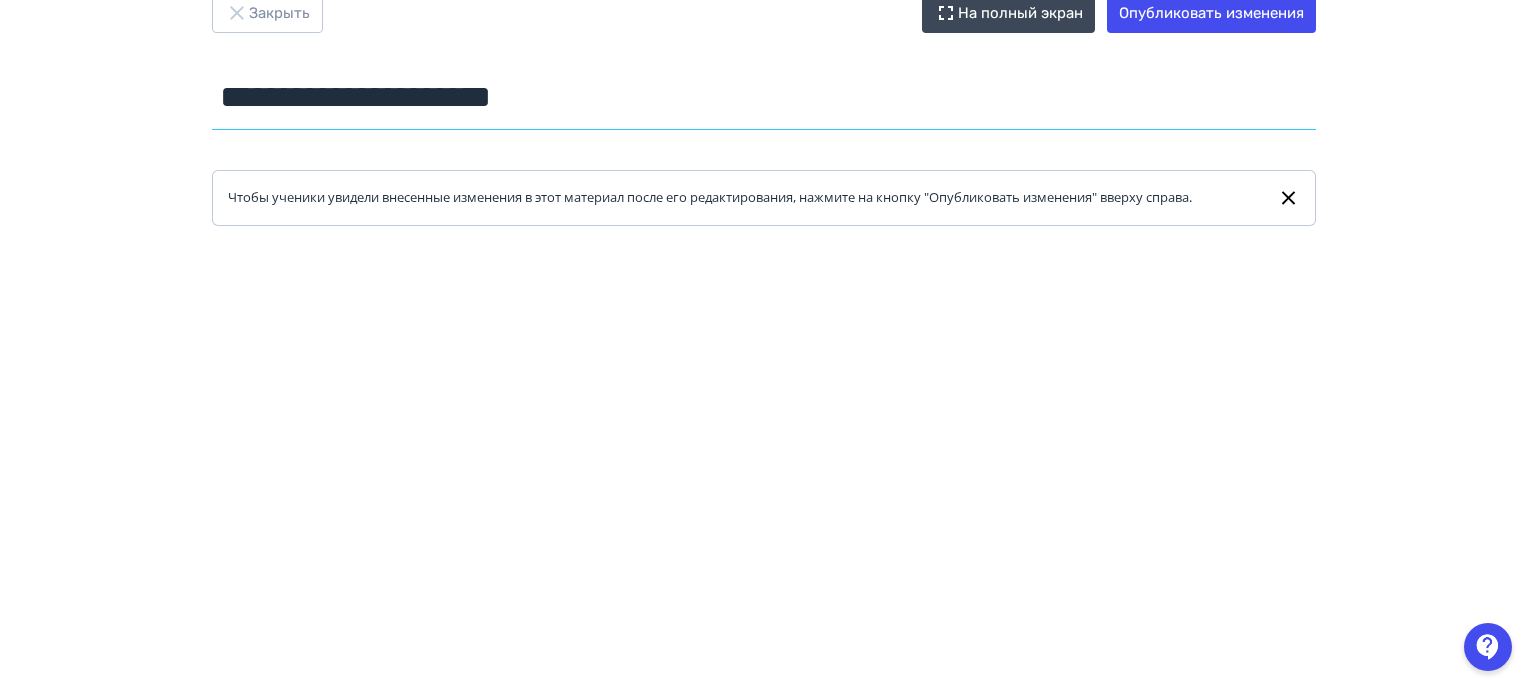 scroll, scrollTop: 100, scrollLeft: 0, axis: vertical 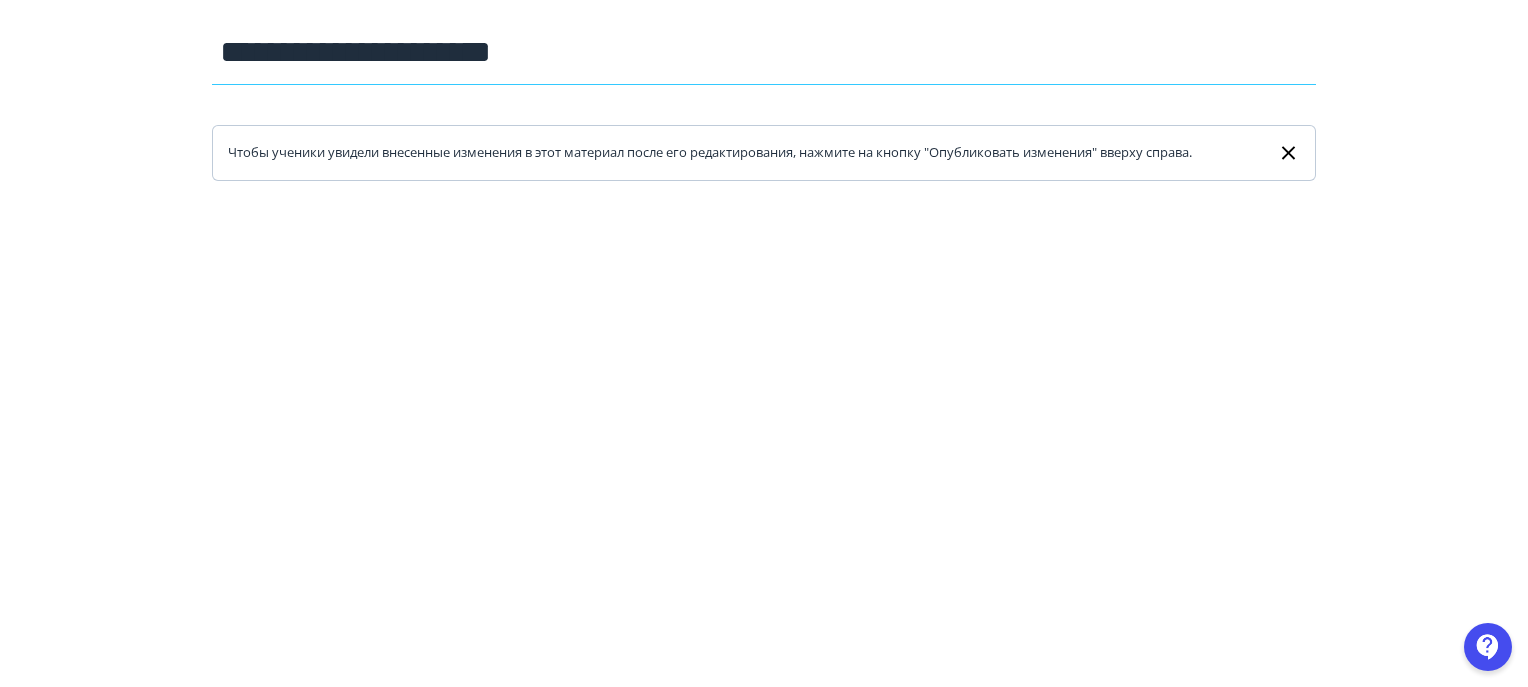 type on "**********" 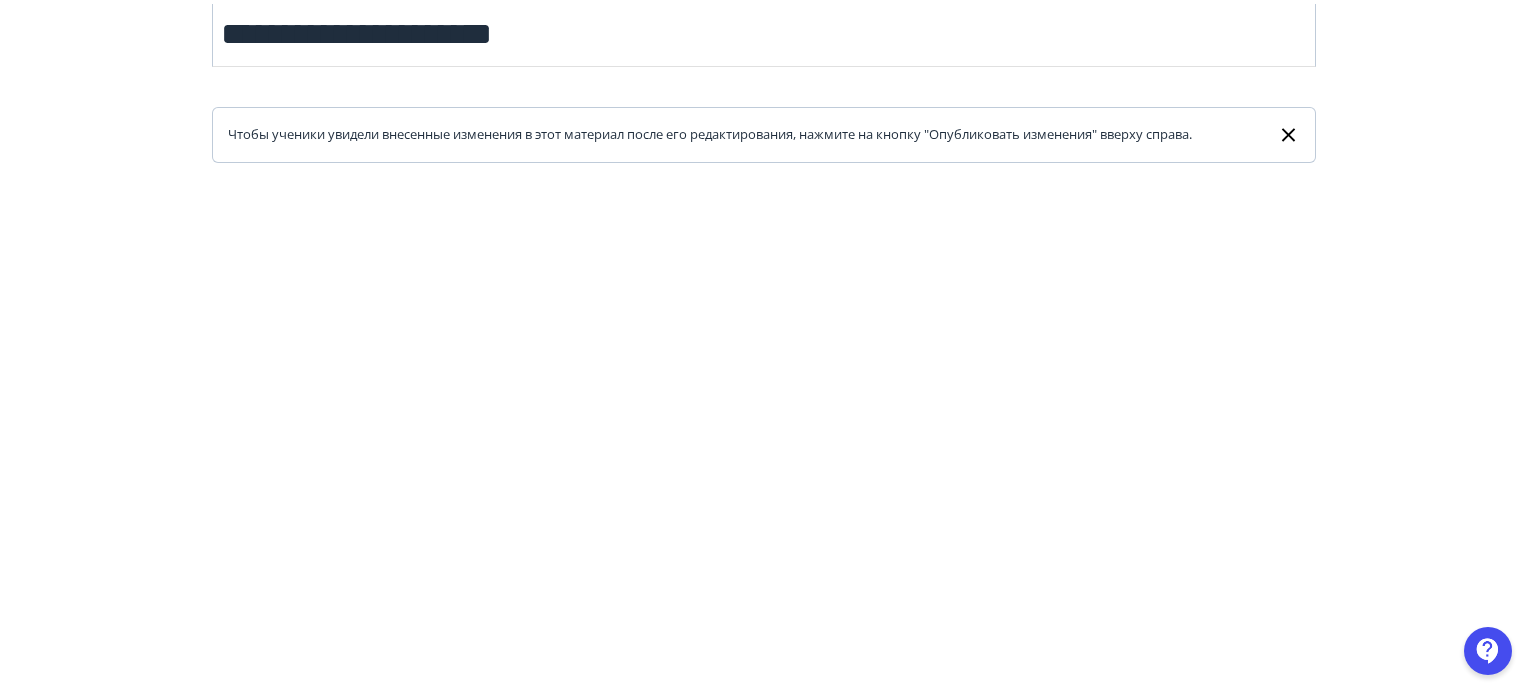 scroll, scrollTop: 0, scrollLeft: 0, axis: both 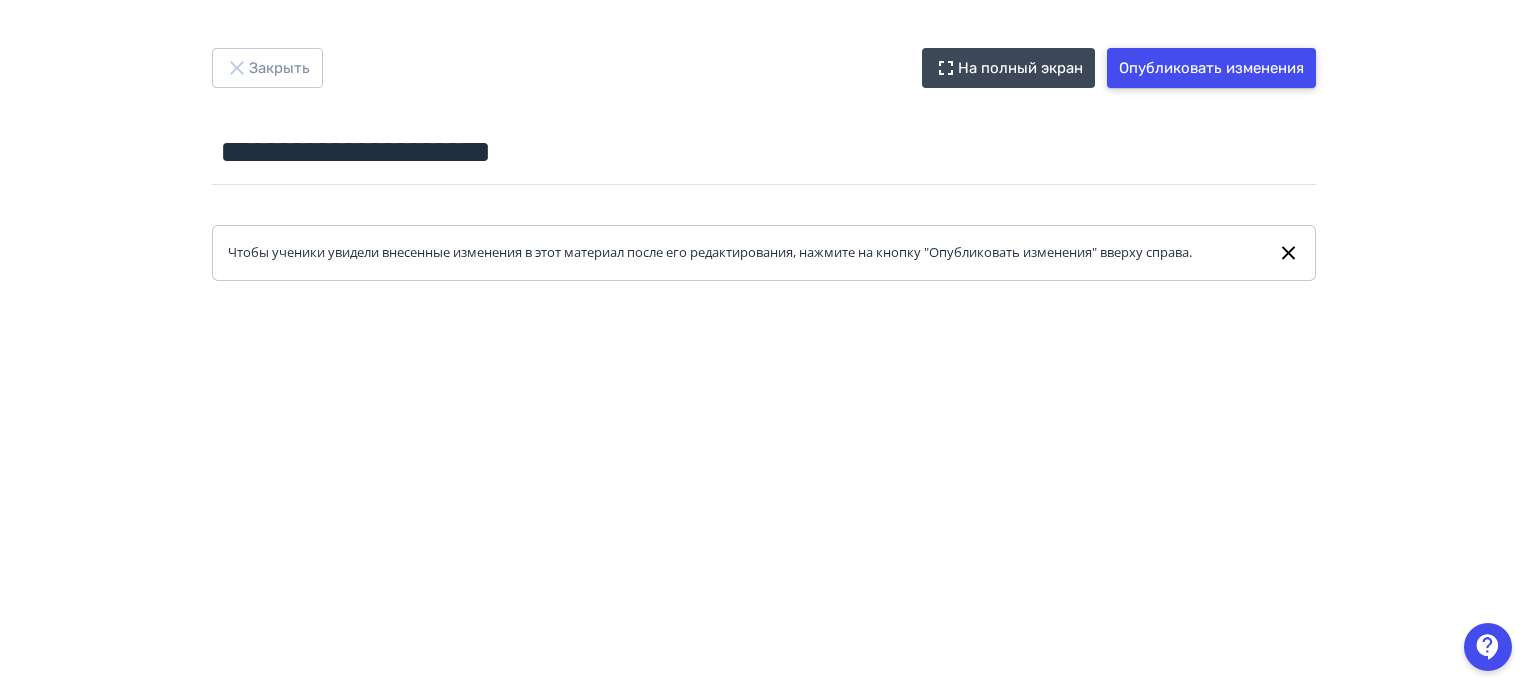 click on "Опубликовать изменения" at bounding box center (1211, 68) 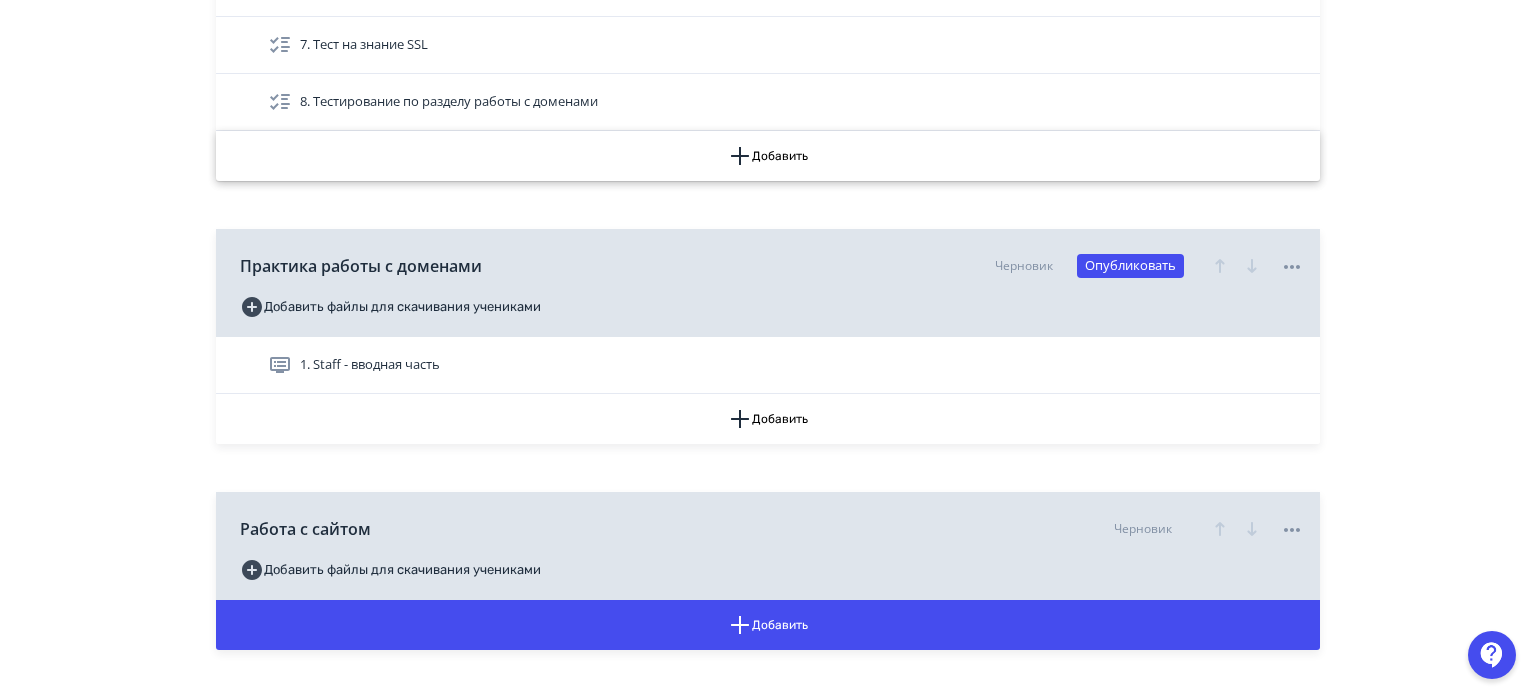 scroll, scrollTop: 2400, scrollLeft: 0, axis: vertical 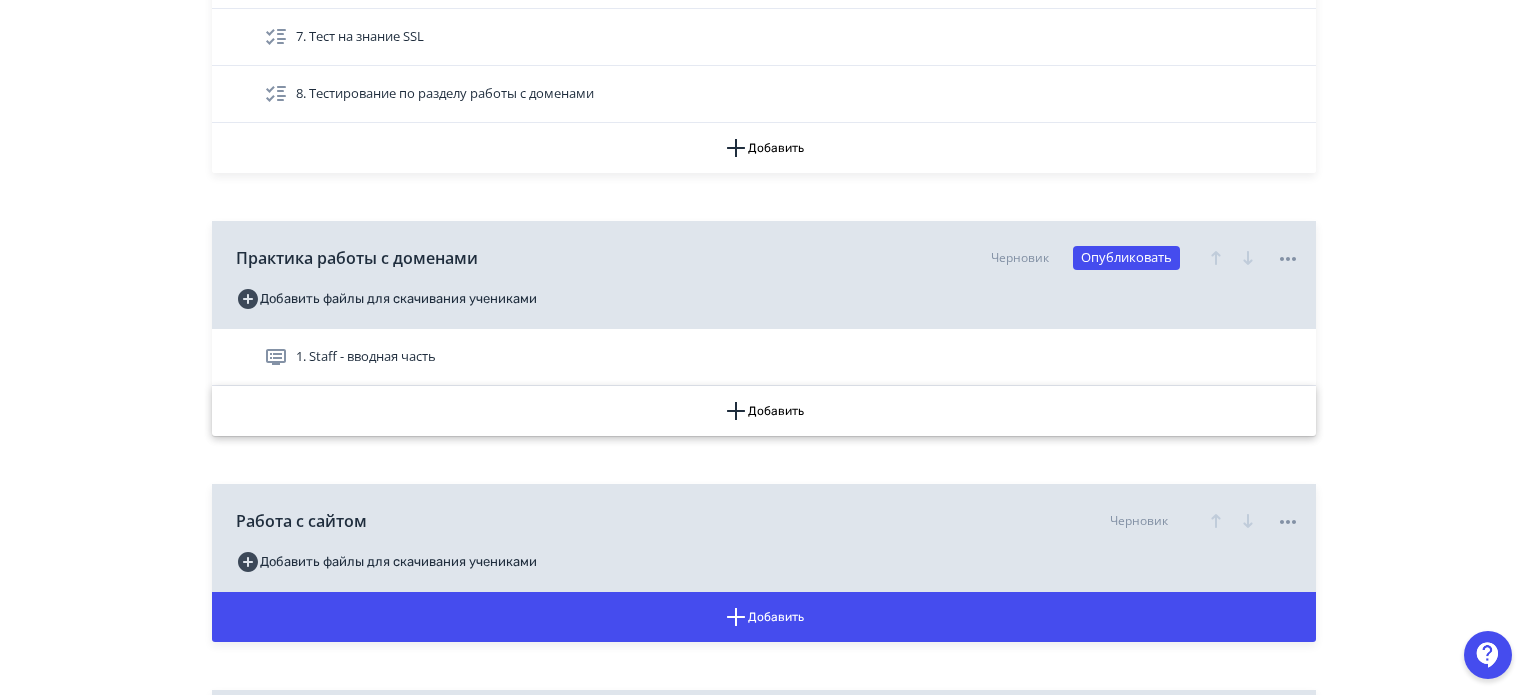 click on "Добавить" at bounding box center [764, 411] 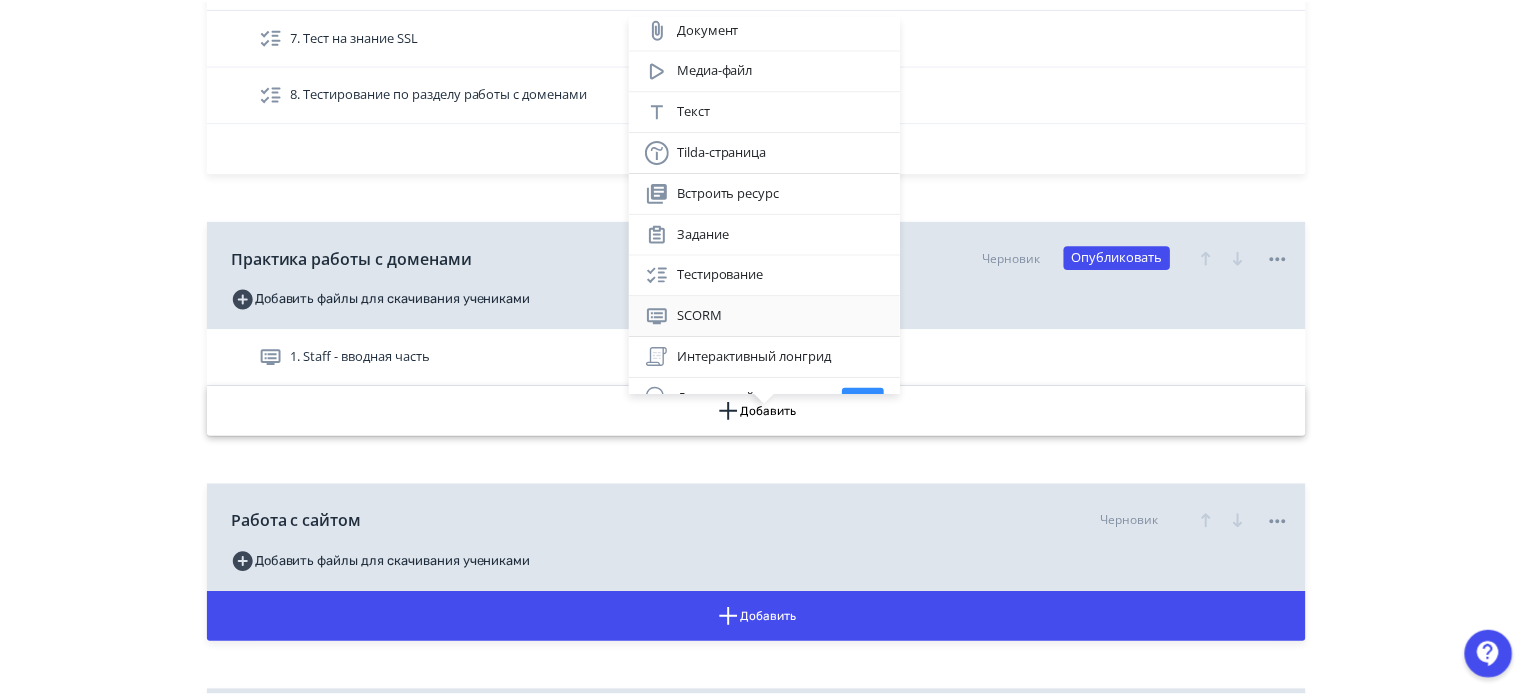 scroll, scrollTop: 70, scrollLeft: 0, axis: vertical 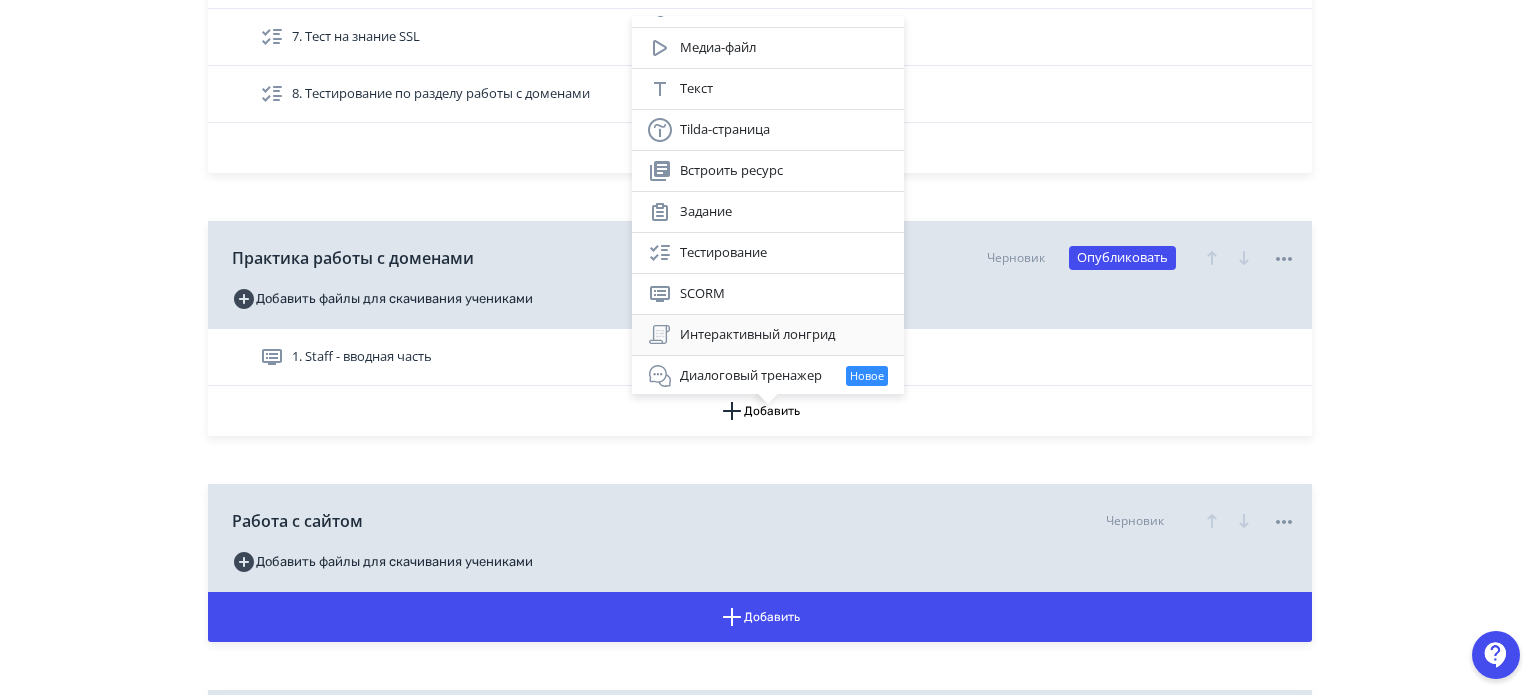 click on "Интерактивный лонгрид" at bounding box center (768, 335) 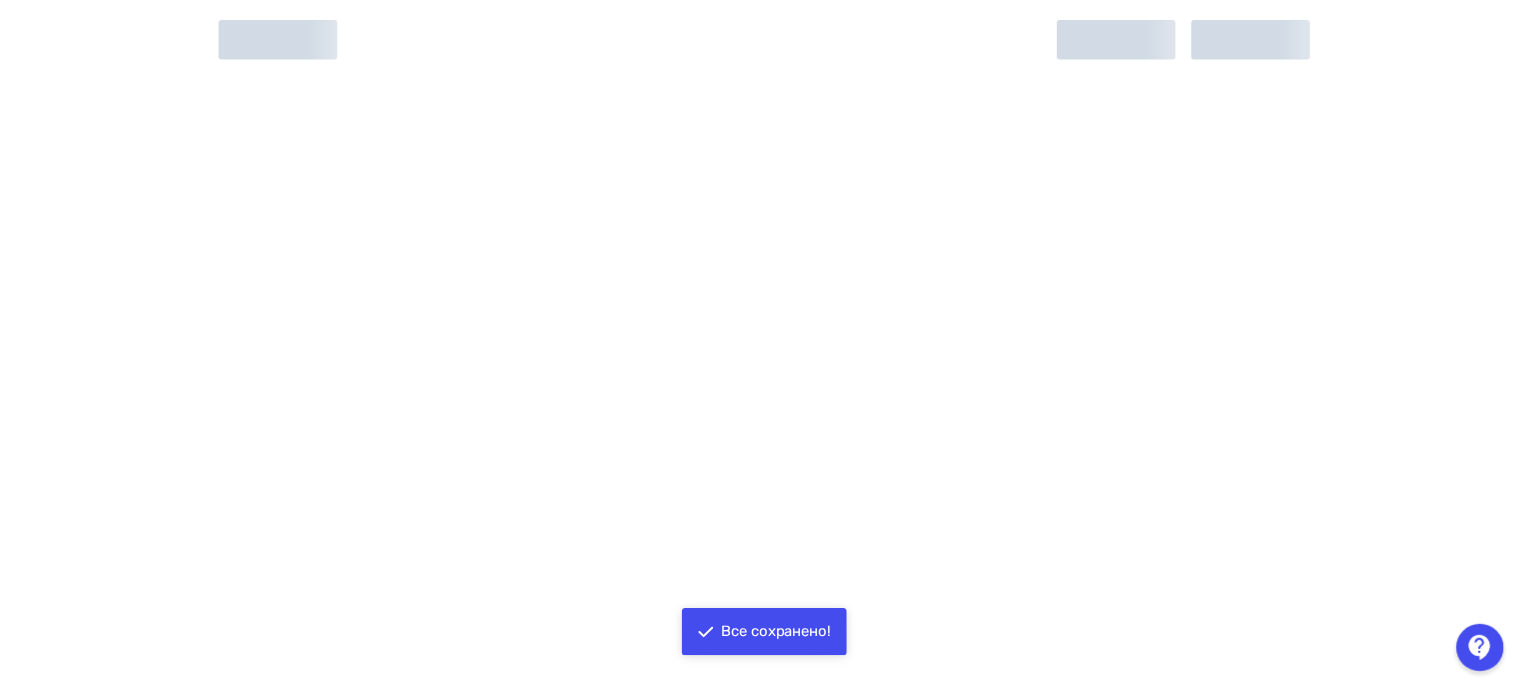 scroll, scrollTop: 0, scrollLeft: 0, axis: both 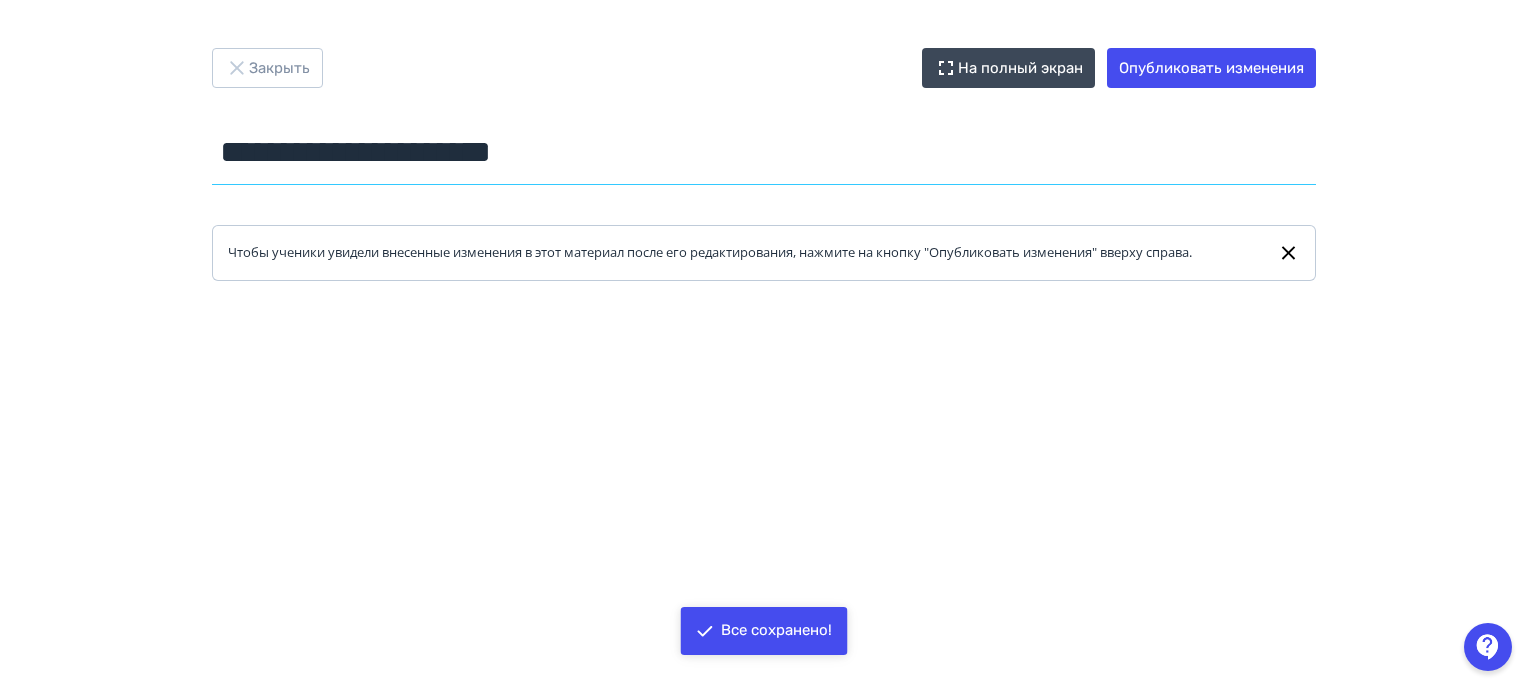 drag, startPoint x: 621, startPoint y: 147, endPoint x: 58, endPoint y: 144, distance: 563.008 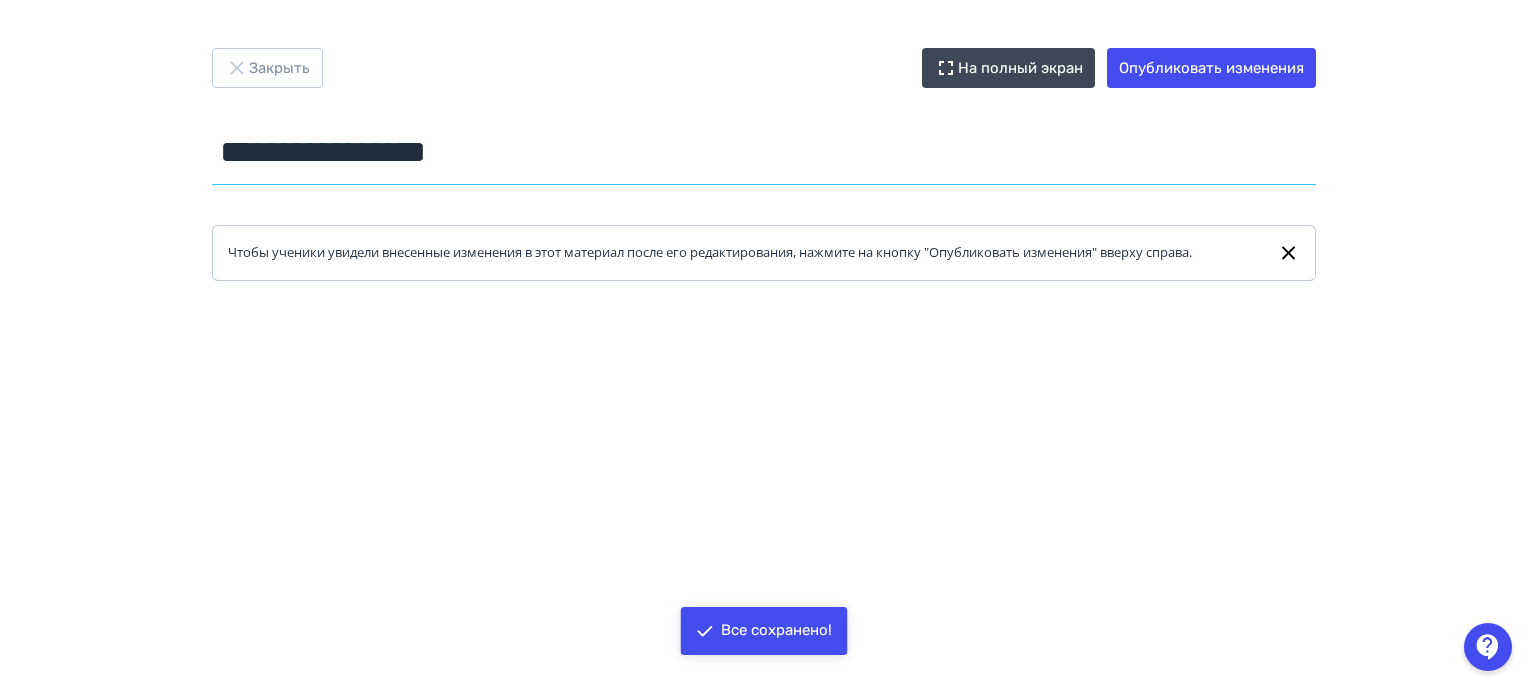 type on "**********" 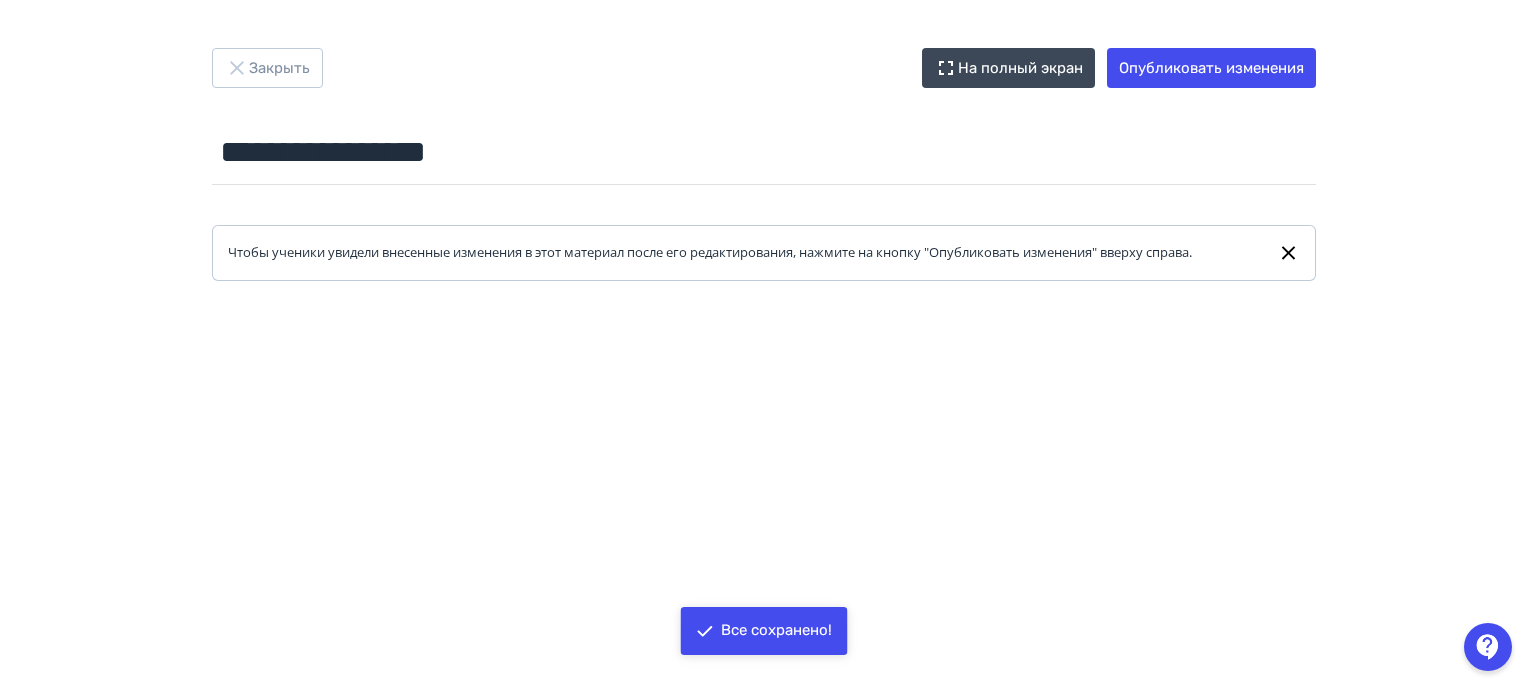 click at bounding box center [764, 731] 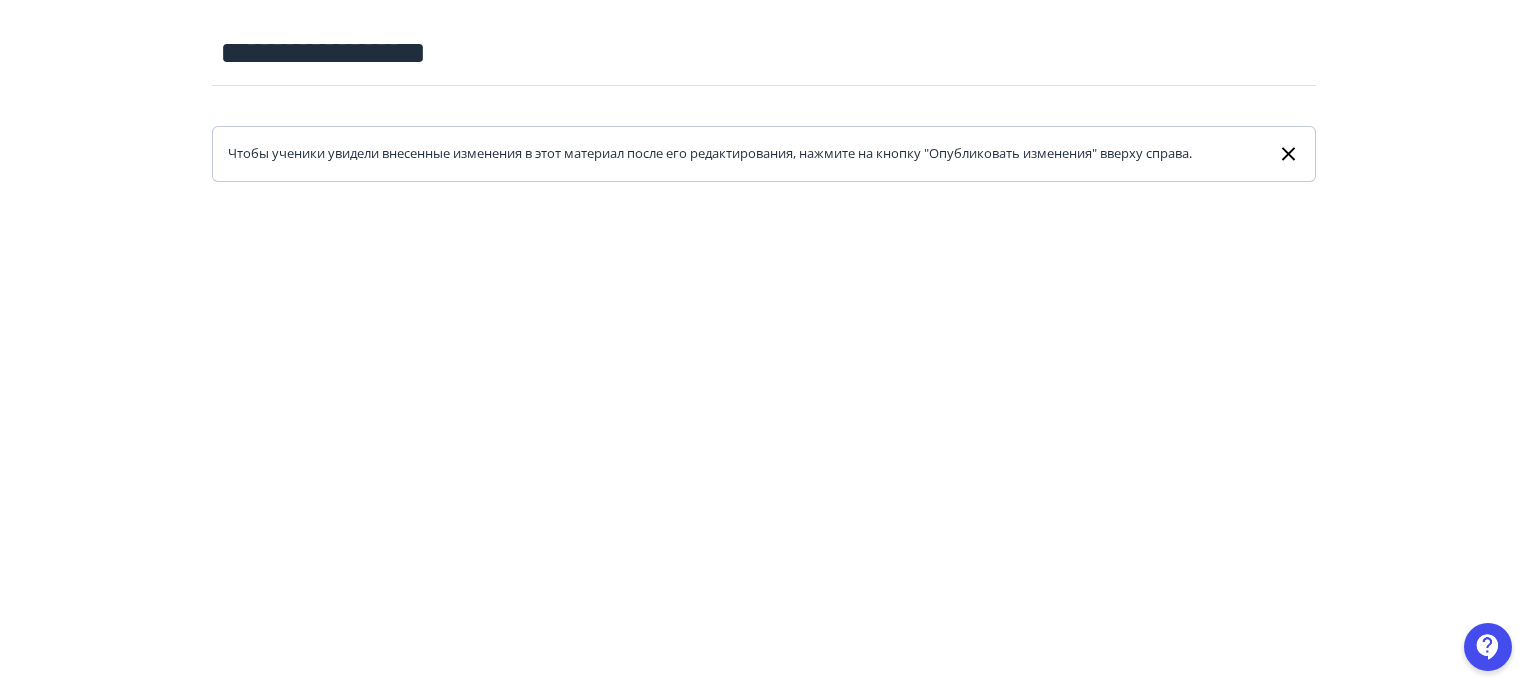 scroll, scrollTop: 100, scrollLeft: 0, axis: vertical 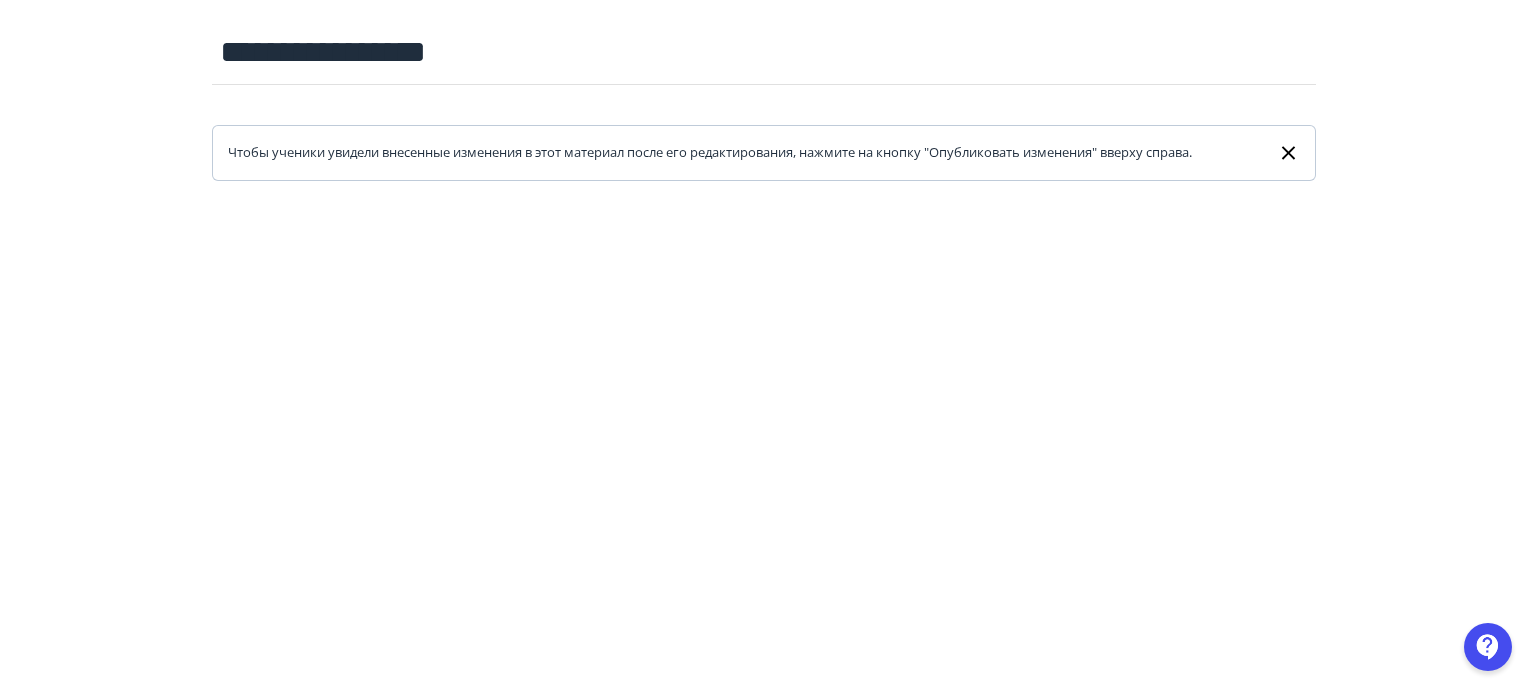 click at bounding box center [764, 631] 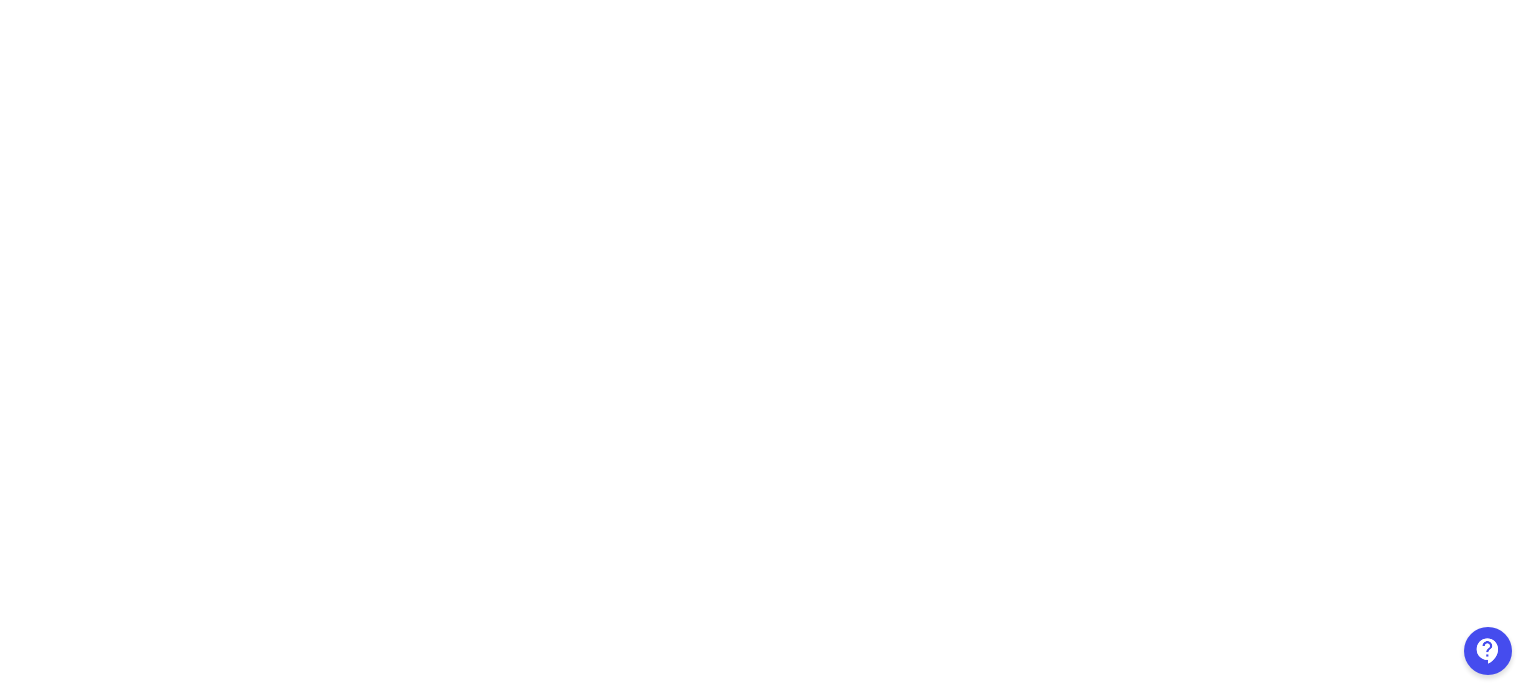 scroll, scrollTop: 0, scrollLeft: 0, axis: both 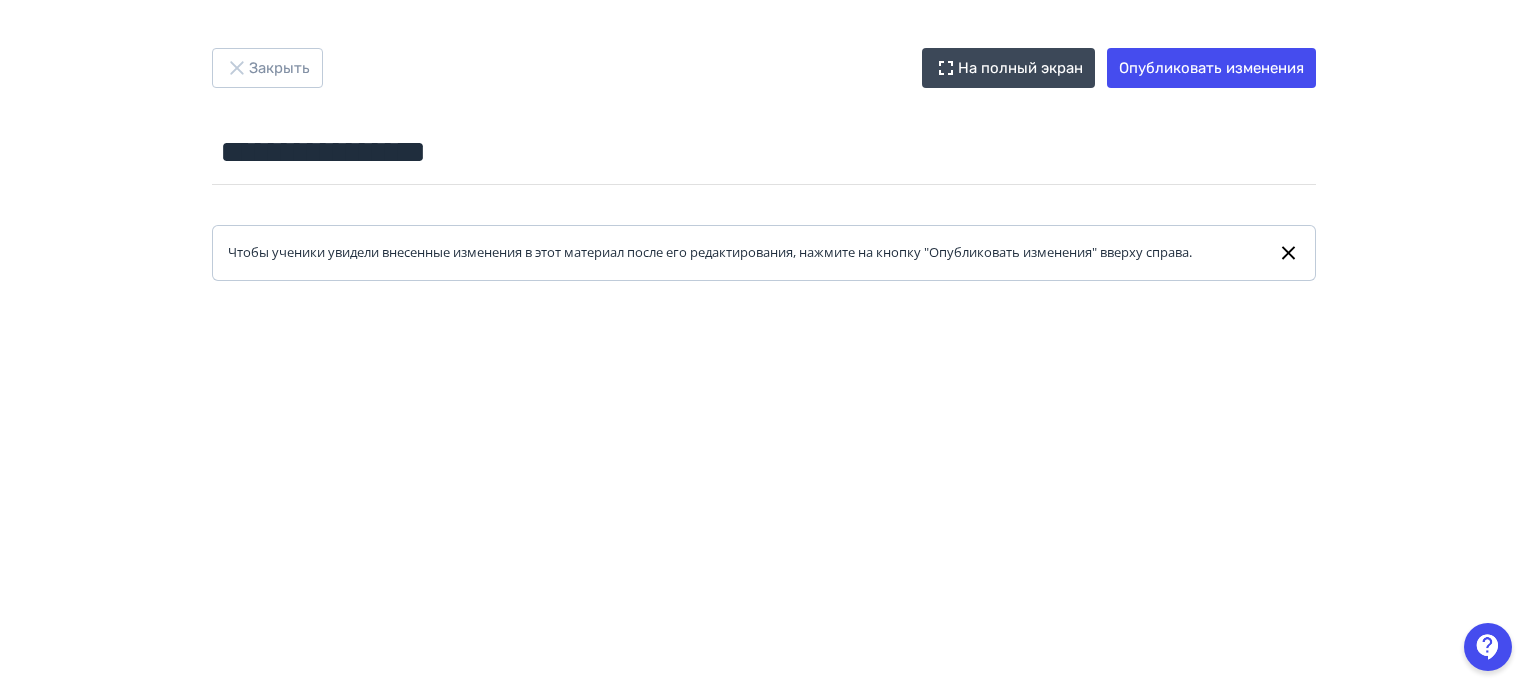 click on "**********" at bounding box center [764, 343] 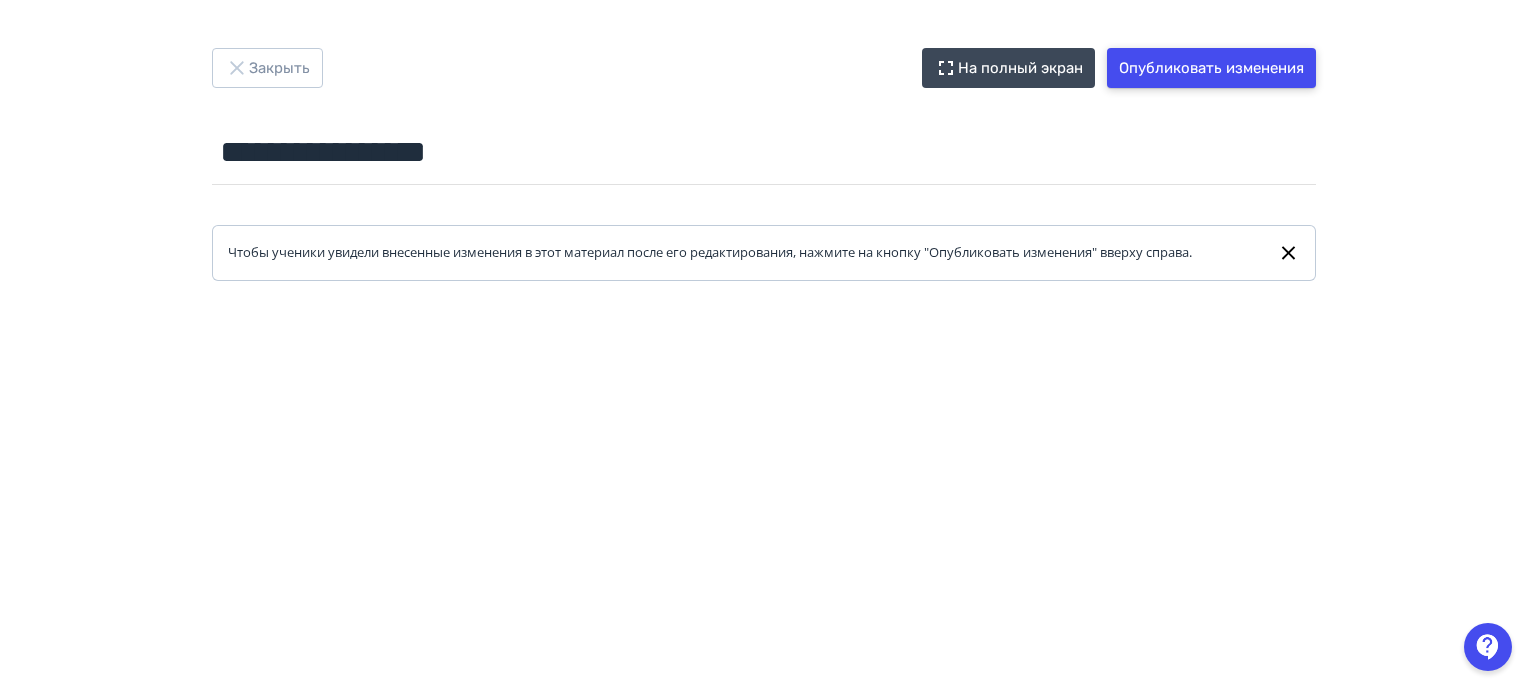 click on "Опубликовать изменения" at bounding box center (1211, 68) 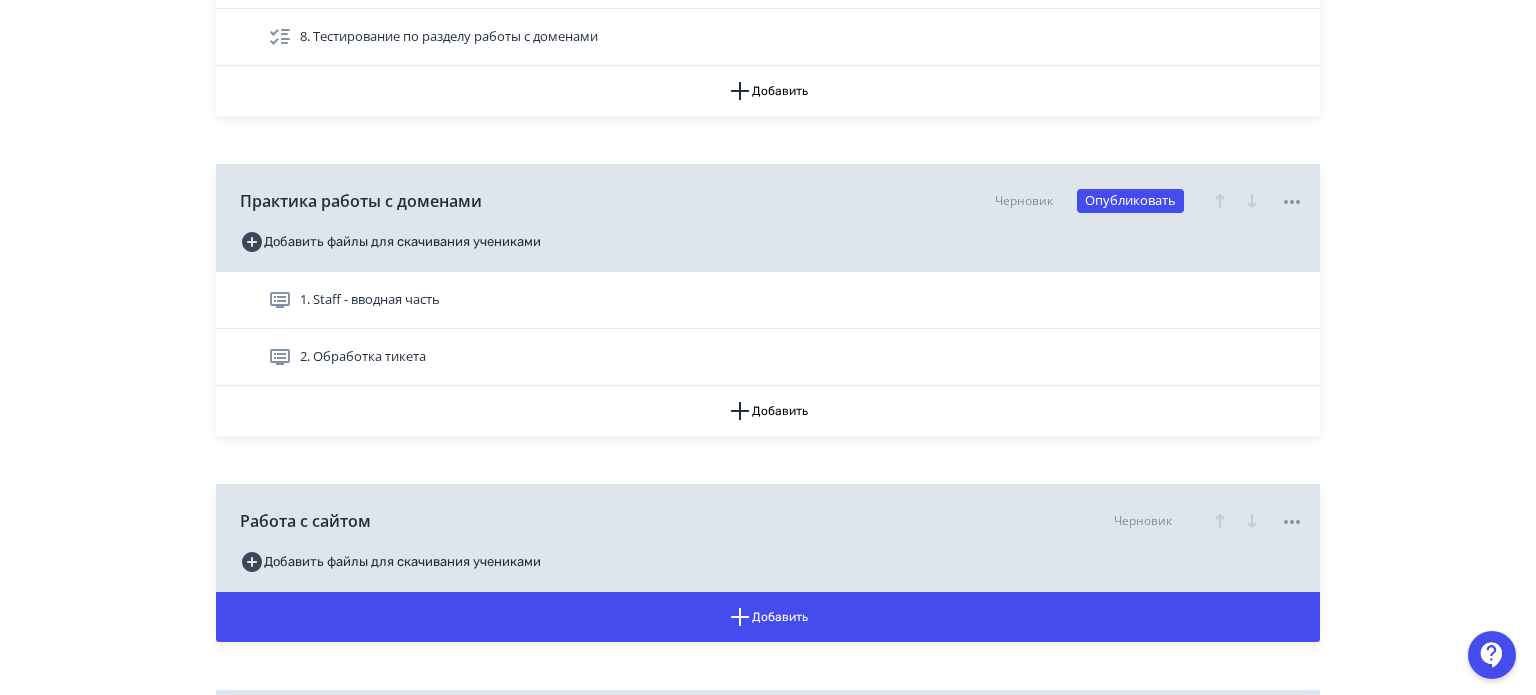 scroll, scrollTop: 2500, scrollLeft: 0, axis: vertical 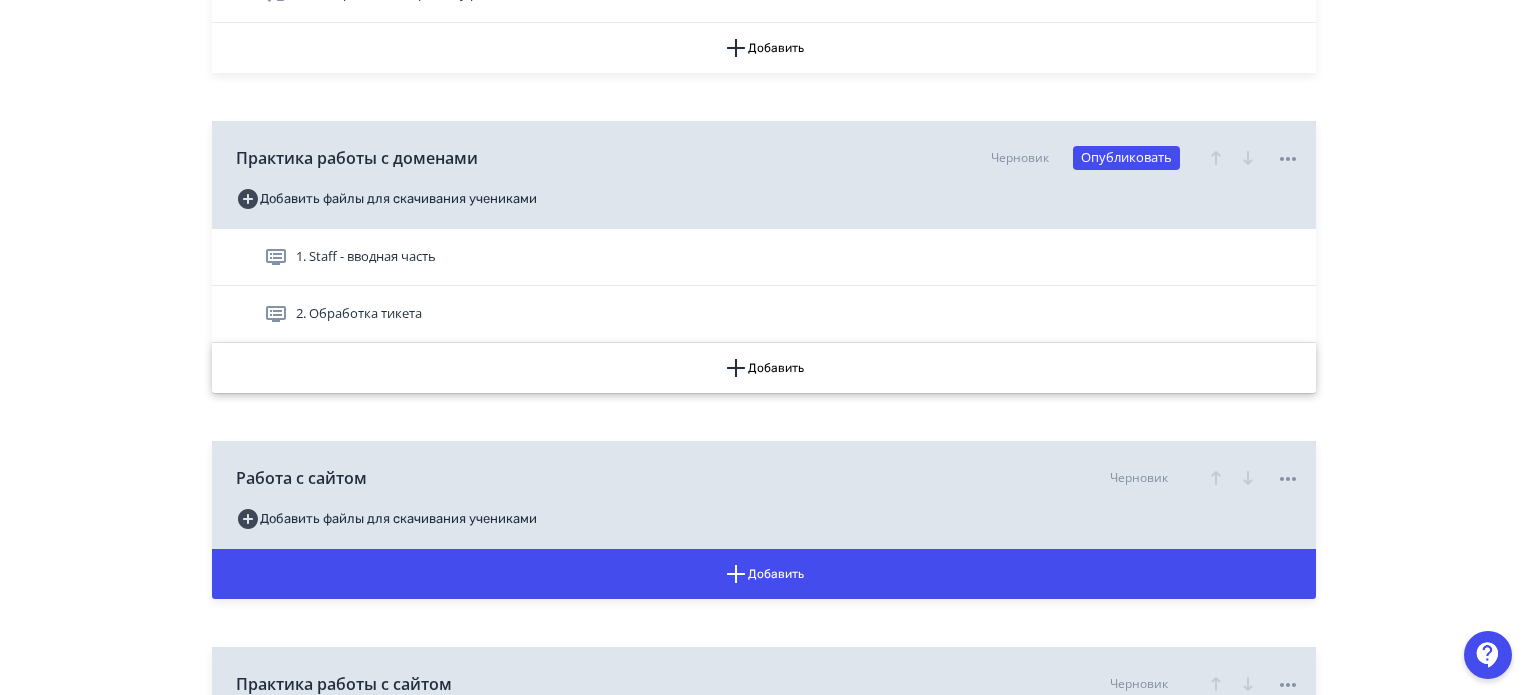 click on "Добавить" at bounding box center [764, 368] 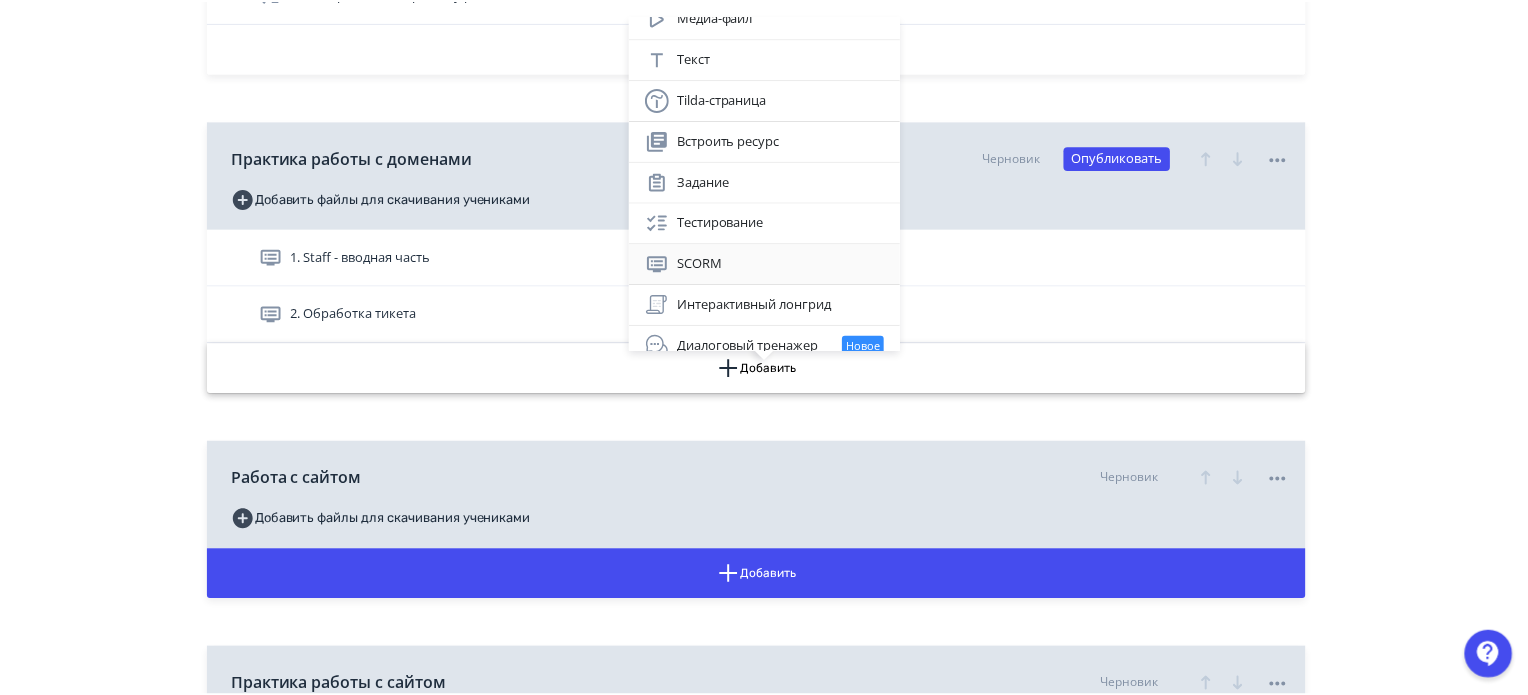 scroll, scrollTop: 113, scrollLeft: 0, axis: vertical 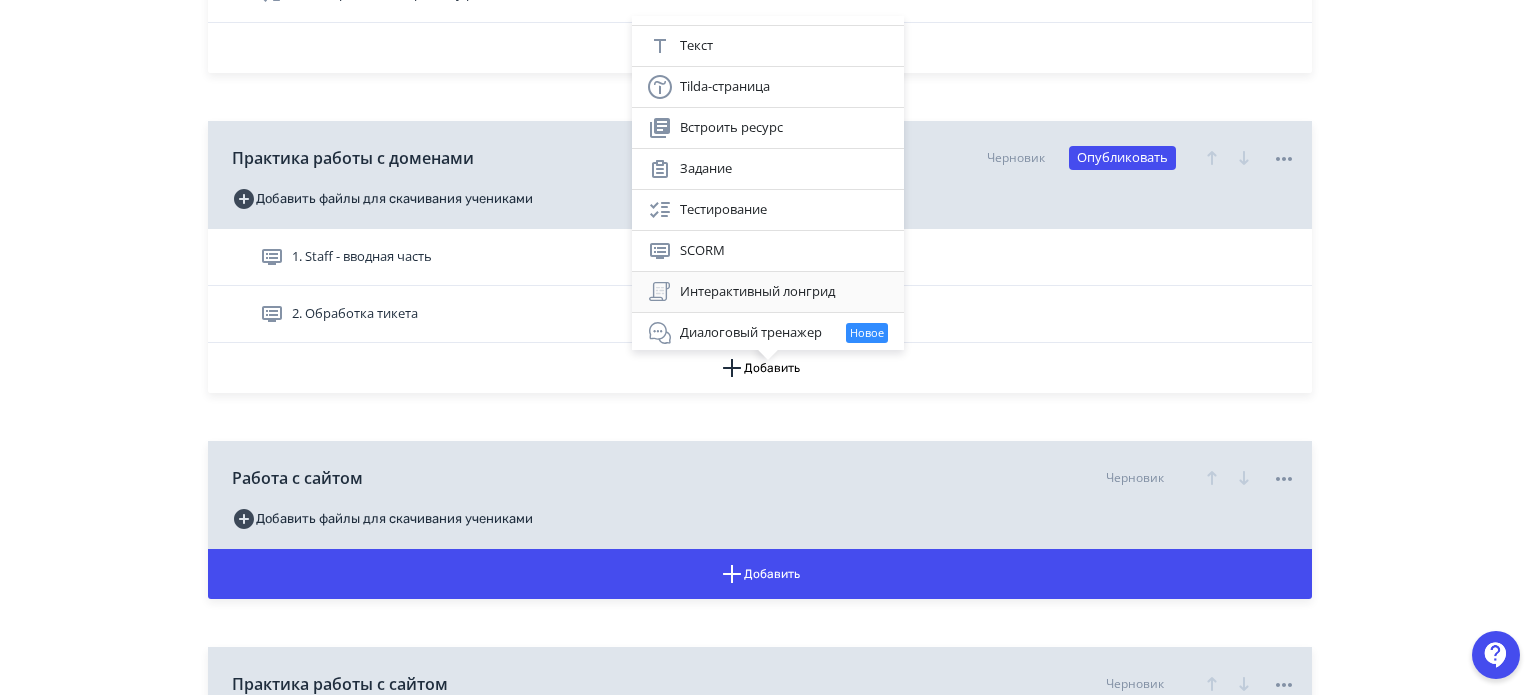 click on "Интерактивный лонгрид" at bounding box center (768, 292) 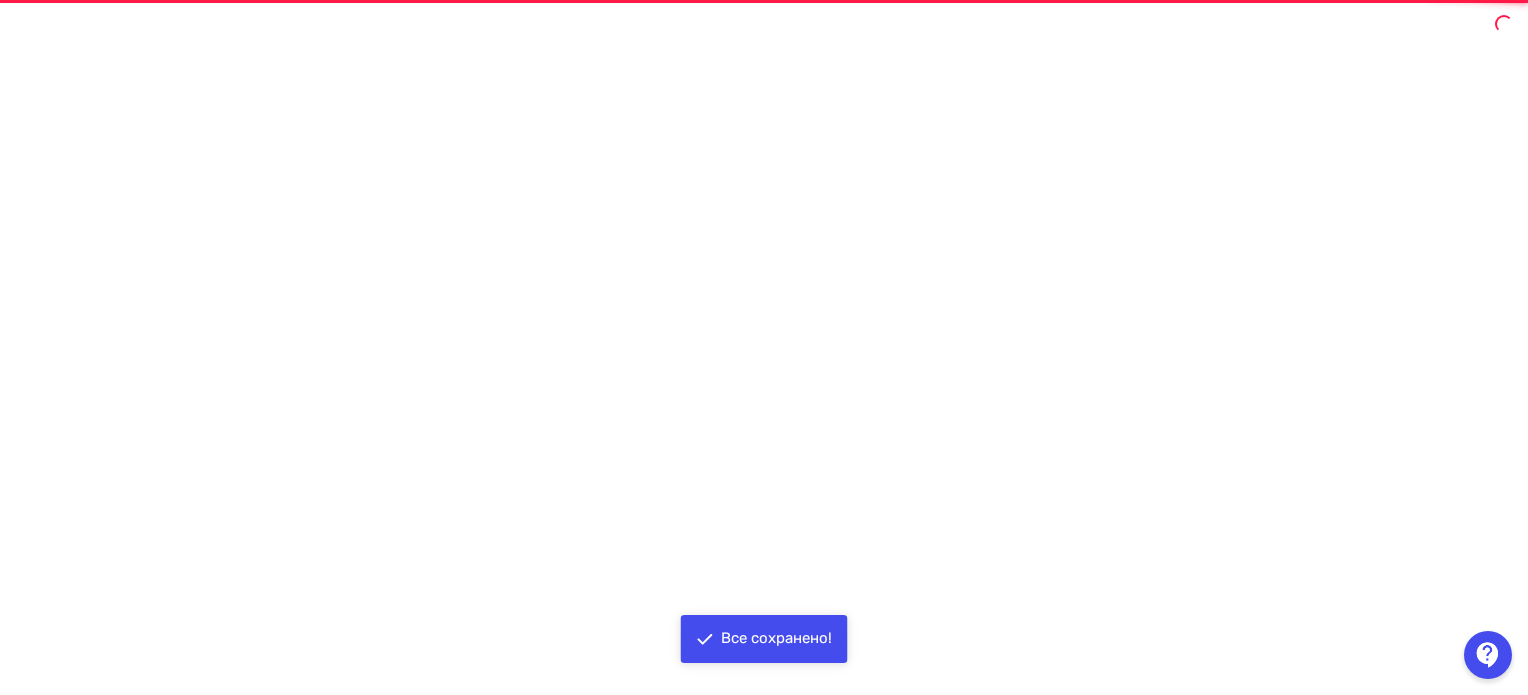 scroll, scrollTop: 0, scrollLeft: 0, axis: both 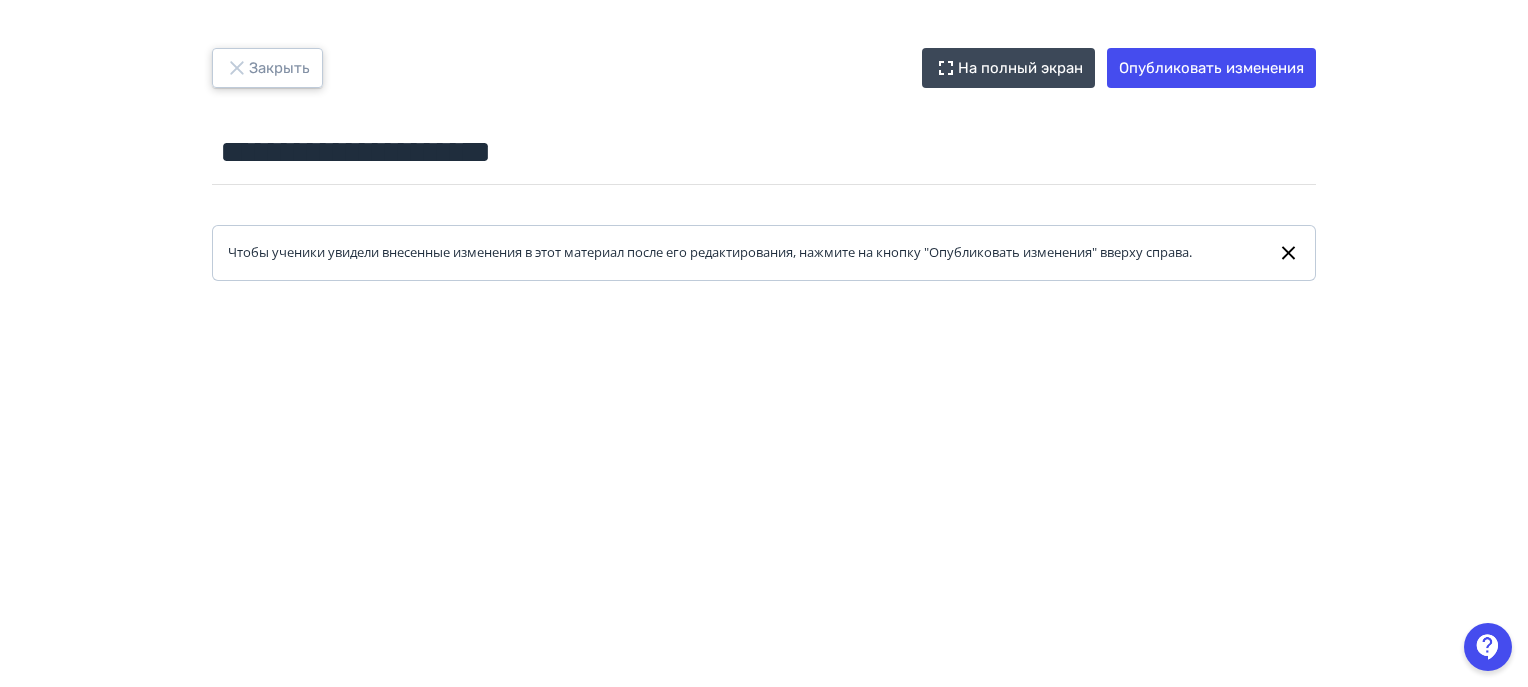 click on "Закрыть" at bounding box center [267, 68] 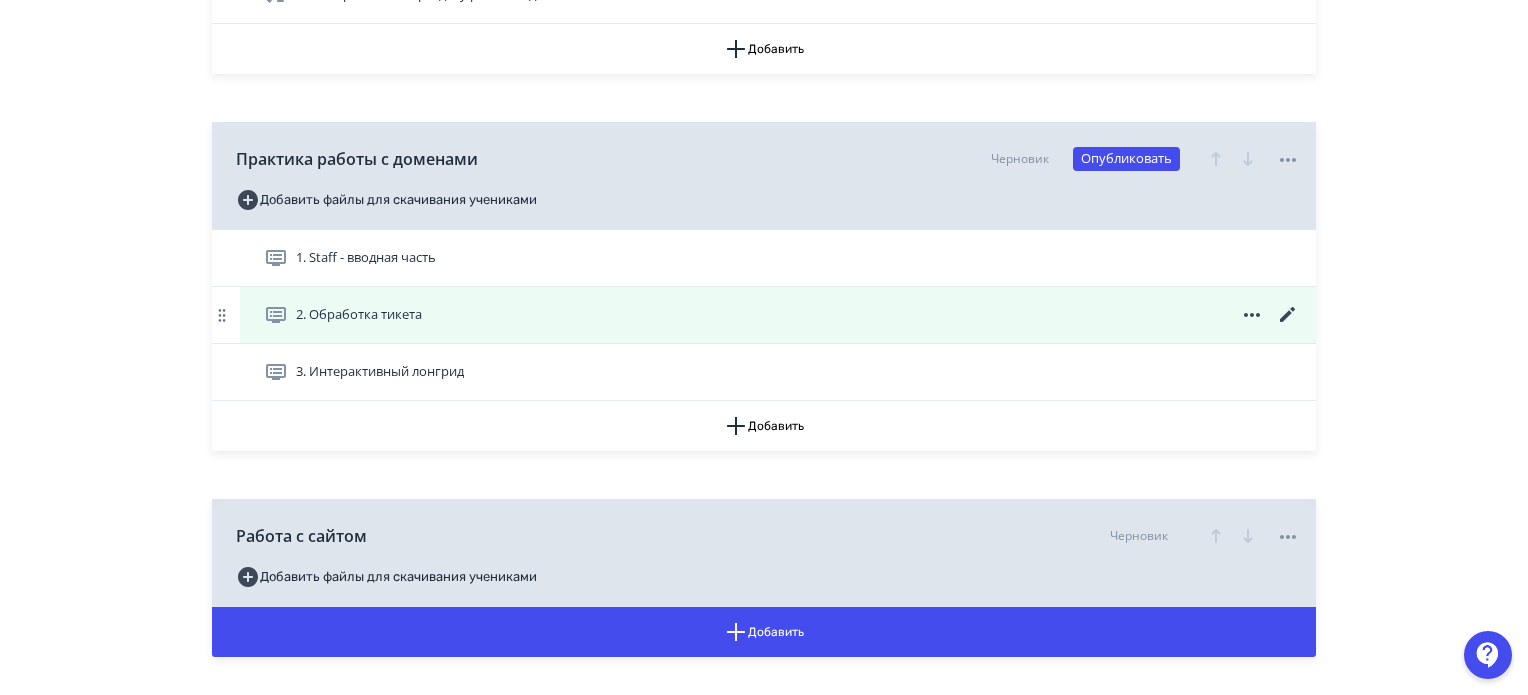scroll, scrollTop: 2500, scrollLeft: 0, axis: vertical 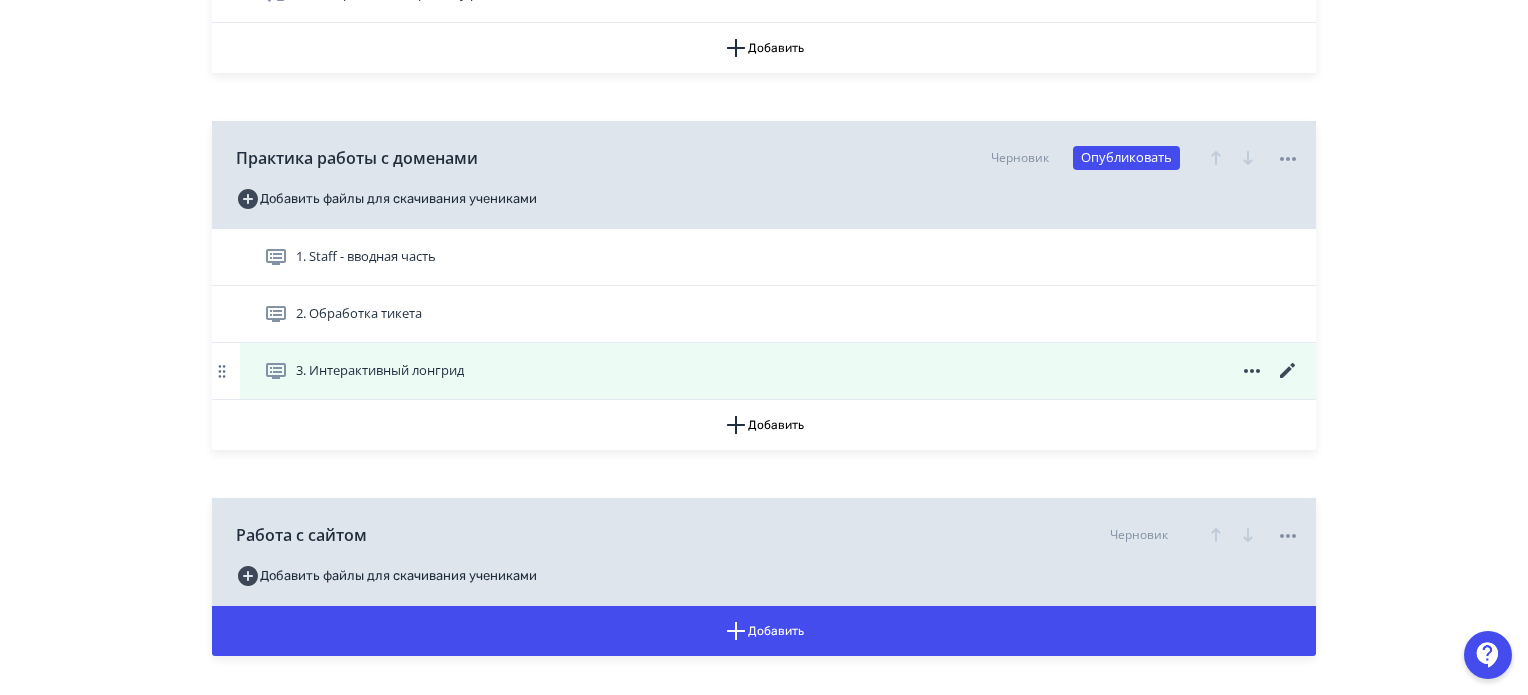 click 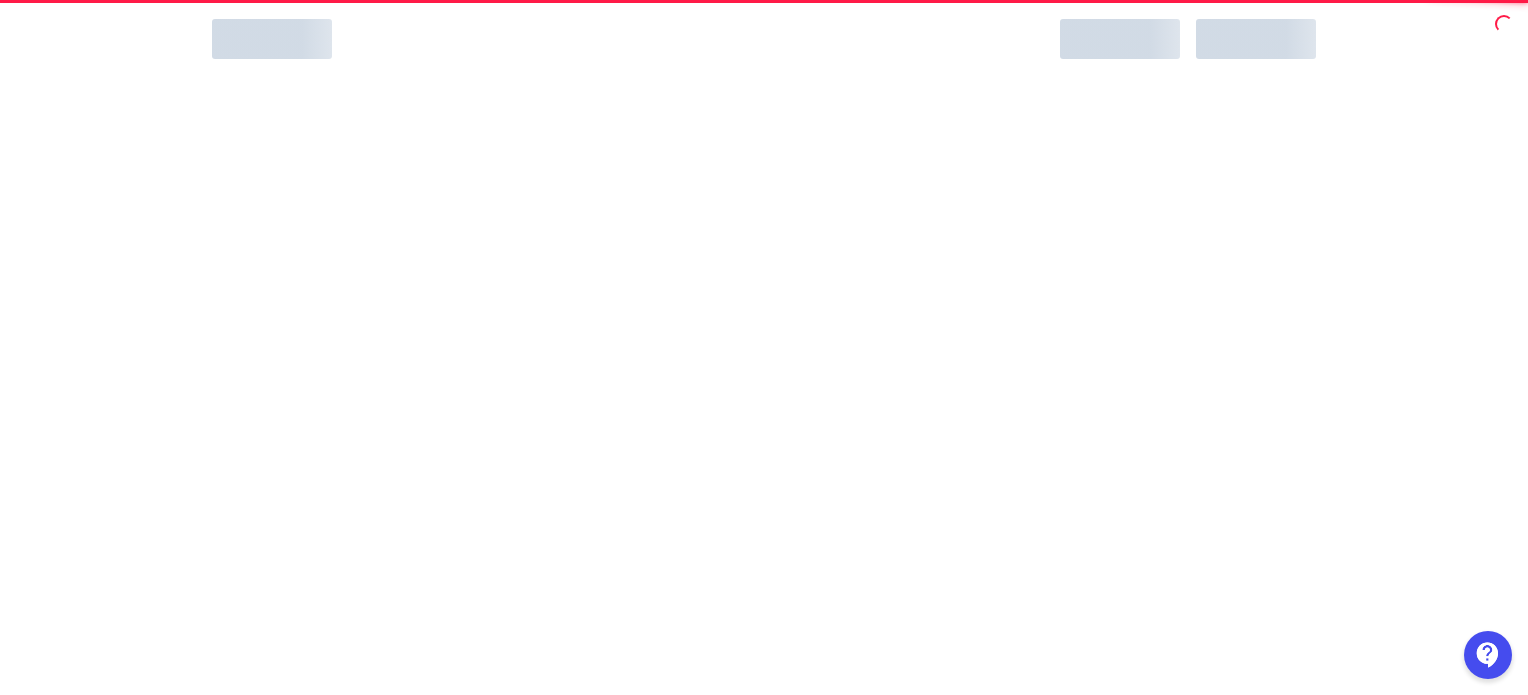 scroll, scrollTop: 0, scrollLeft: 0, axis: both 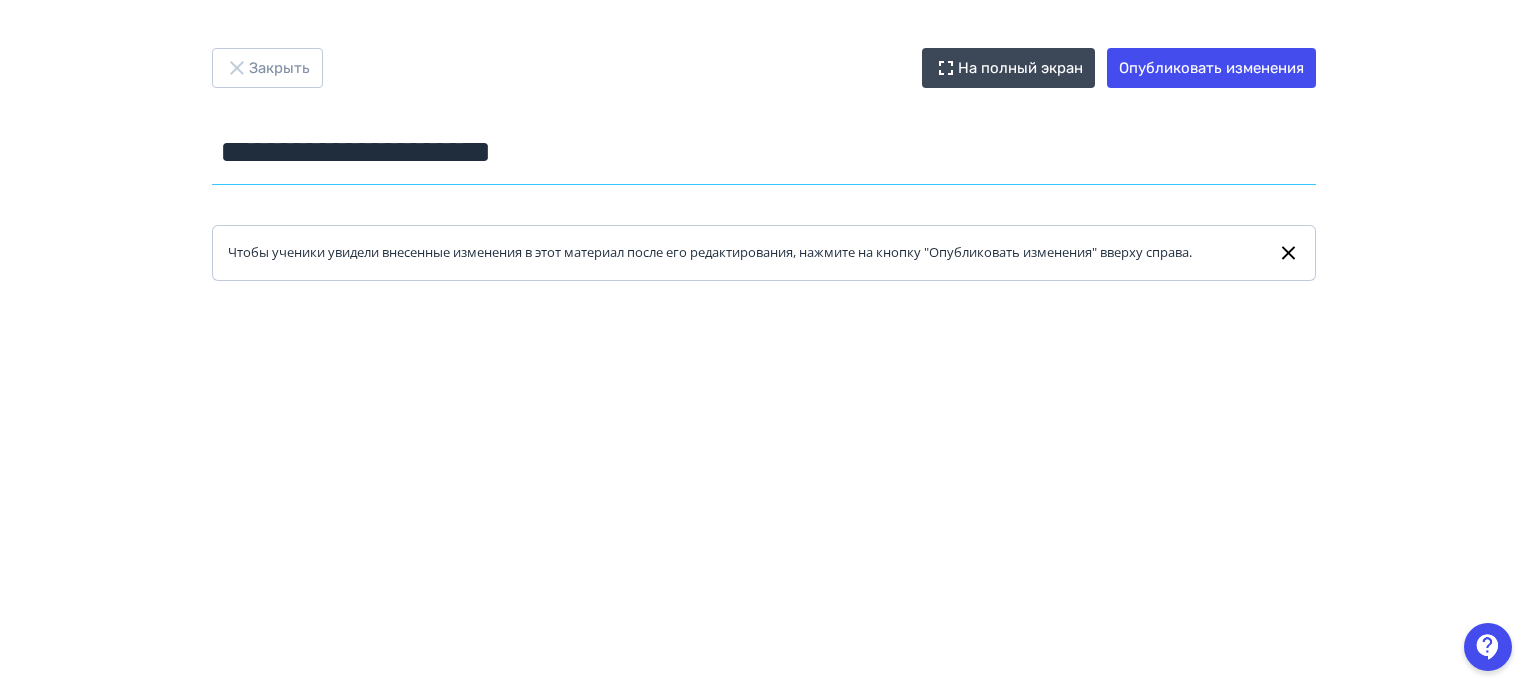 drag, startPoint x: 508, startPoint y: 152, endPoint x: 124, endPoint y: 150, distance: 384.00522 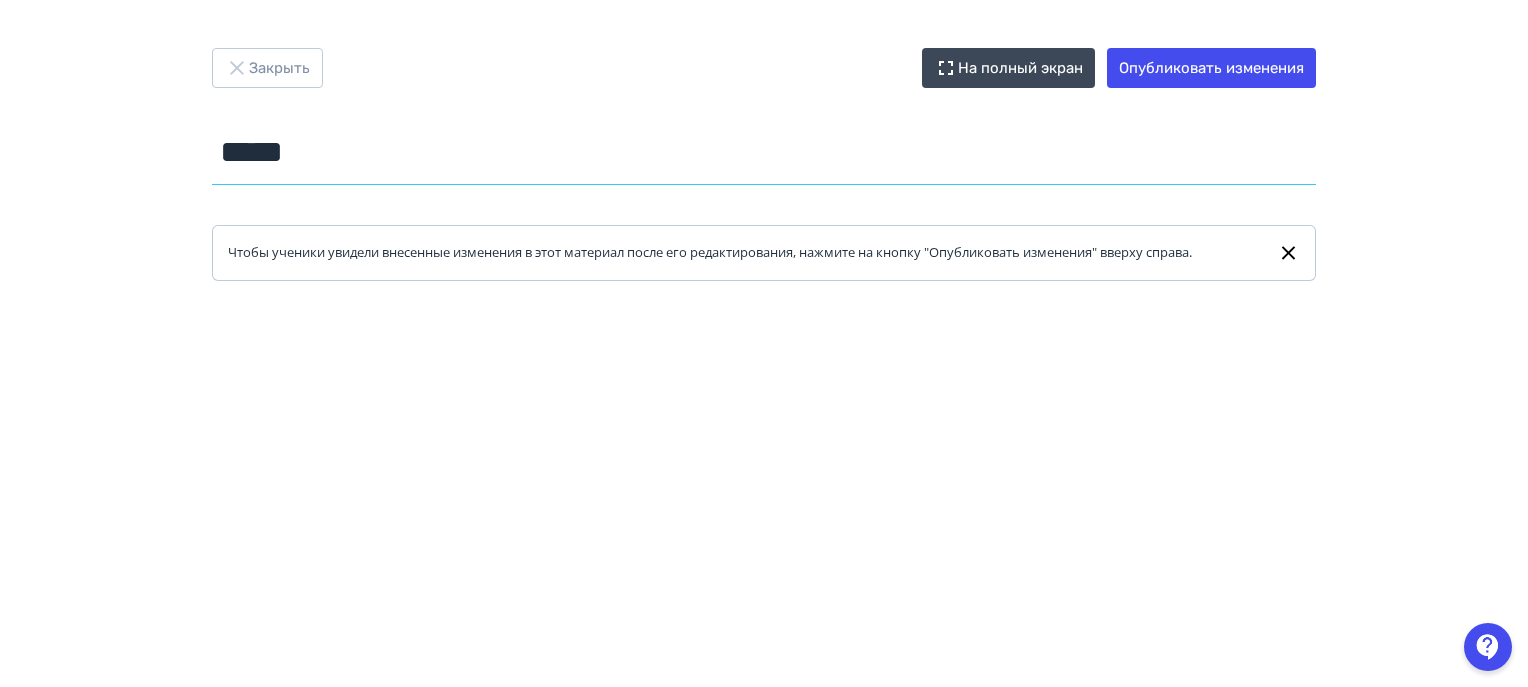 type on "*****" 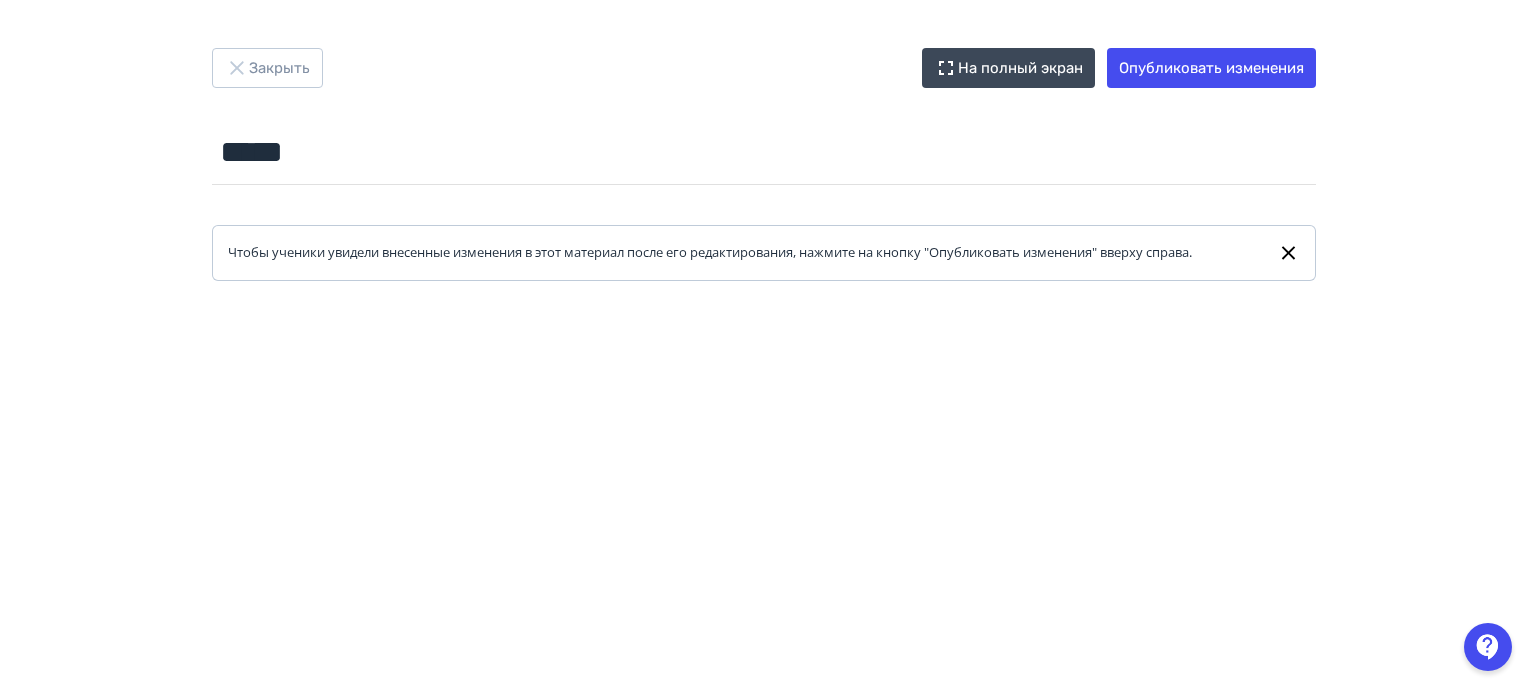 click on "Закрыть На полный экран Опубликовать изменения ***** Название задания... Чтобы ученики увидели внесенные изменения в этот материал после его редактирования, нажмите на кнопку "Опубликовать изменения" вверху справа." at bounding box center [764, 343] 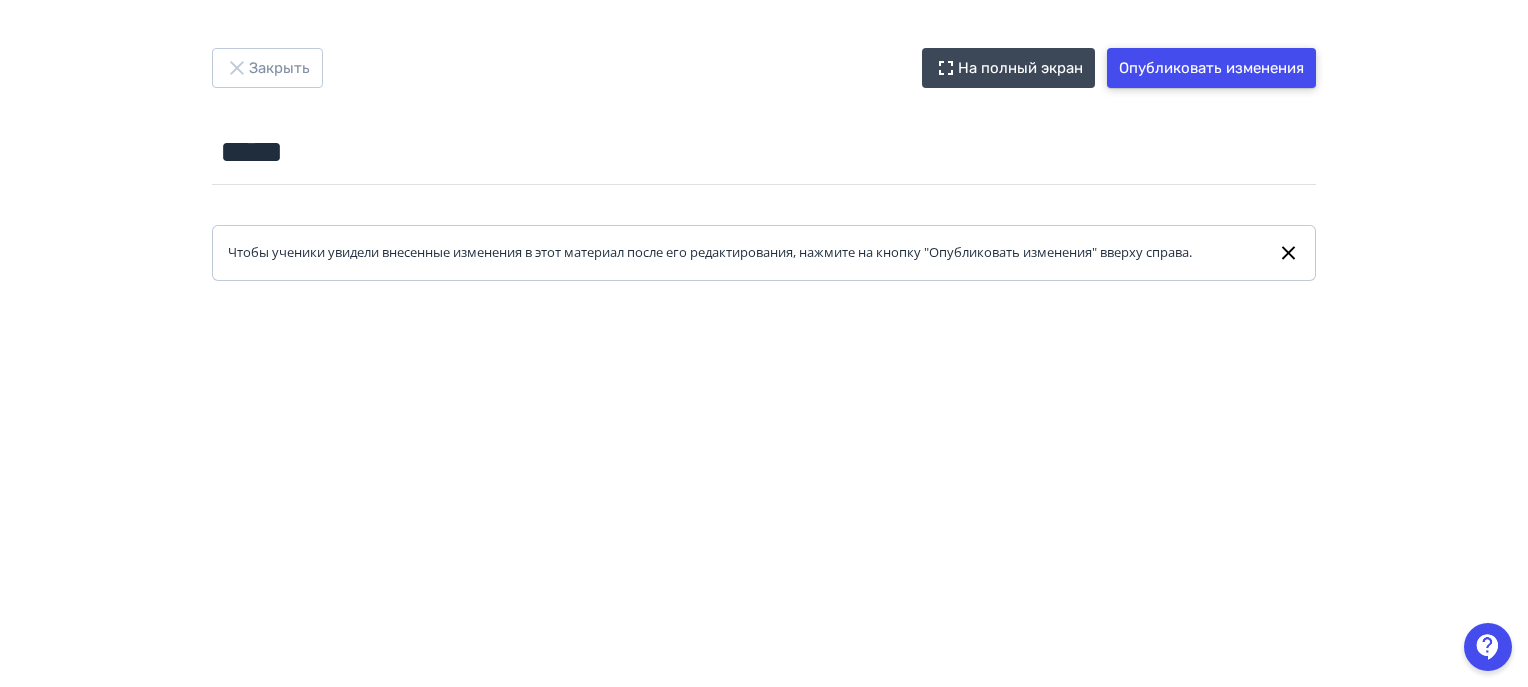 click on "Опубликовать изменения" at bounding box center [1211, 68] 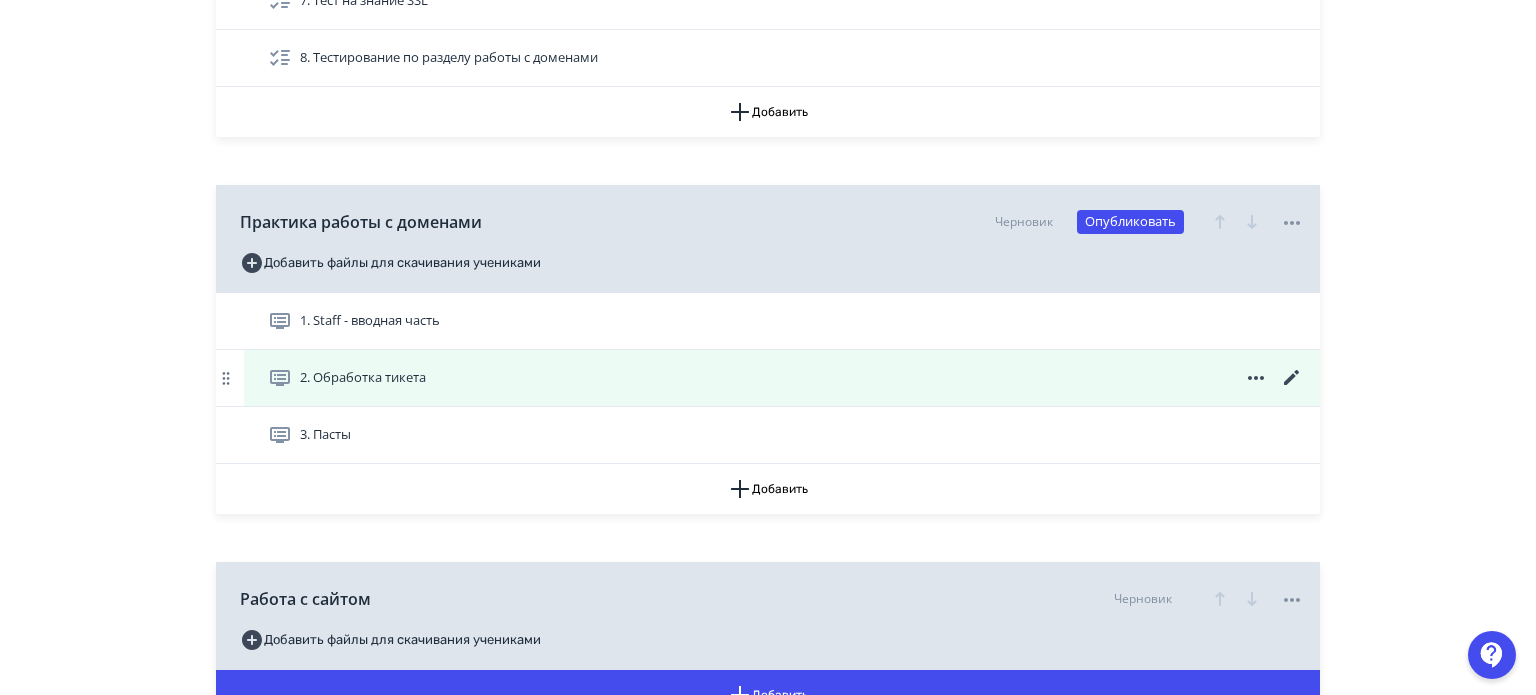 scroll, scrollTop: 2500, scrollLeft: 0, axis: vertical 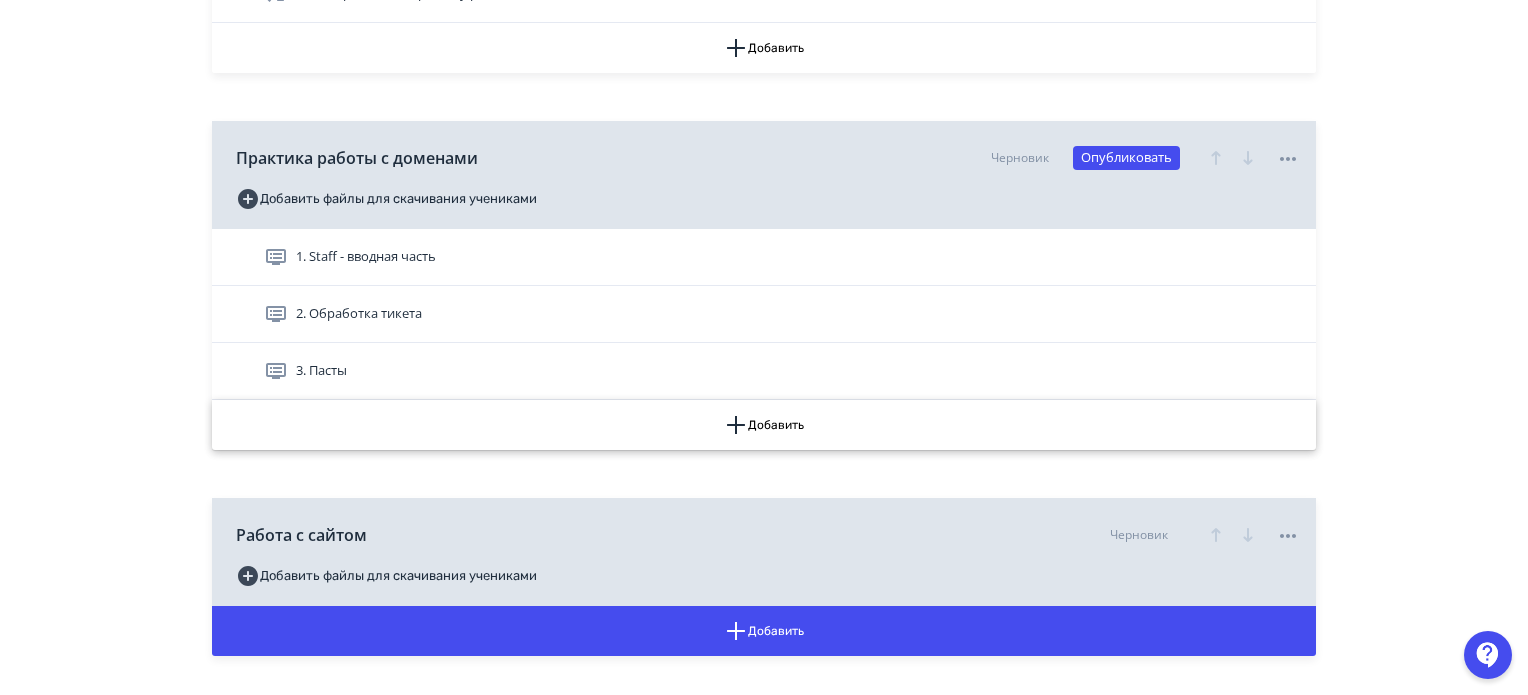 click on "Добавить" at bounding box center [764, 425] 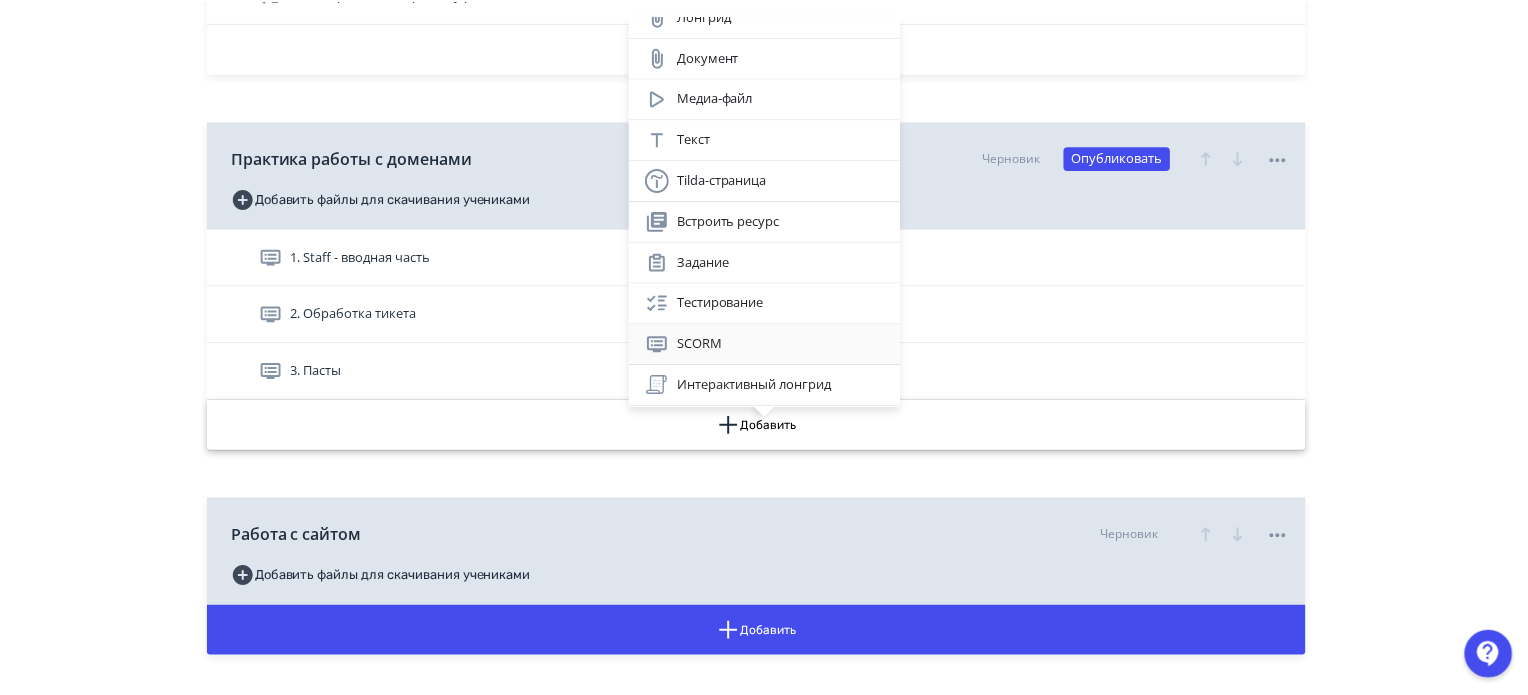 scroll, scrollTop: 56, scrollLeft: 0, axis: vertical 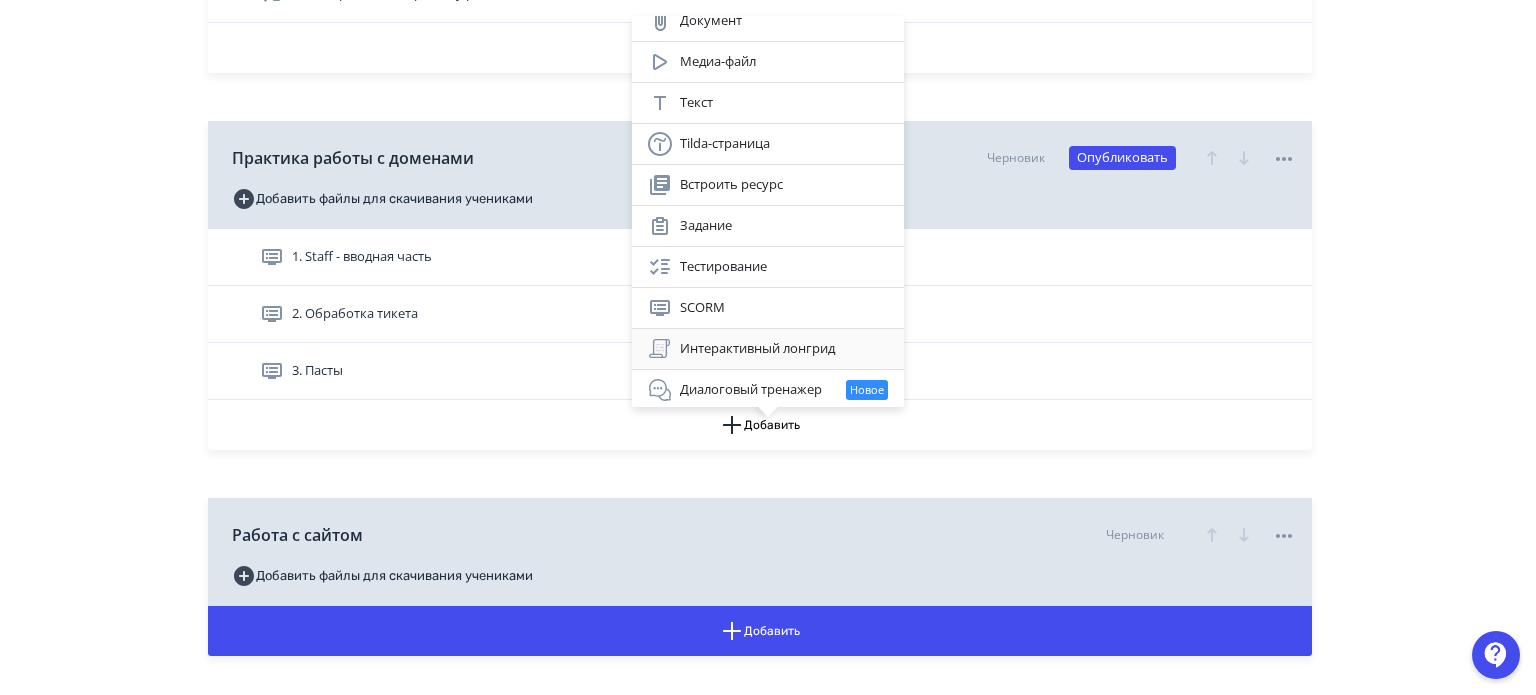 click on "Интерактивный лонгрид" at bounding box center [768, 349] 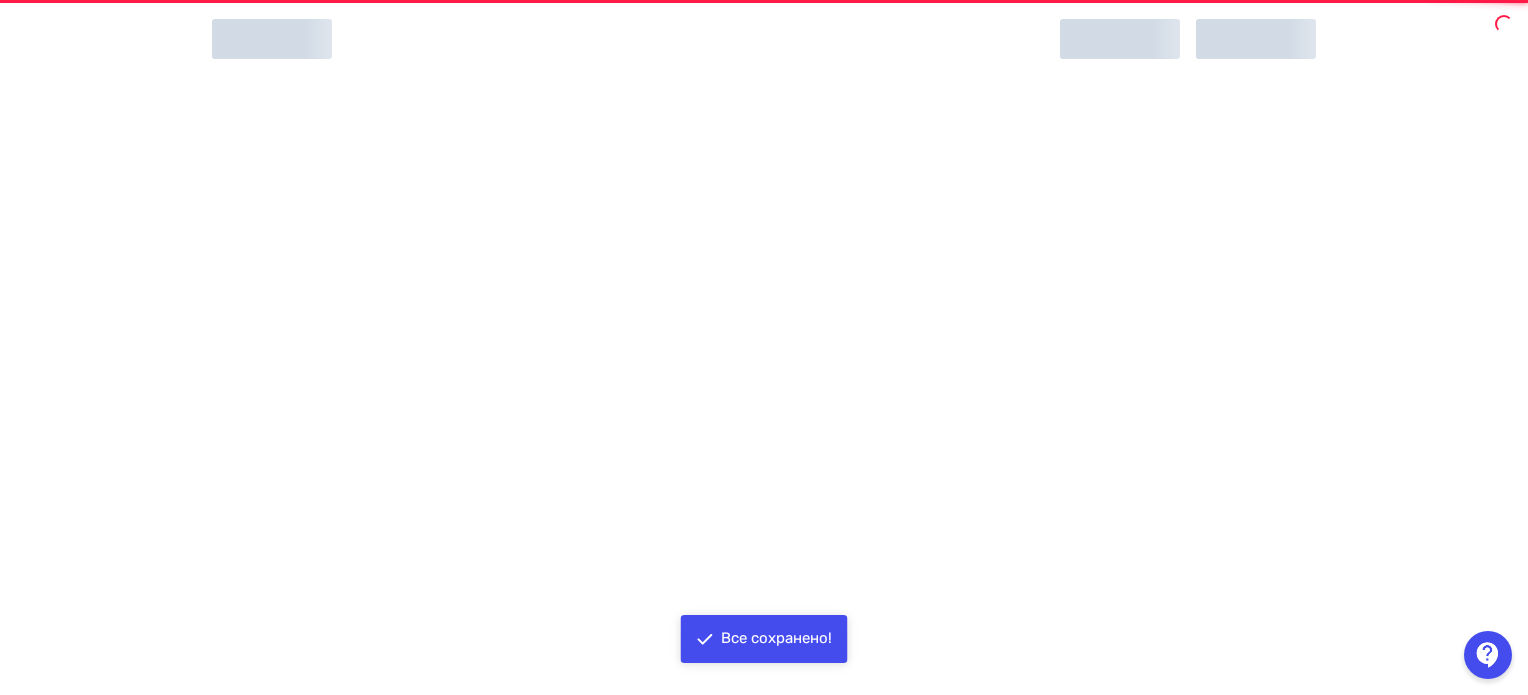 scroll, scrollTop: 0, scrollLeft: 0, axis: both 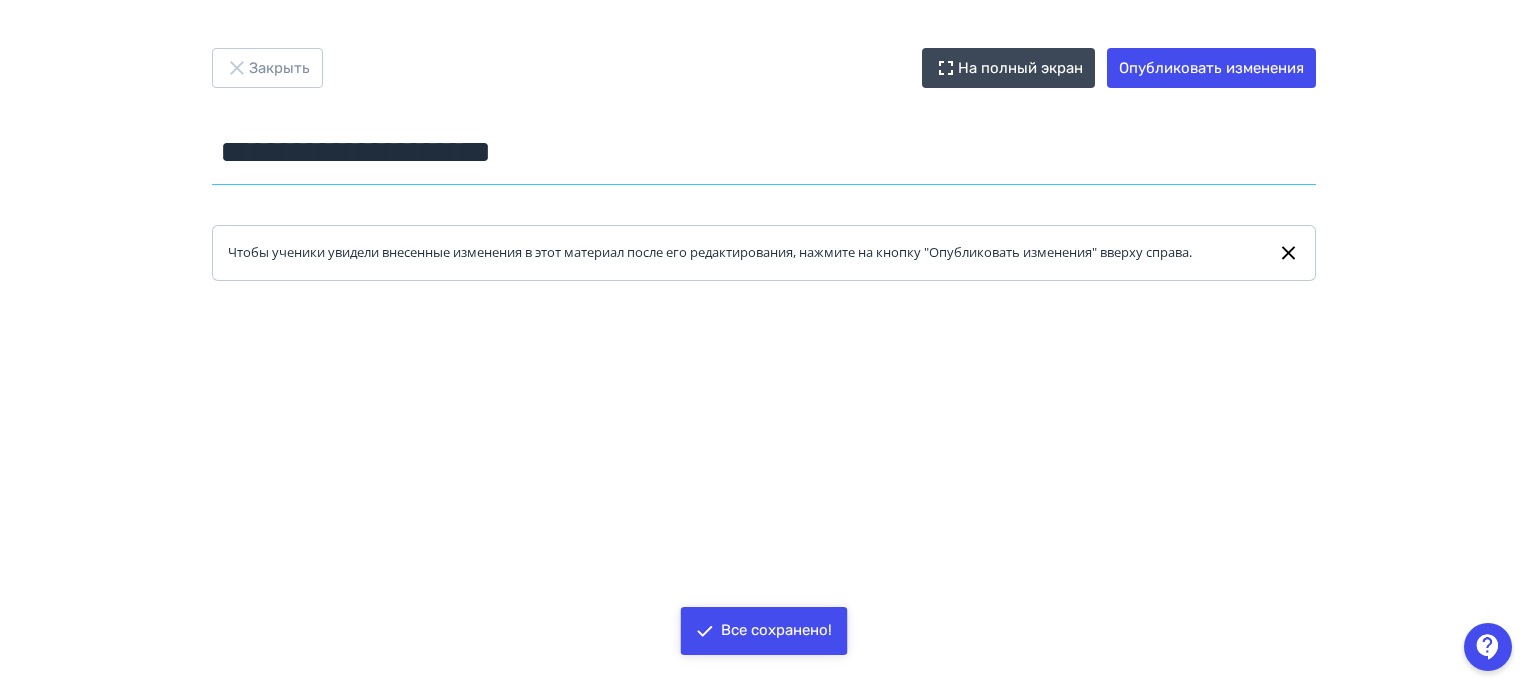 drag, startPoint x: 676, startPoint y: 151, endPoint x: 171, endPoint y: 135, distance: 505.2534 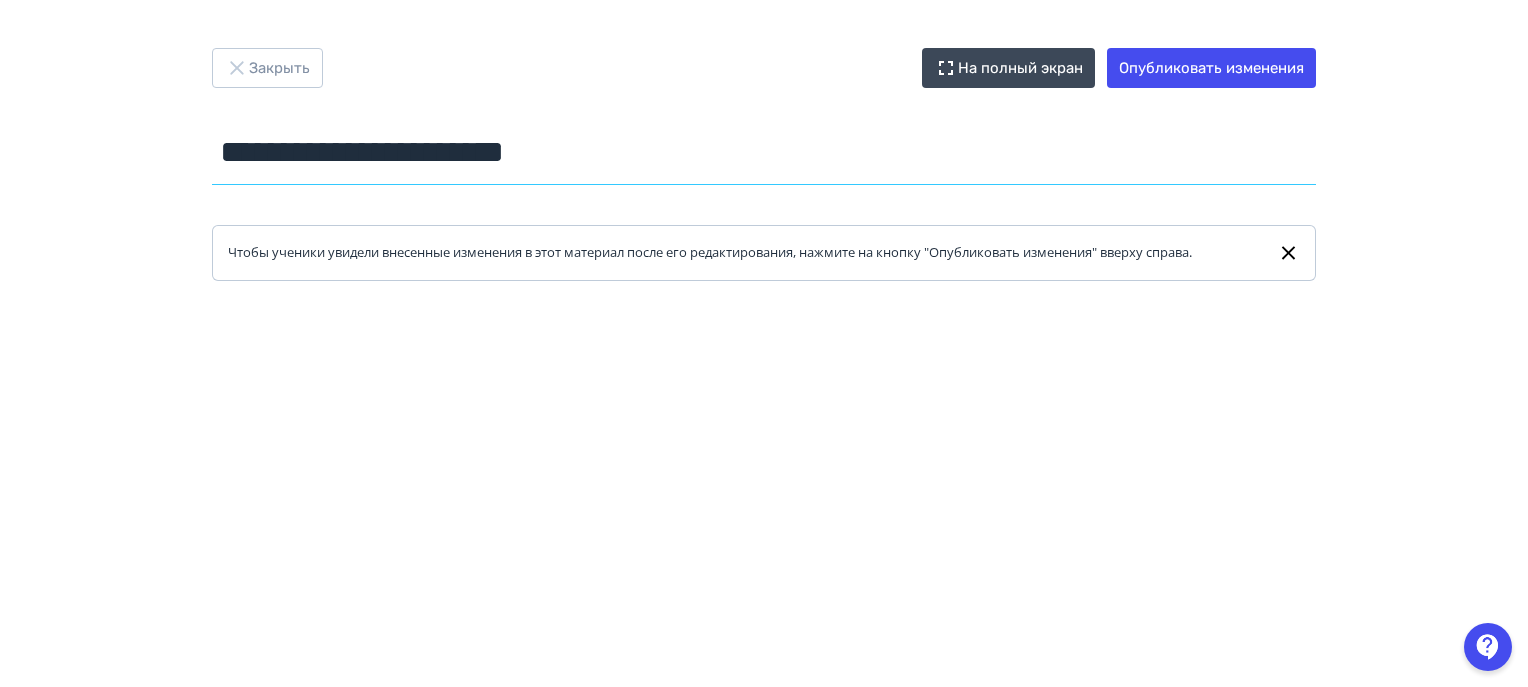 type on "**********" 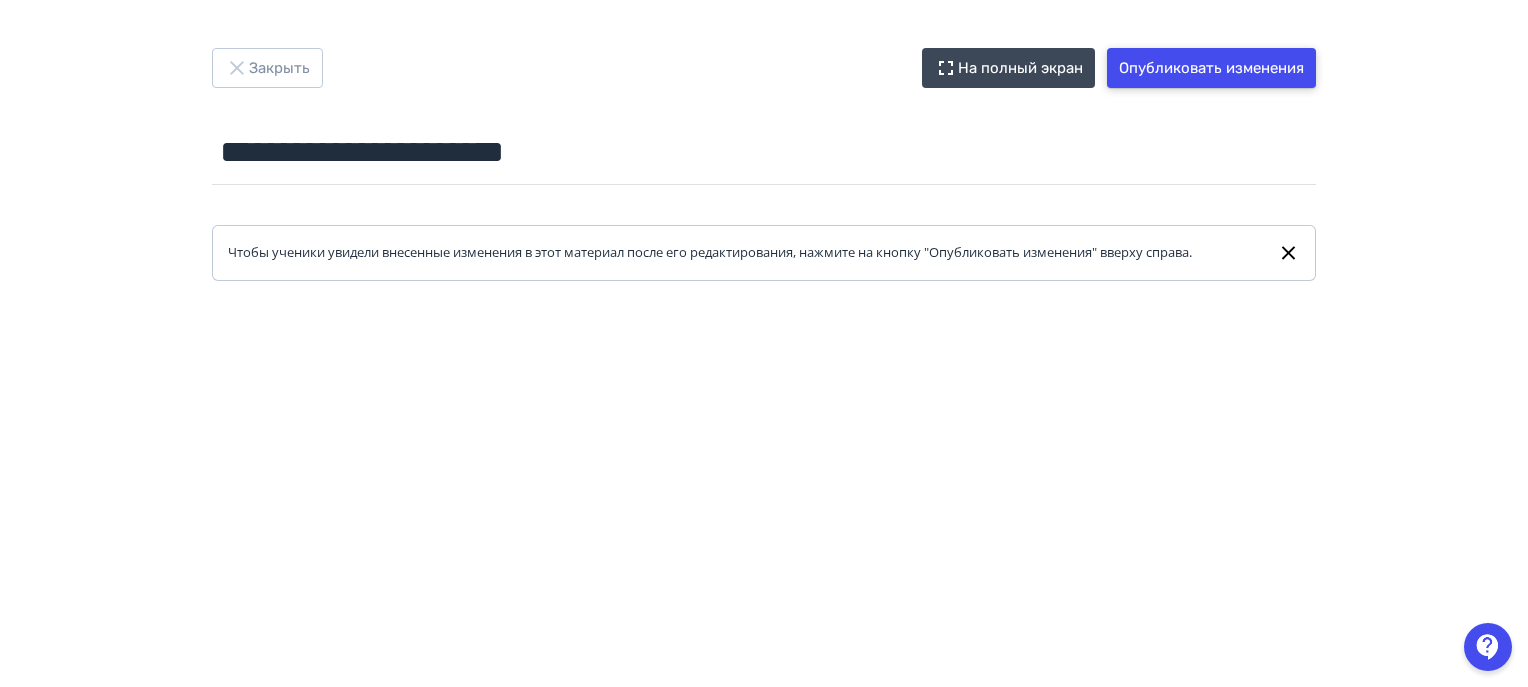 click on "Опубликовать изменения" at bounding box center [1211, 68] 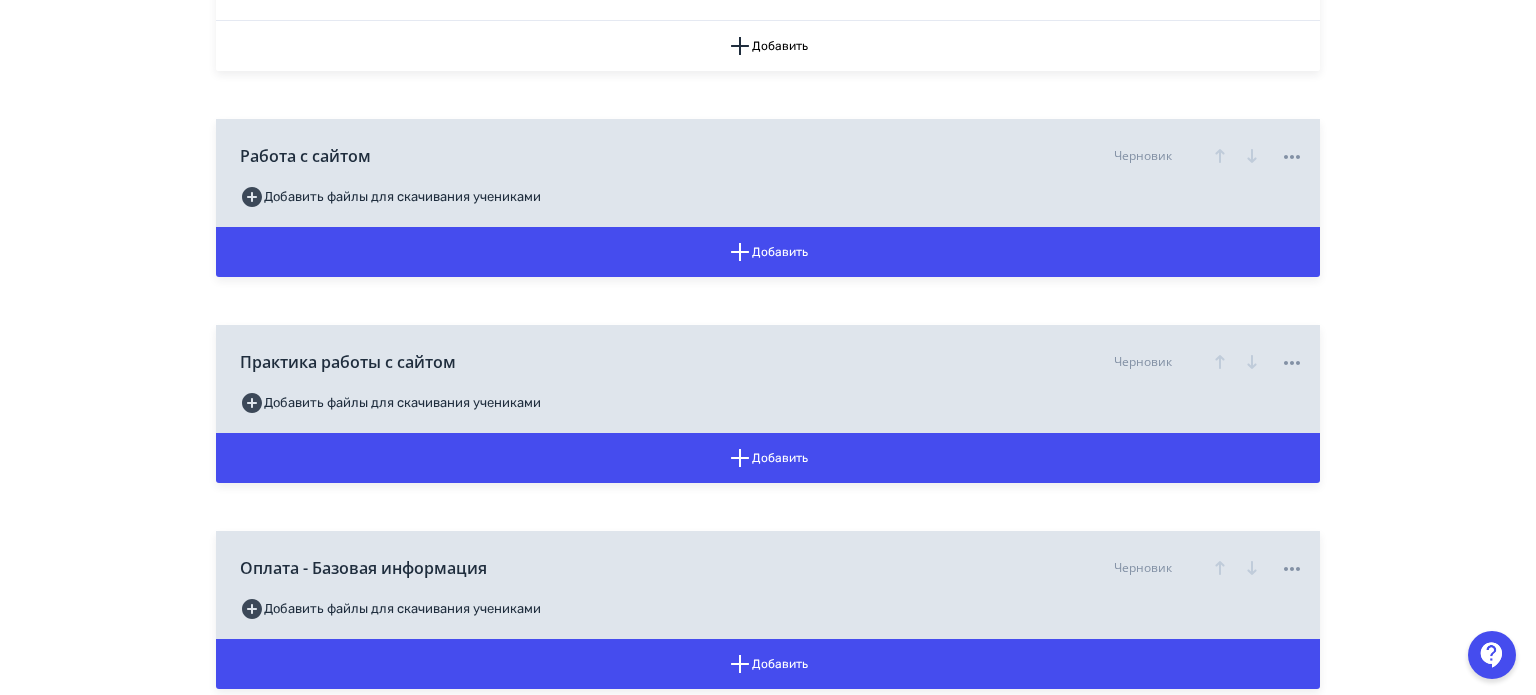 scroll, scrollTop: 3000, scrollLeft: 0, axis: vertical 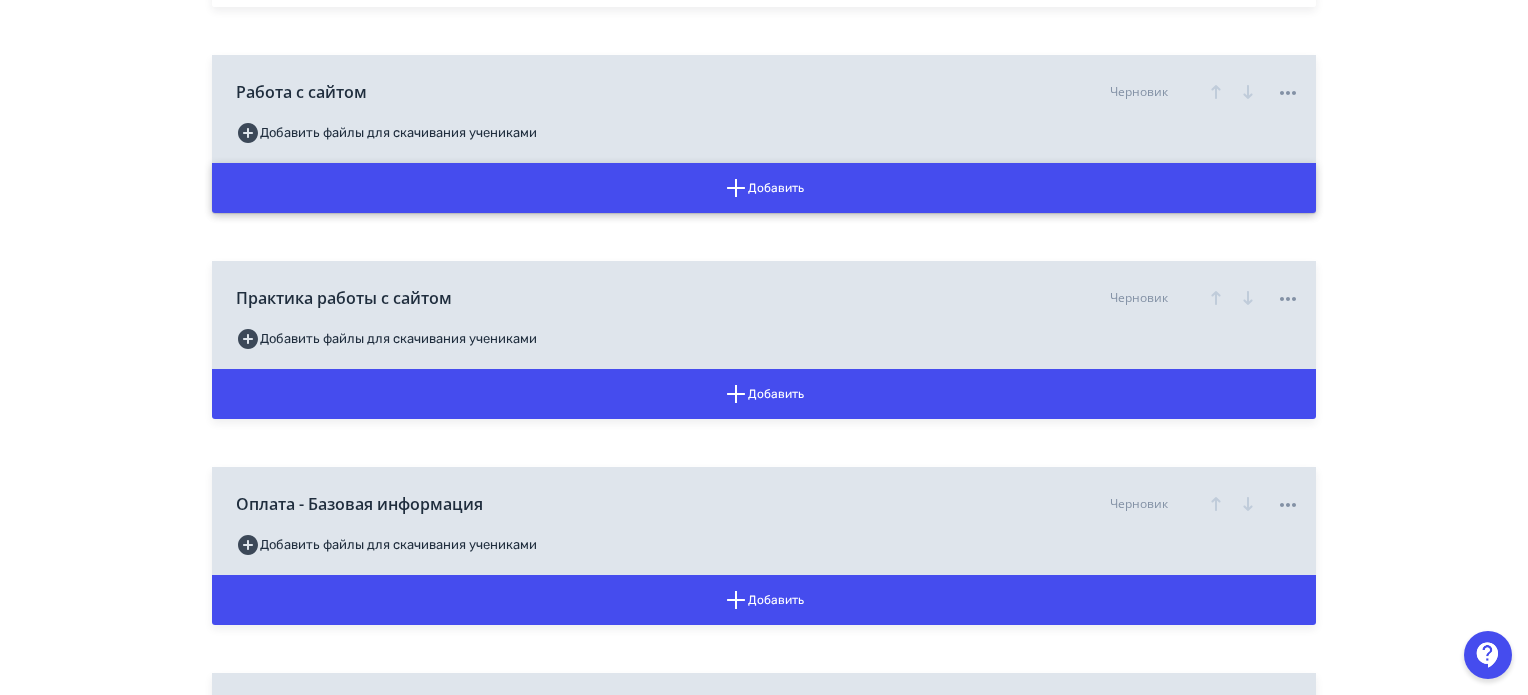 click 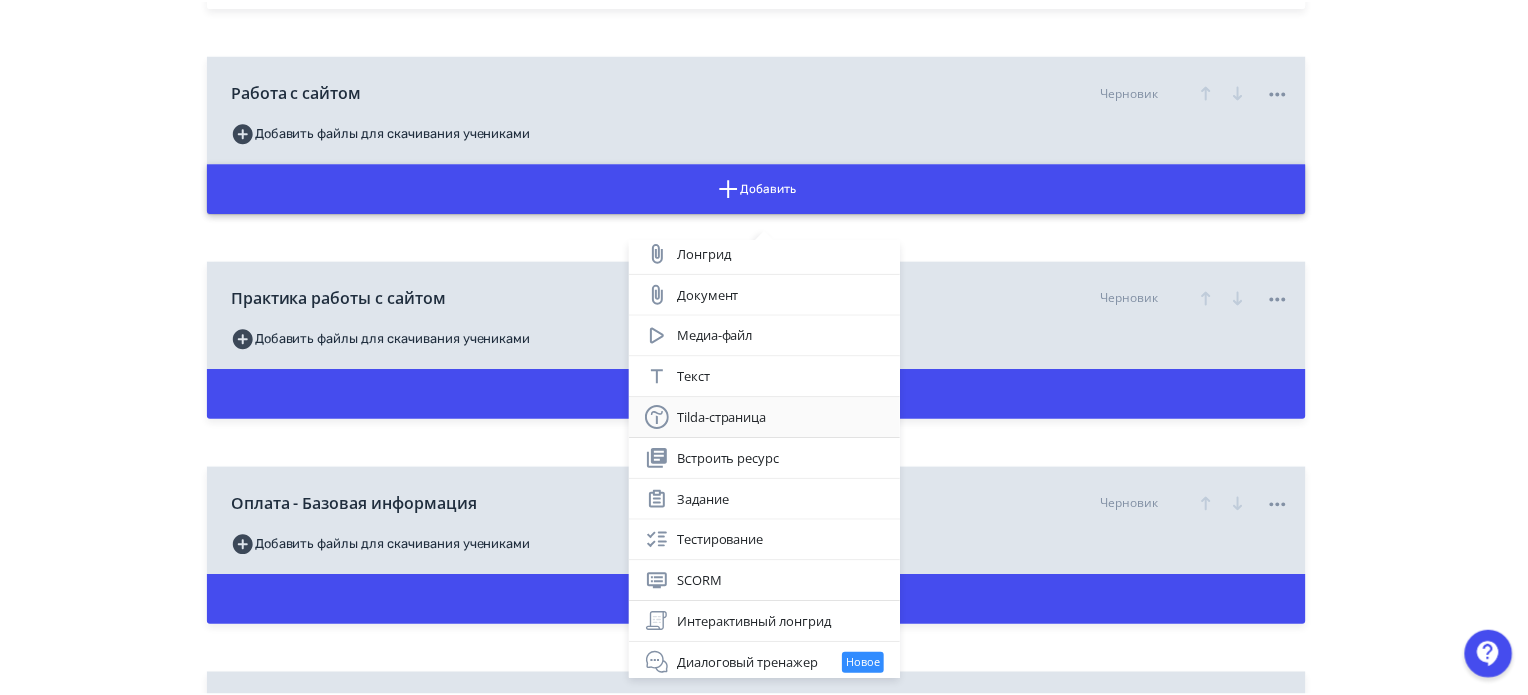 scroll, scrollTop: 9, scrollLeft: 0, axis: vertical 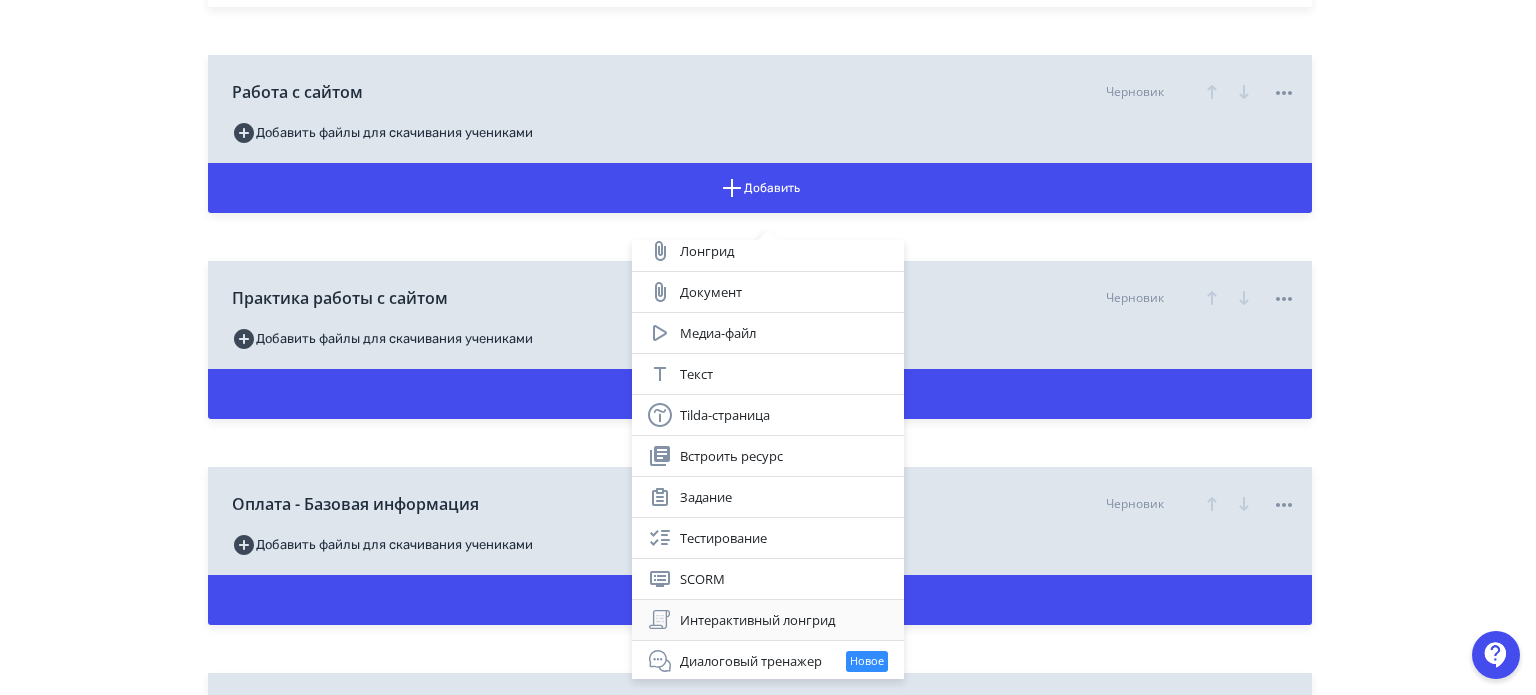 click on "Интерактивный лонгрид" at bounding box center (768, 620) 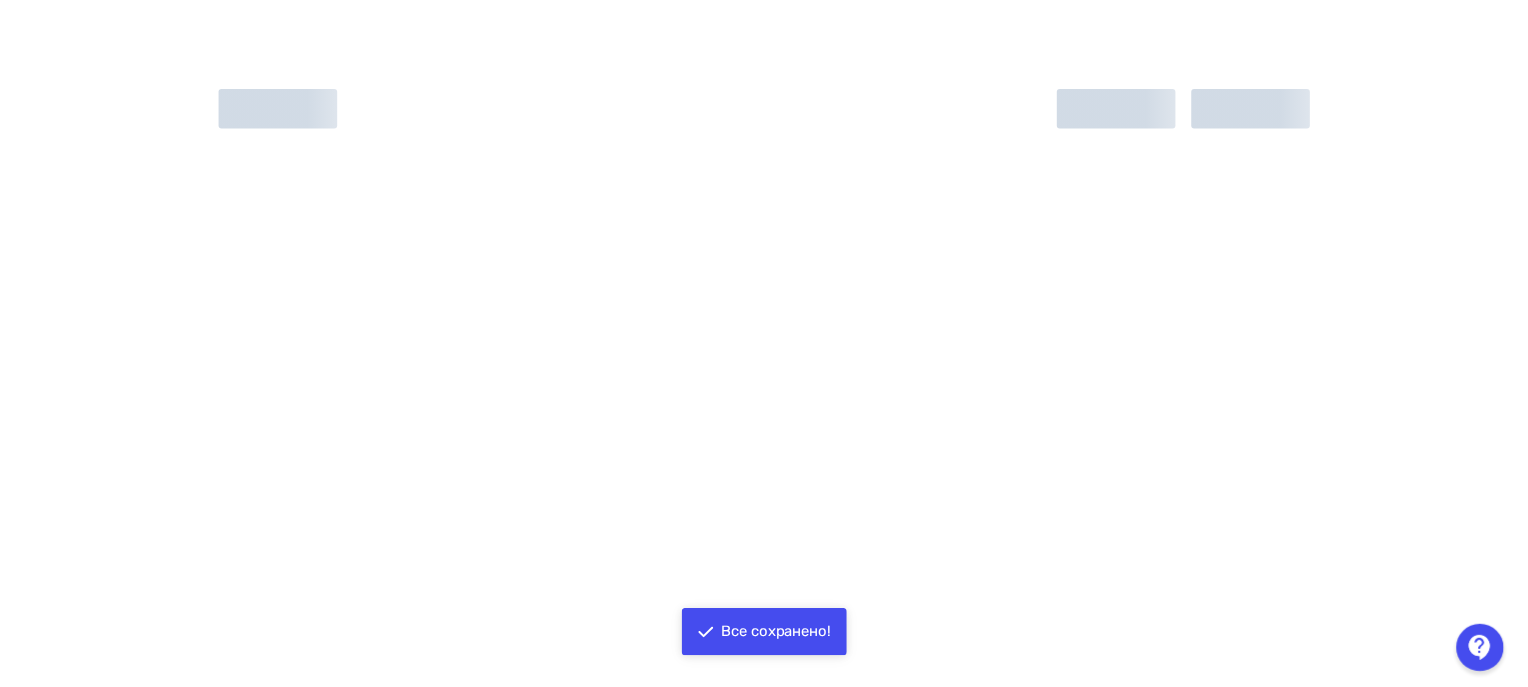 scroll, scrollTop: 0, scrollLeft: 0, axis: both 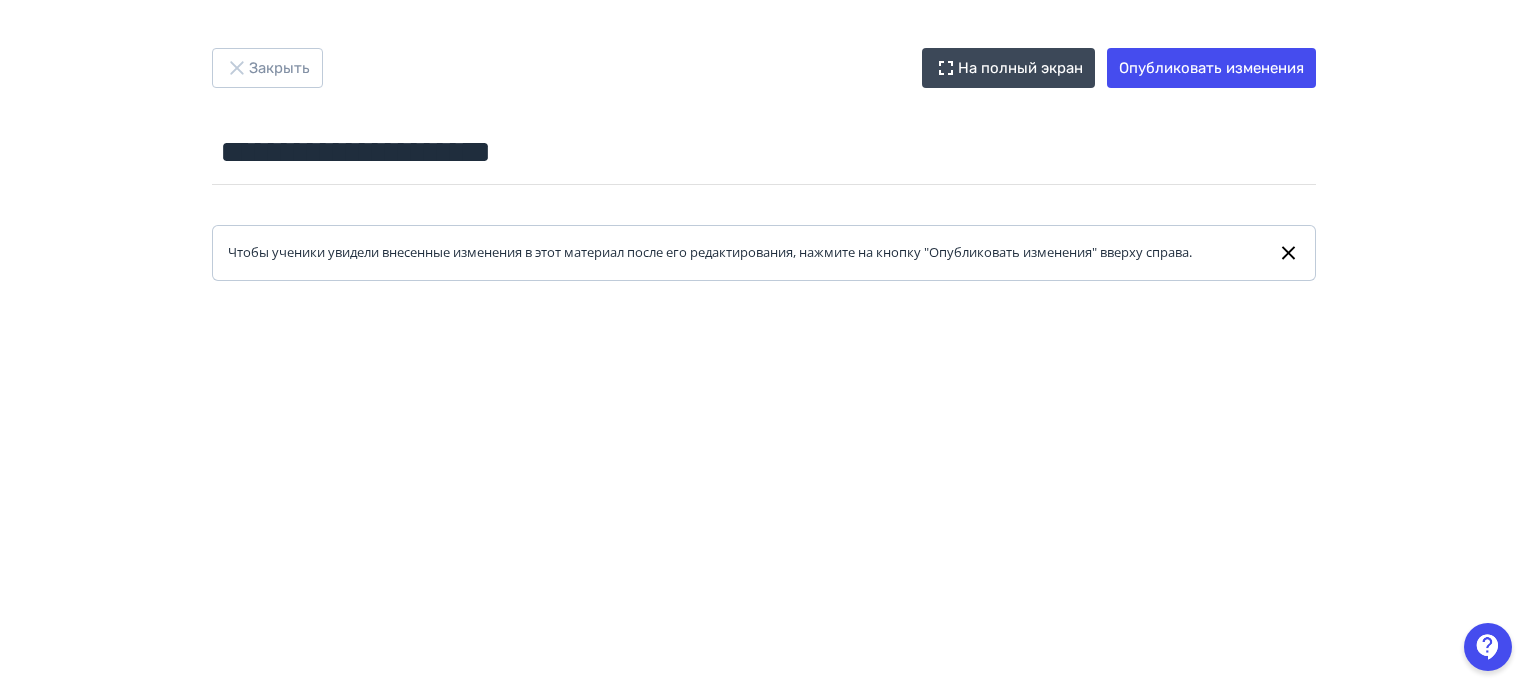 click on "**********" at bounding box center [764, 343] 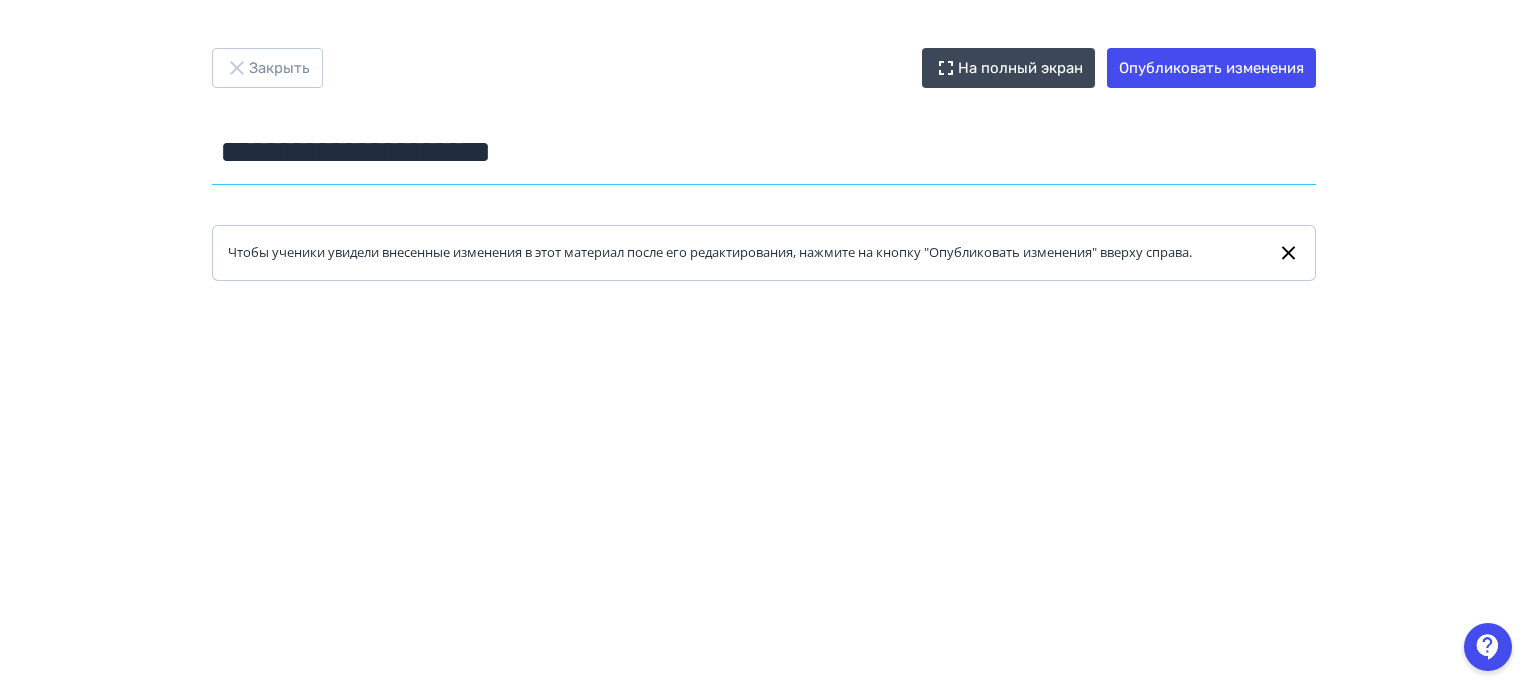 drag, startPoint x: 632, startPoint y: 150, endPoint x: 56, endPoint y: 123, distance: 576.63245 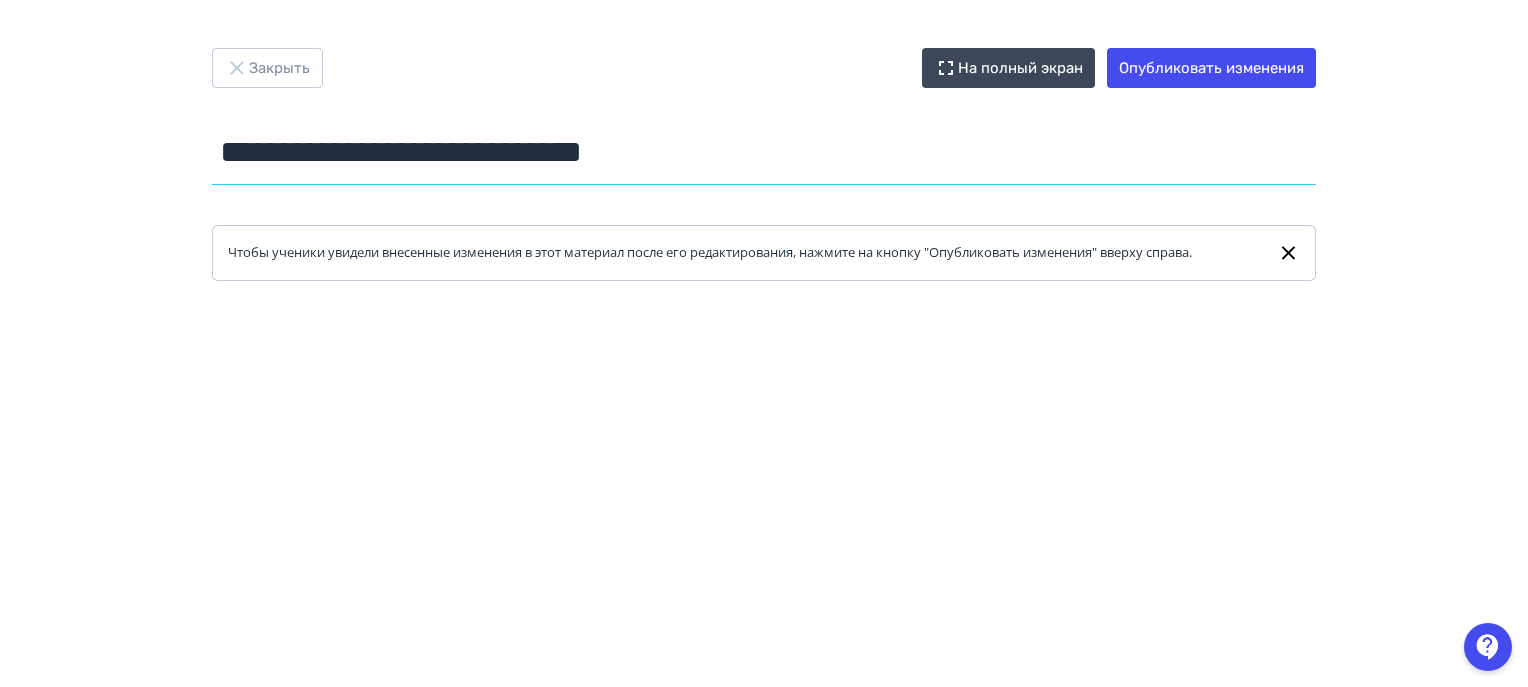 type on "**********" 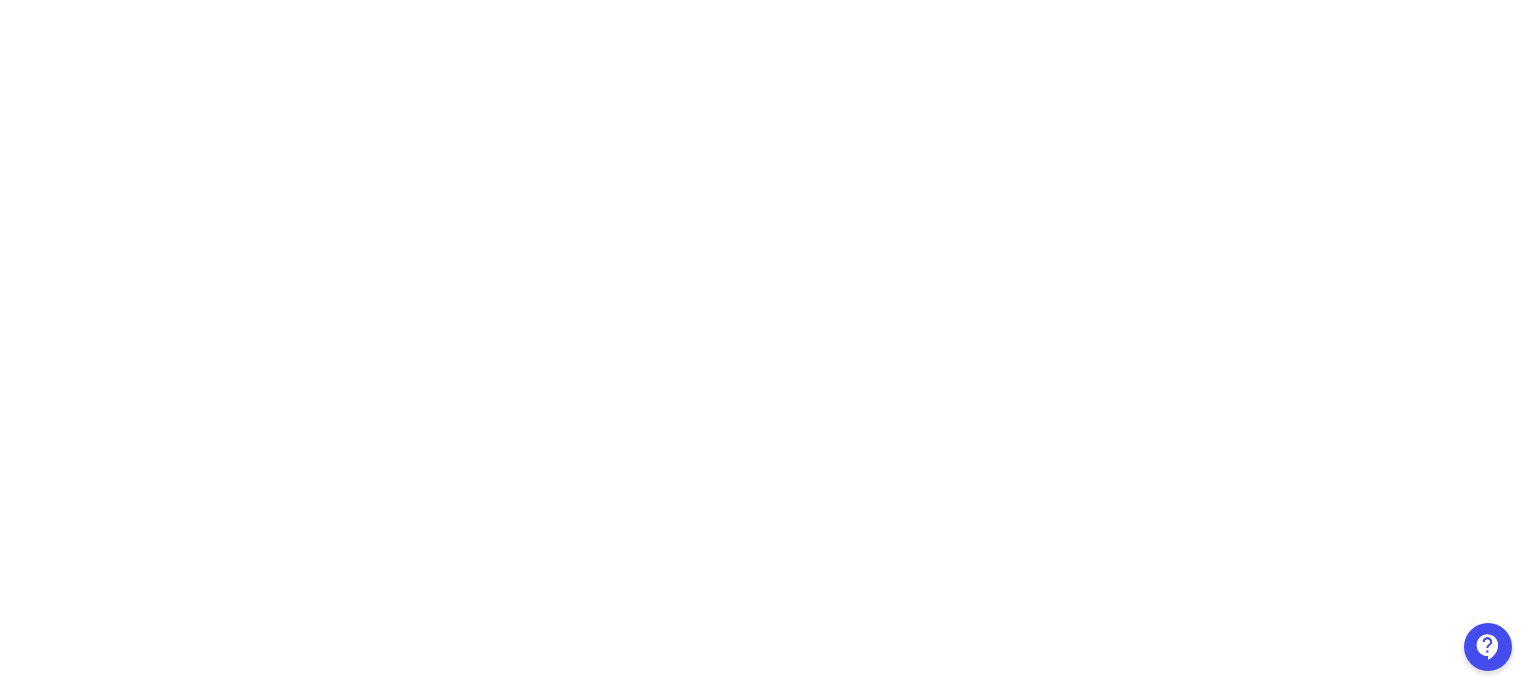 scroll, scrollTop: 33, scrollLeft: 0, axis: vertical 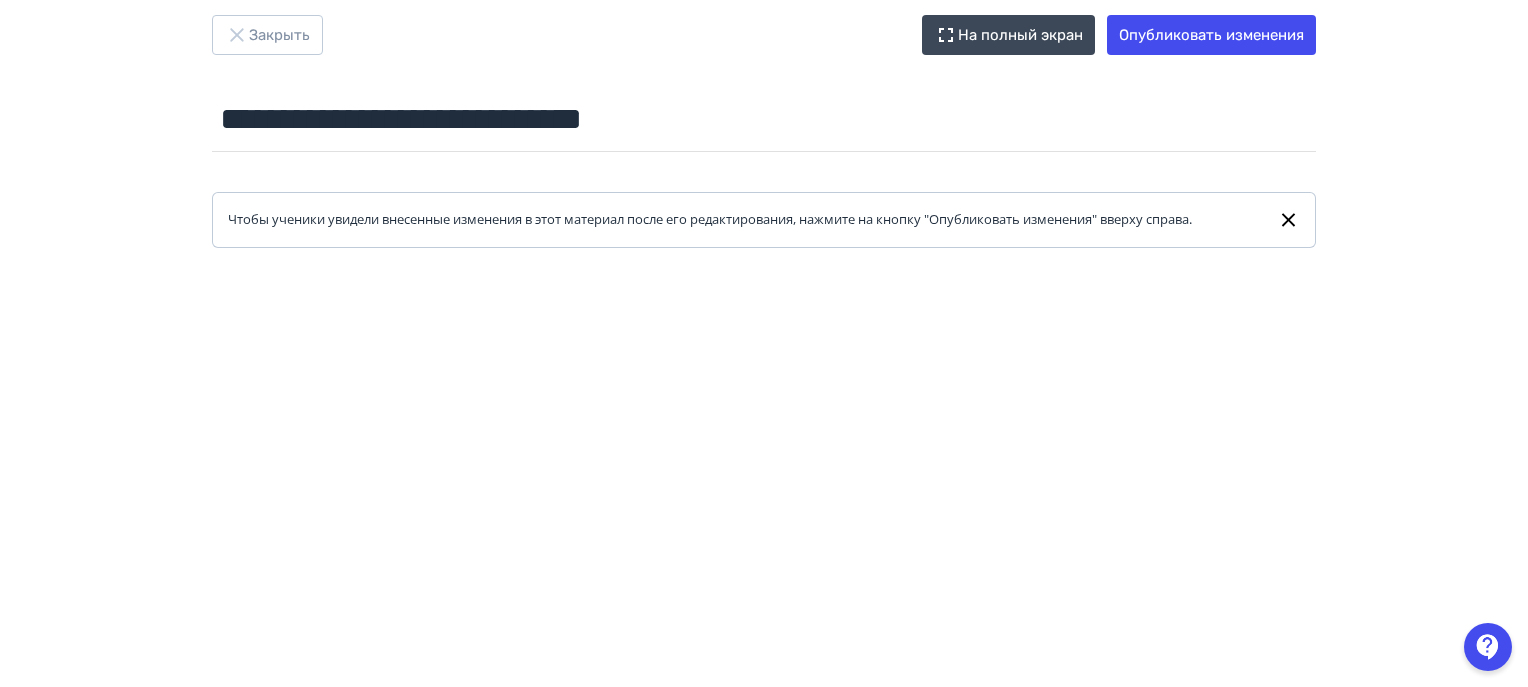 click on "**********" at bounding box center [764, 310] 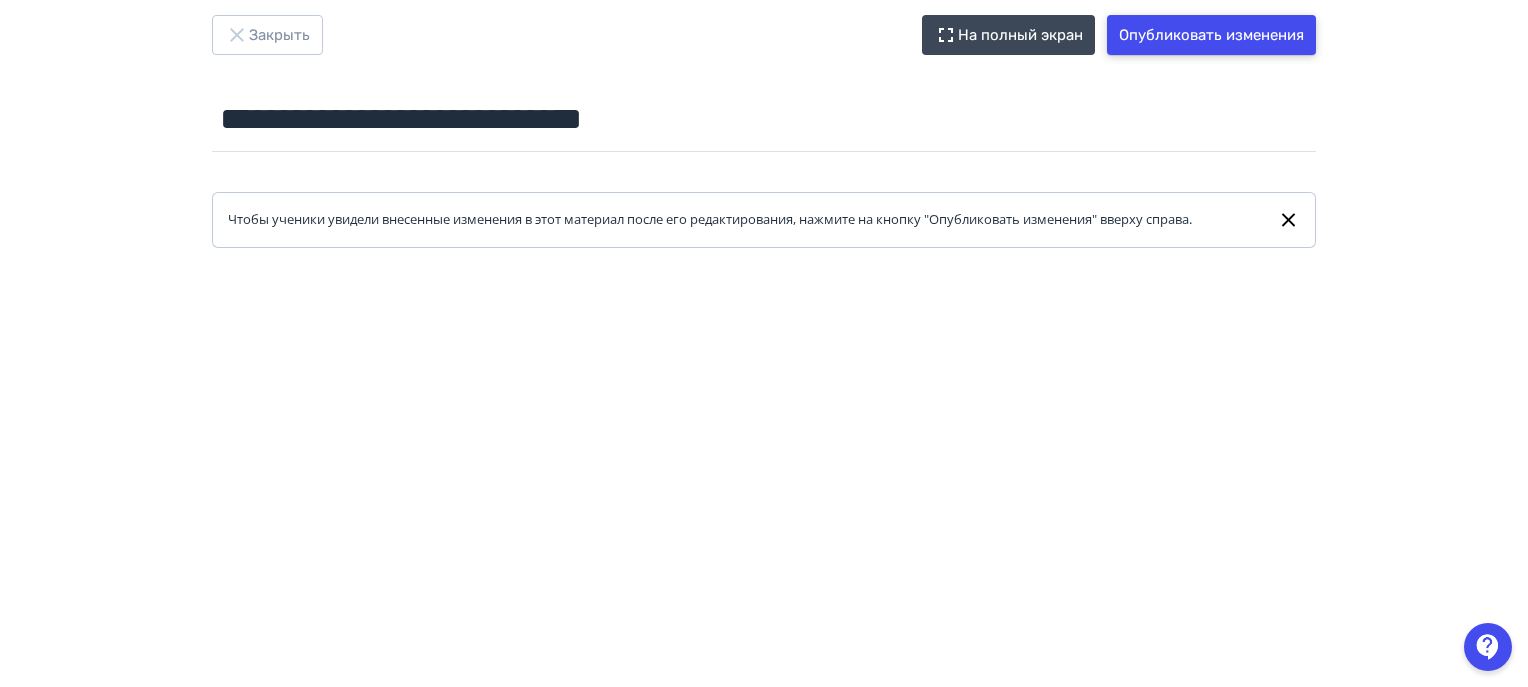 click on "Опубликовать изменения" at bounding box center (1211, 35) 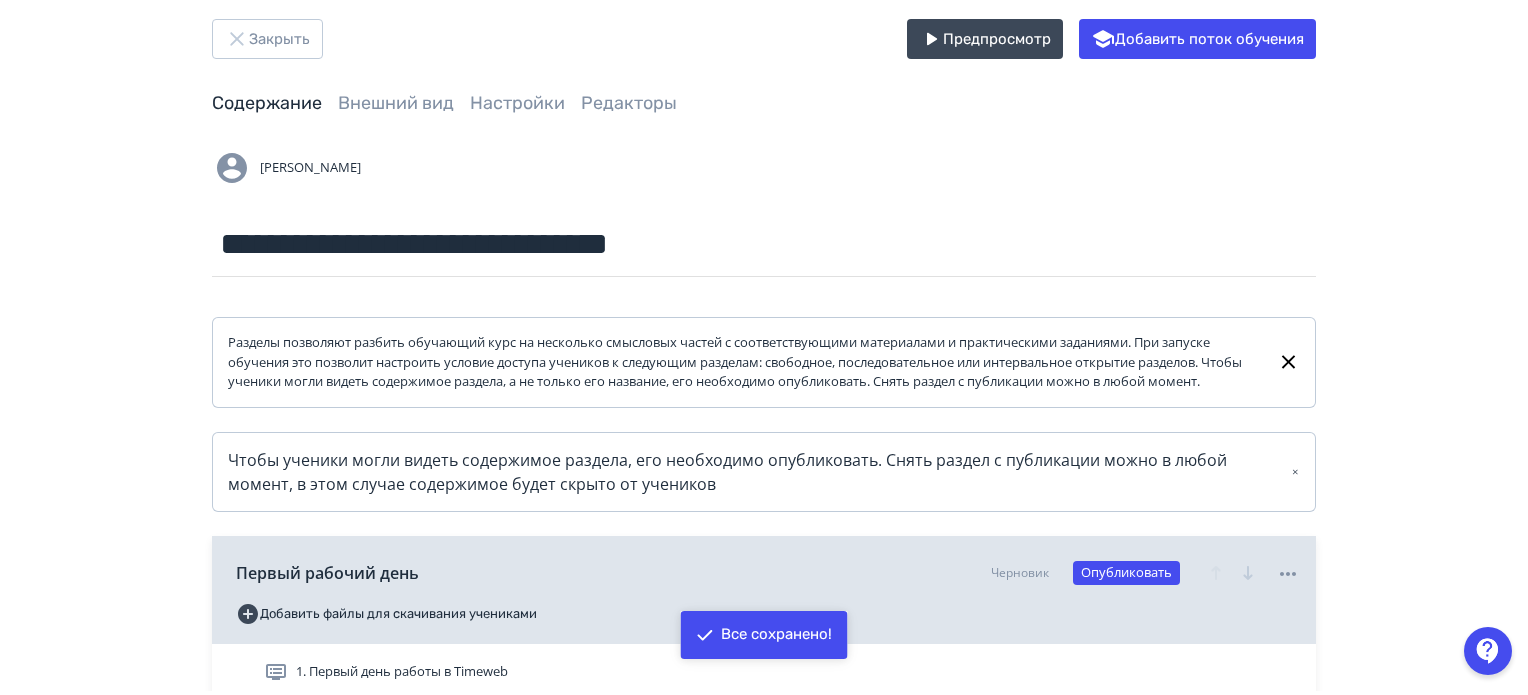 scroll, scrollTop: 0, scrollLeft: 0, axis: both 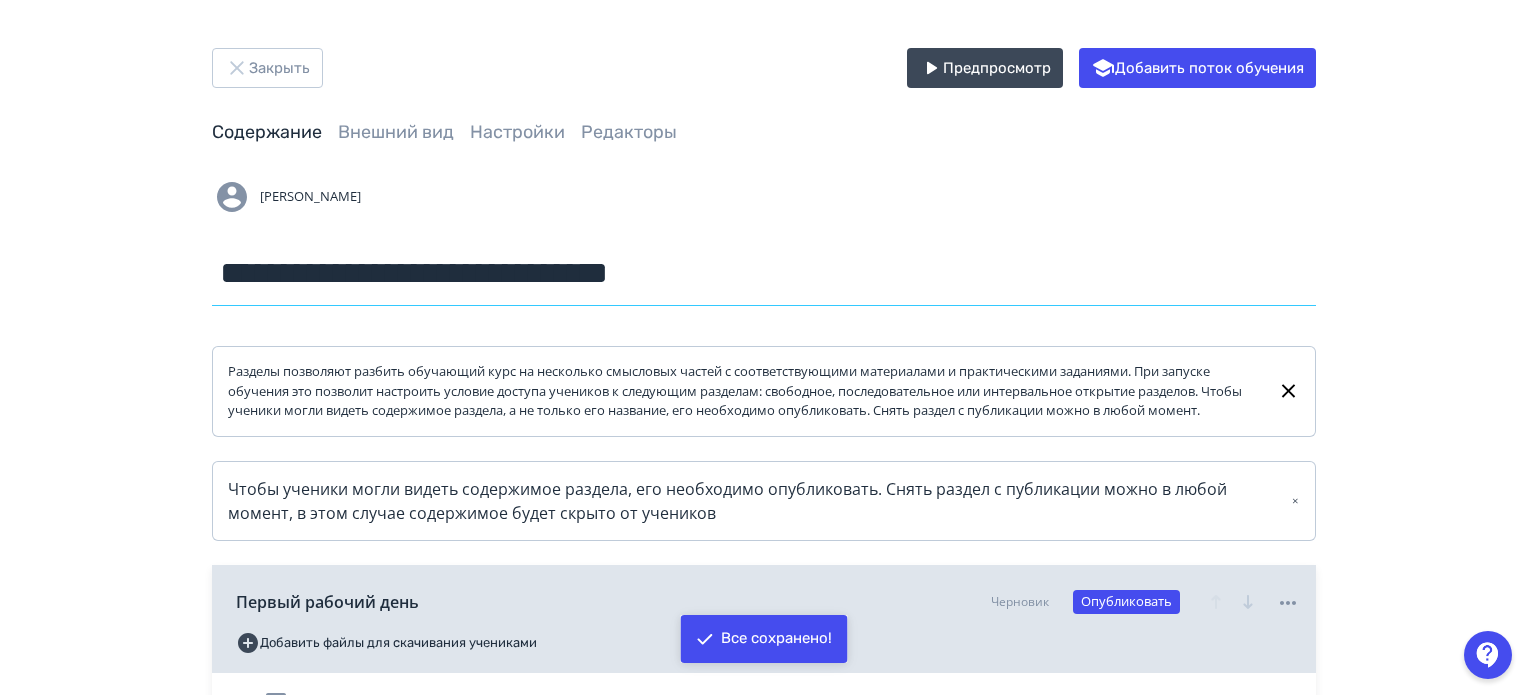 click on "**********" at bounding box center [764, 273] 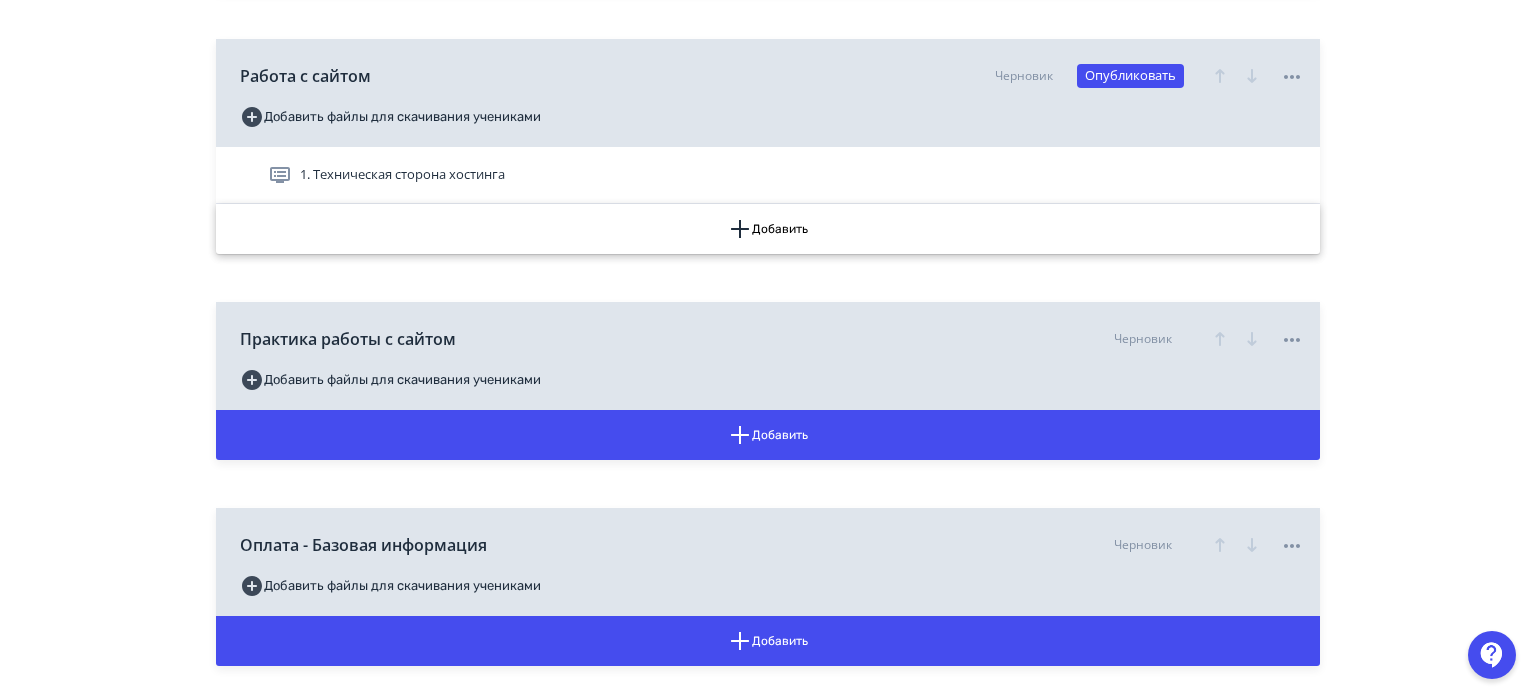 scroll, scrollTop: 3017, scrollLeft: 0, axis: vertical 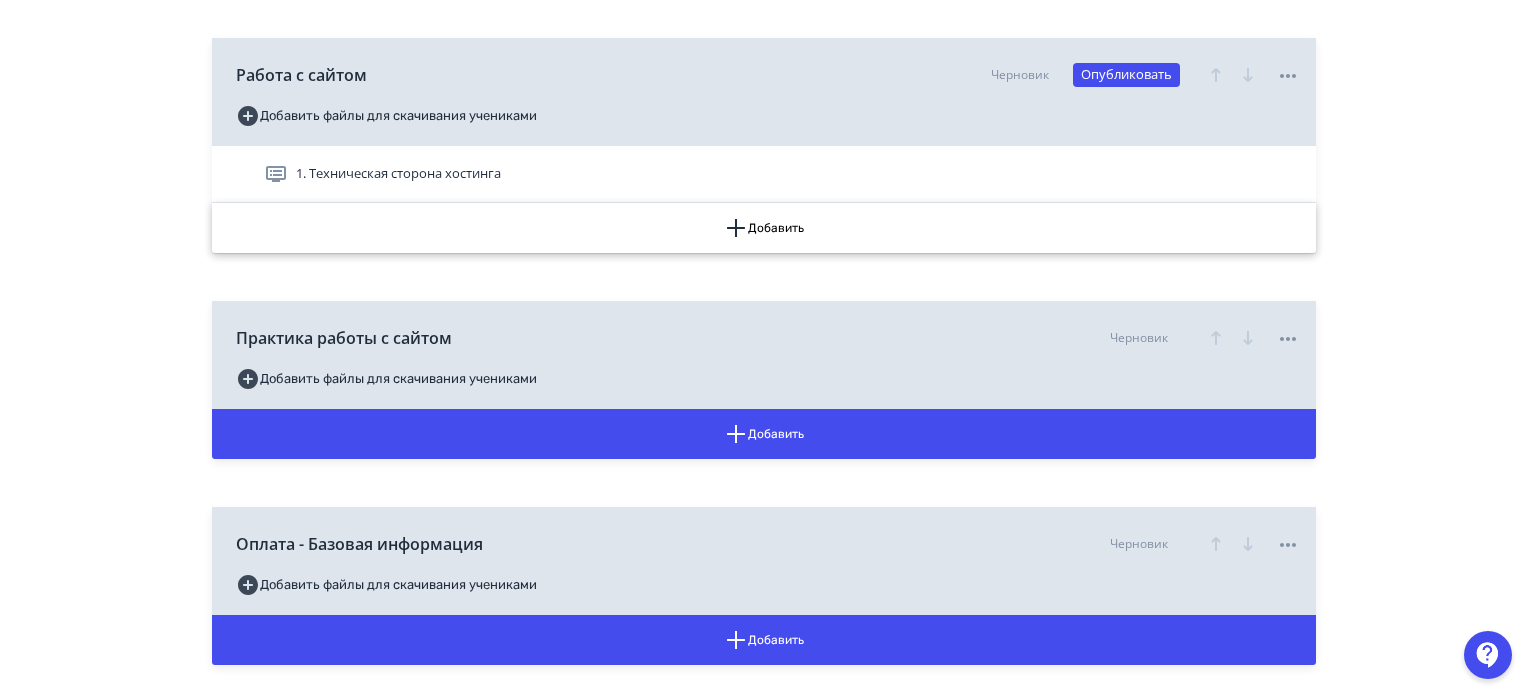 click on "Добавить" at bounding box center (764, 228) 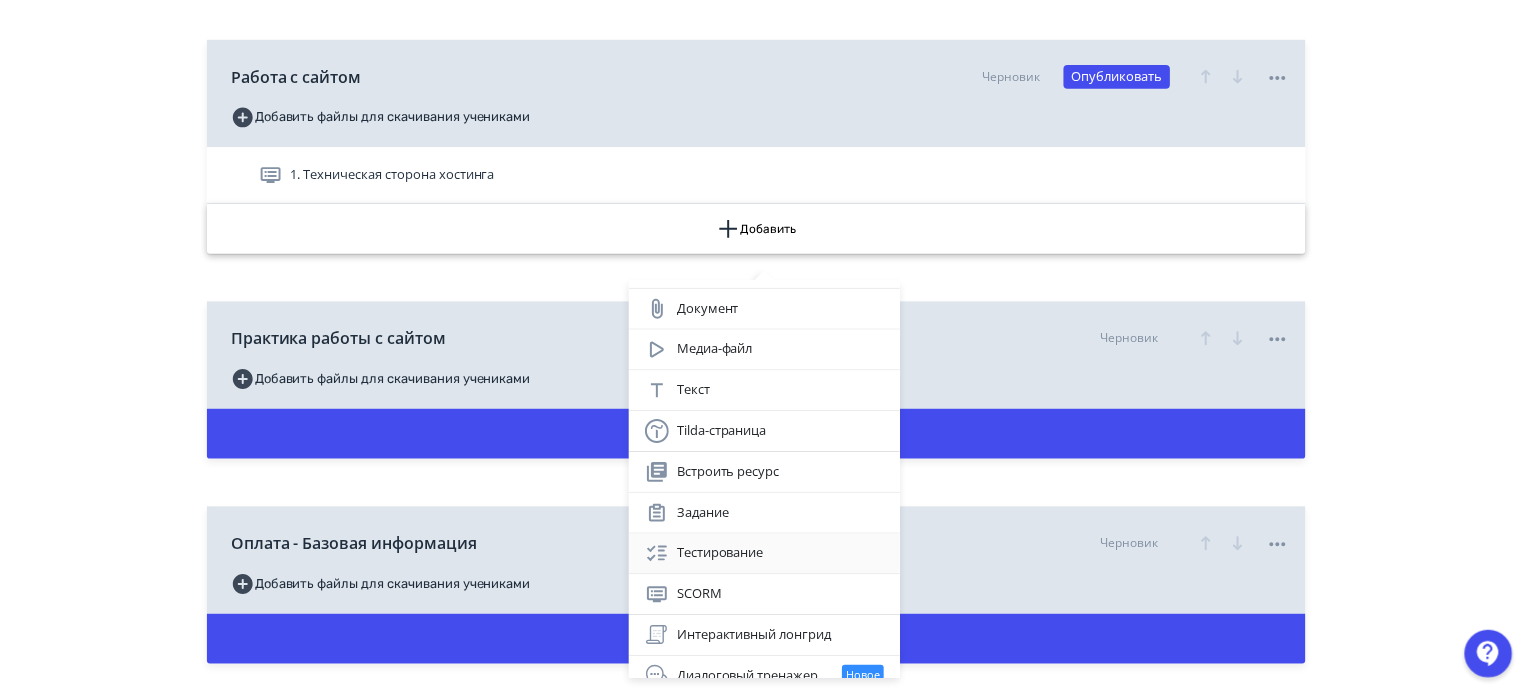 scroll, scrollTop: 48, scrollLeft: 0, axis: vertical 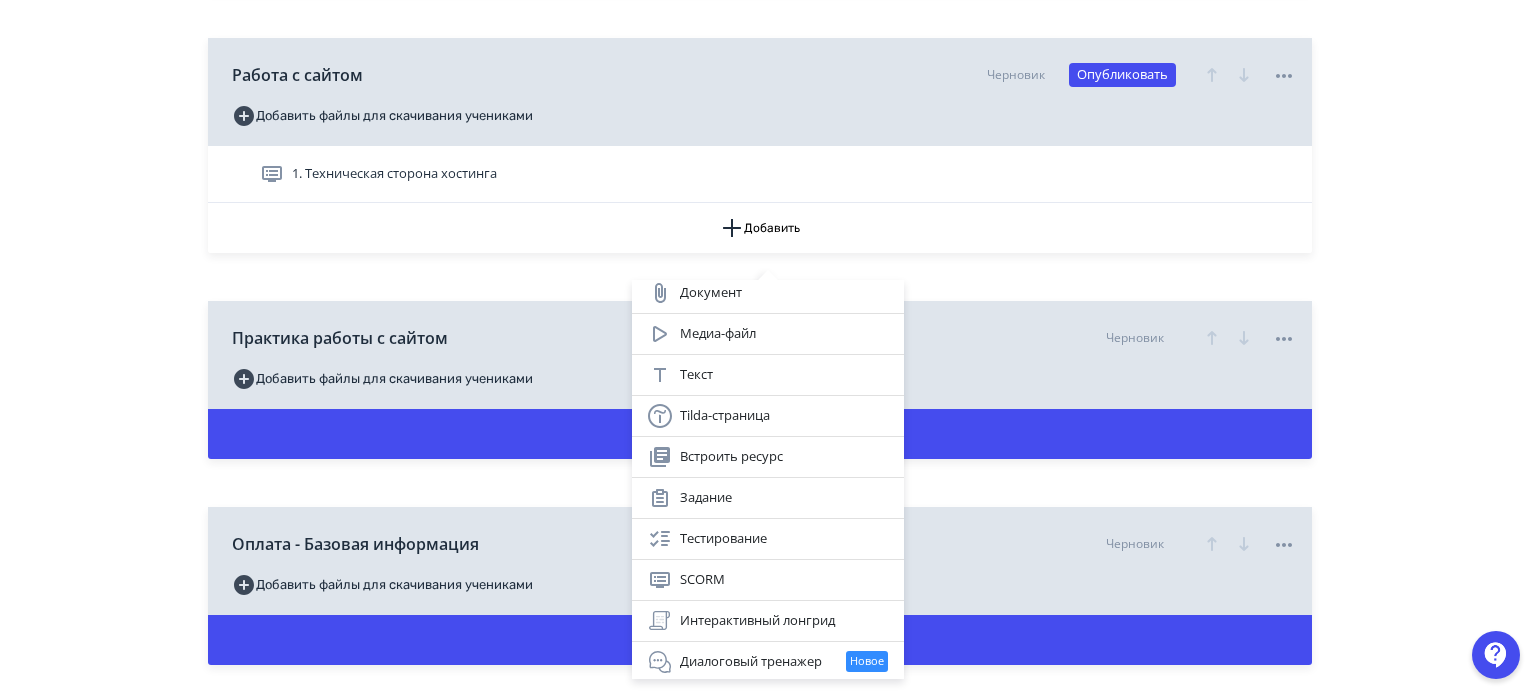 click on "Интерактивный лонгрид" at bounding box center [768, 621] 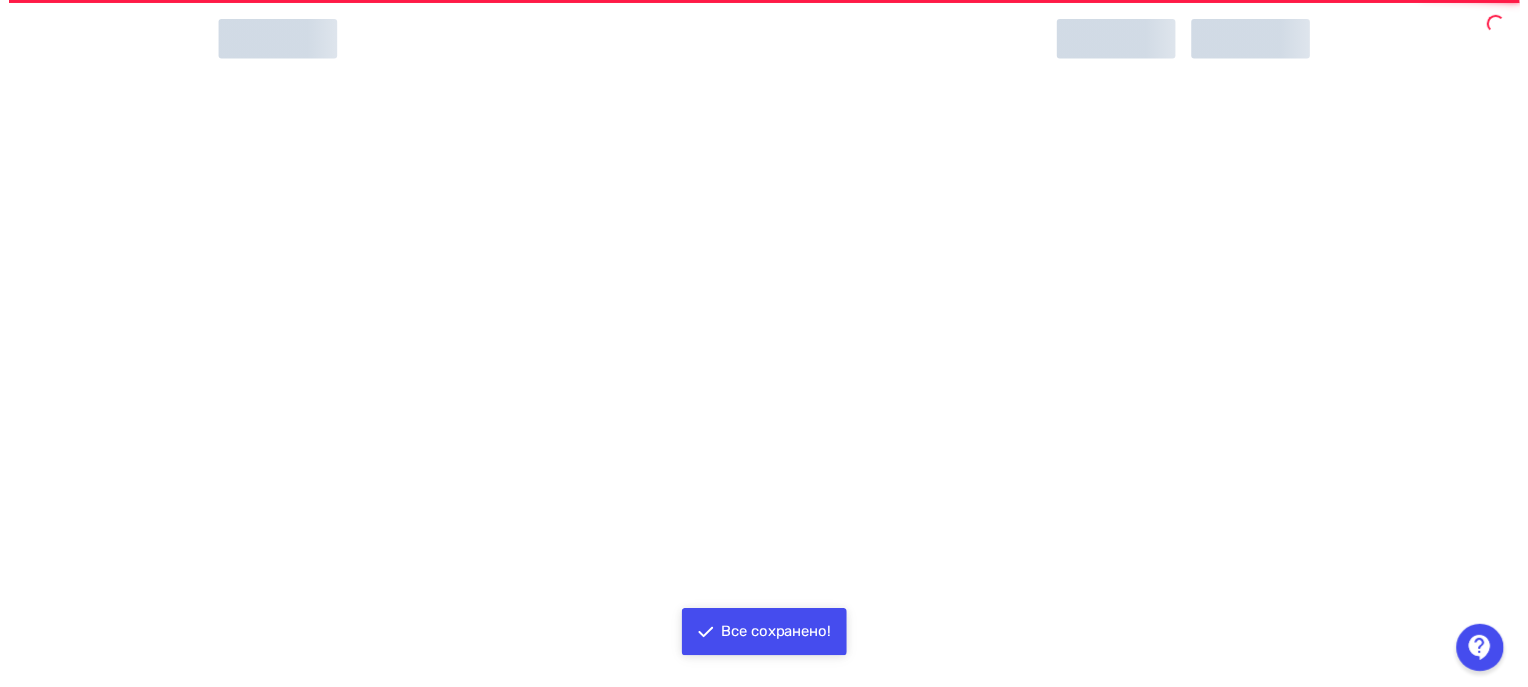 scroll, scrollTop: 0, scrollLeft: 0, axis: both 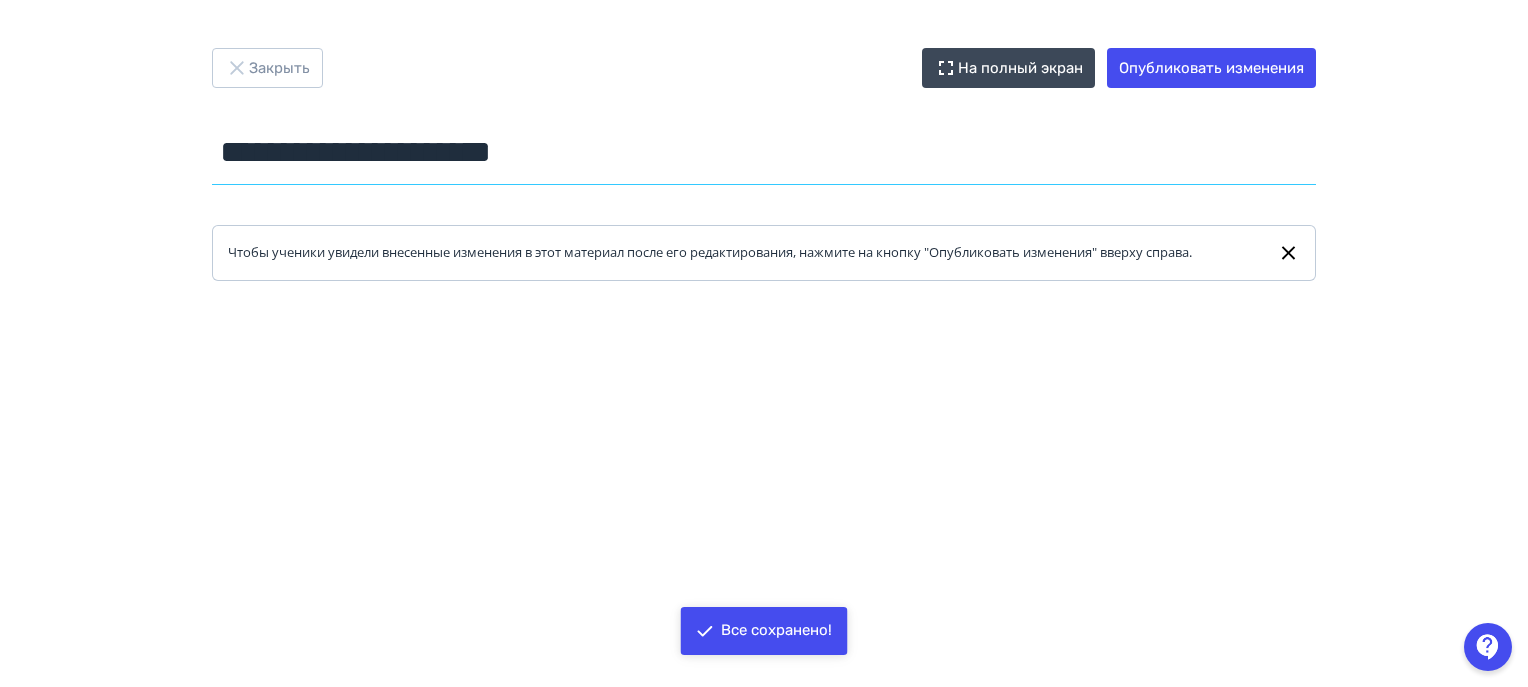 drag, startPoint x: 579, startPoint y: 154, endPoint x: 81, endPoint y: 137, distance: 498.29007 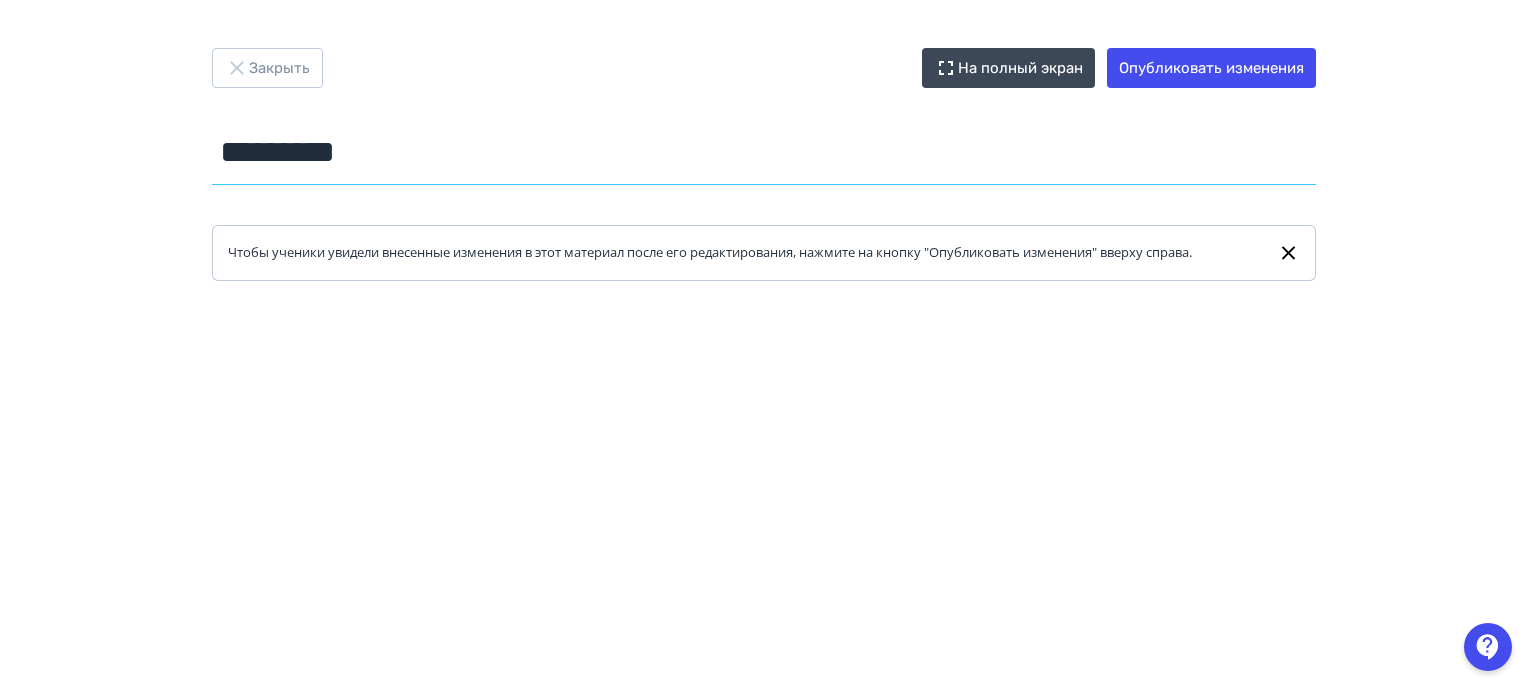 type on "*********" 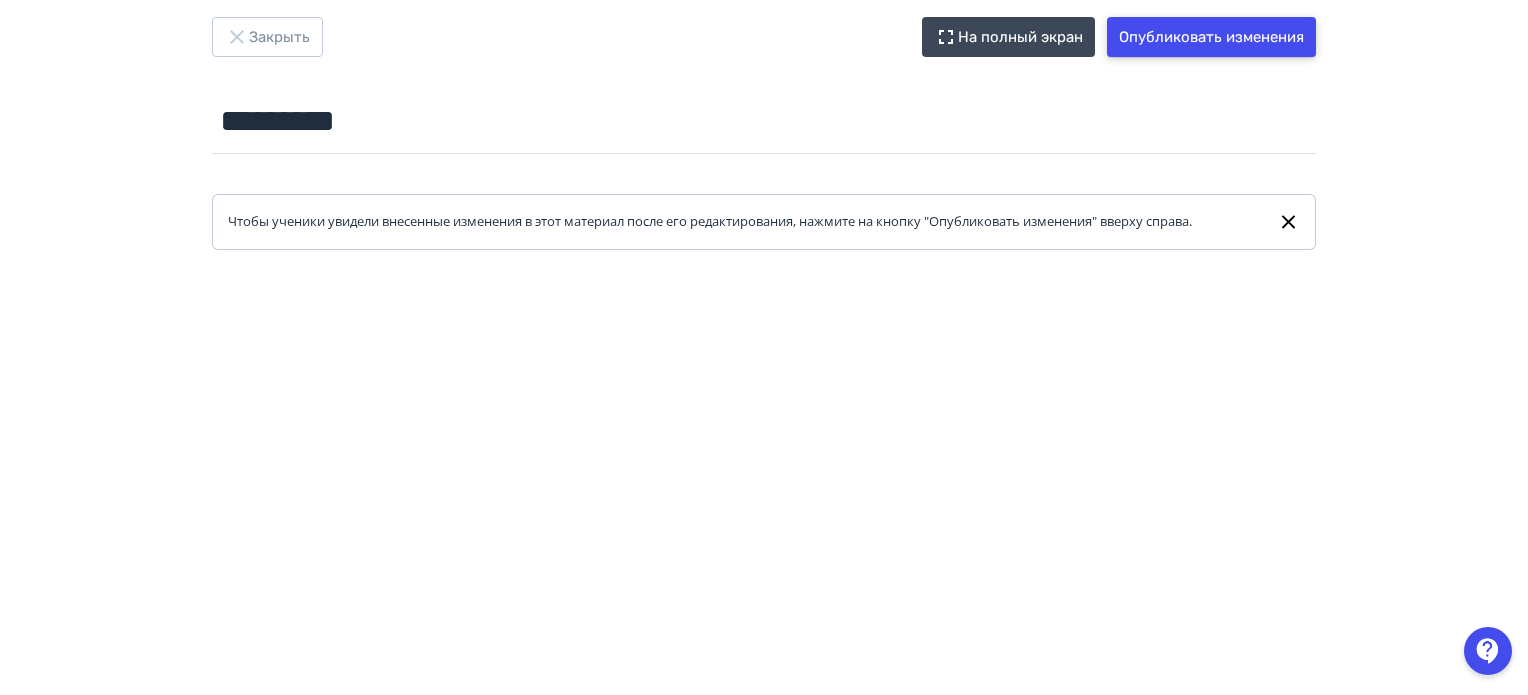 scroll, scrollTop: 0, scrollLeft: 0, axis: both 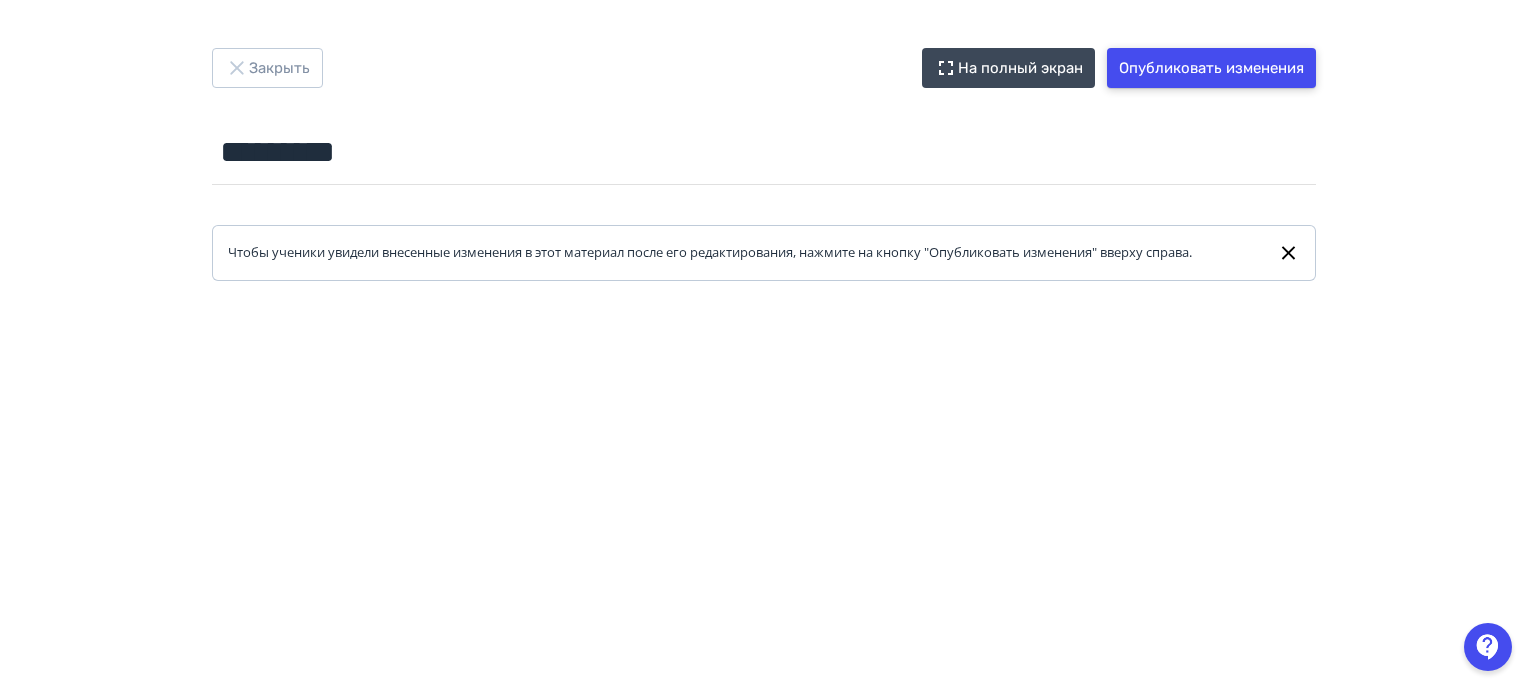 click on "Опубликовать изменения" at bounding box center [1211, 68] 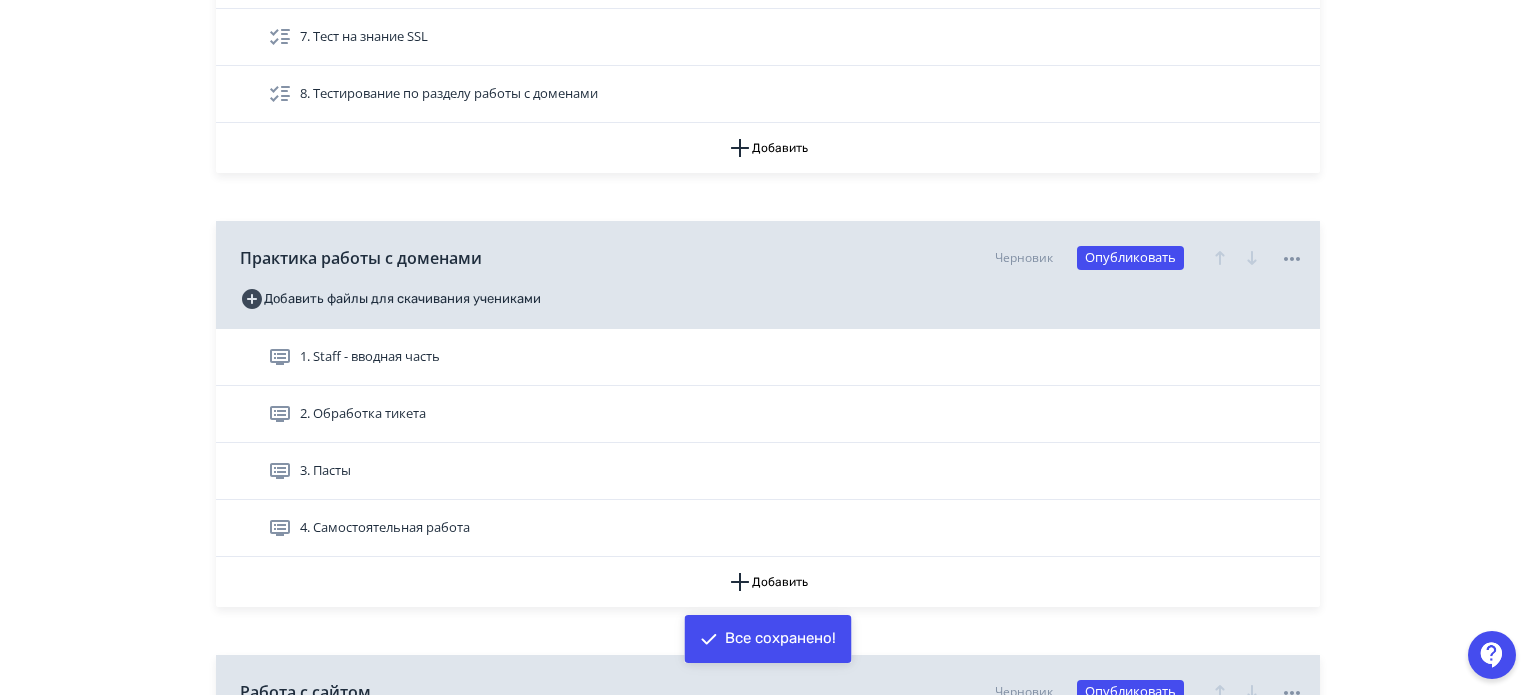 scroll, scrollTop: 2900, scrollLeft: 0, axis: vertical 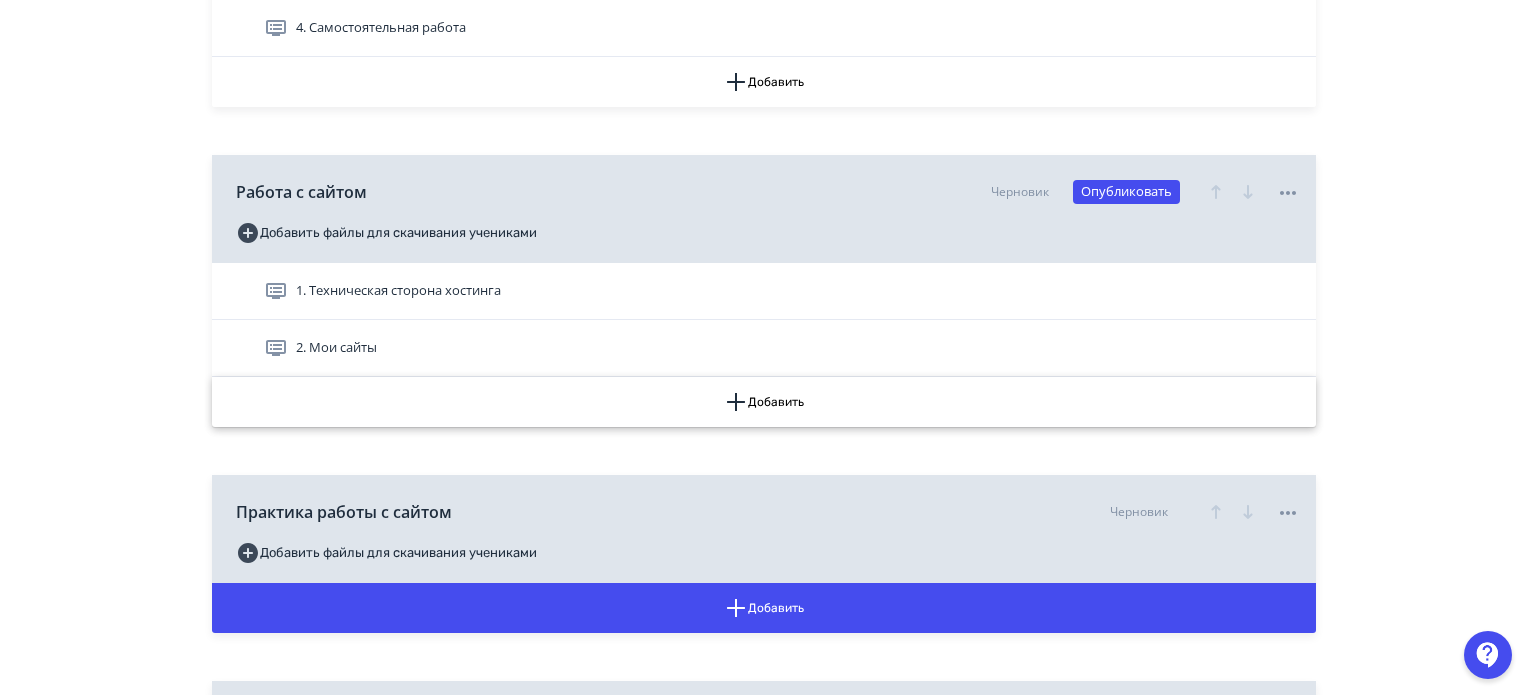 click on "Добавить" at bounding box center (764, 402) 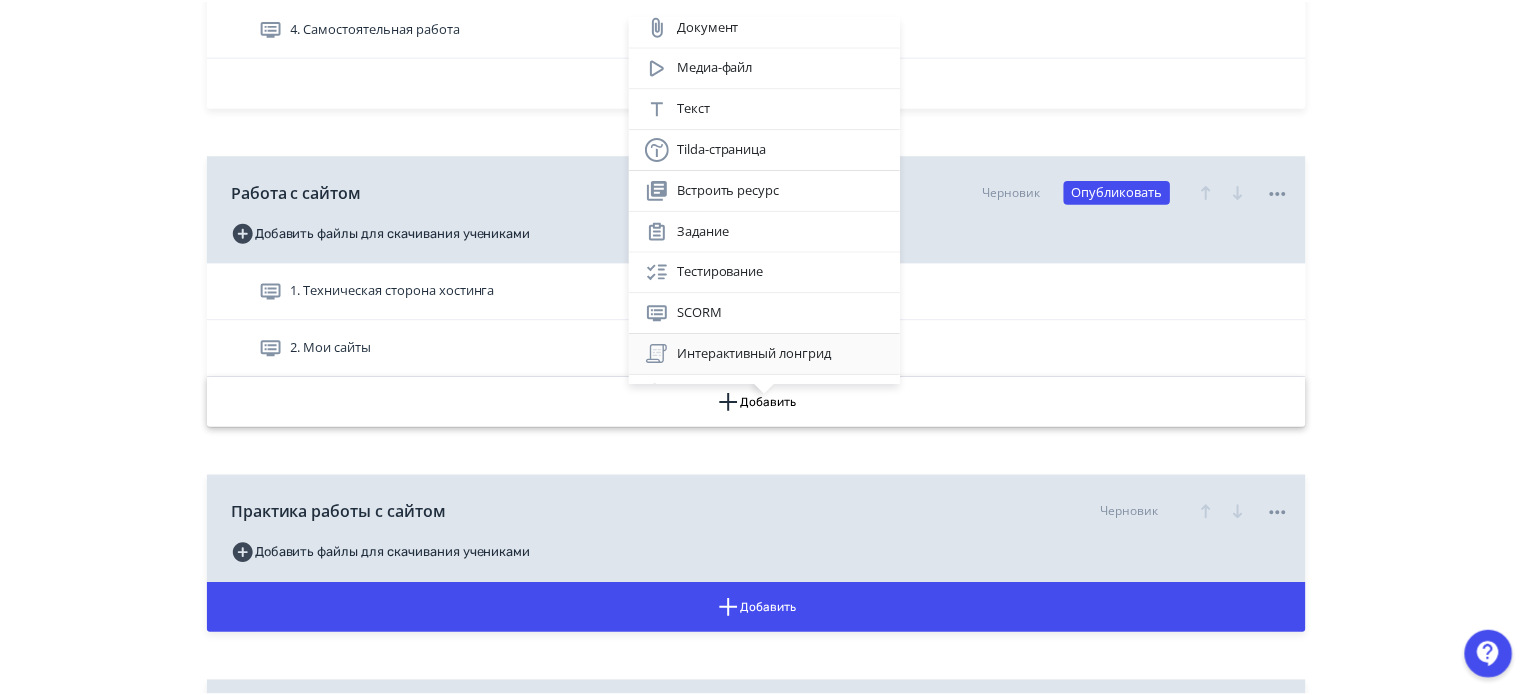 scroll, scrollTop: 80, scrollLeft: 0, axis: vertical 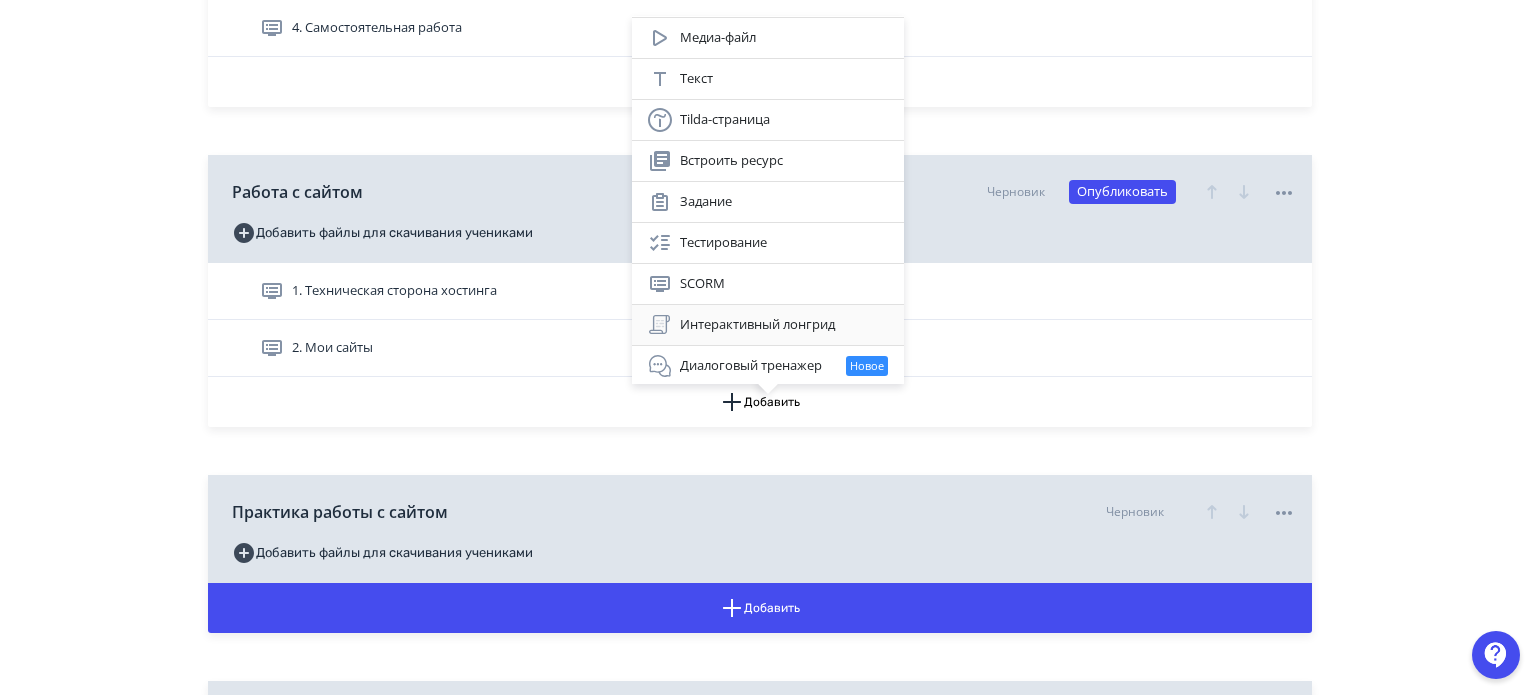 click on "Интерактивный лонгрид" at bounding box center (768, 325) 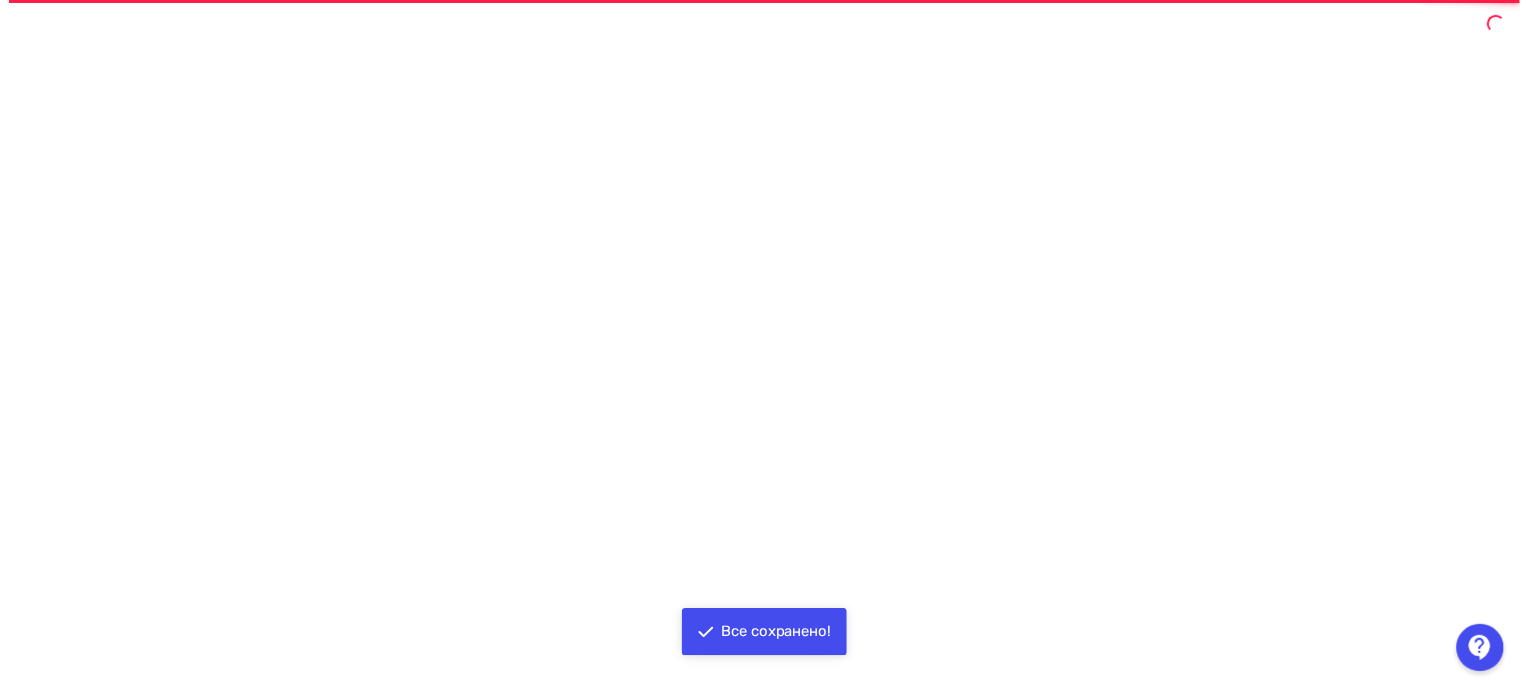 scroll, scrollTop: 0, scrollLeft: 0, axis: both 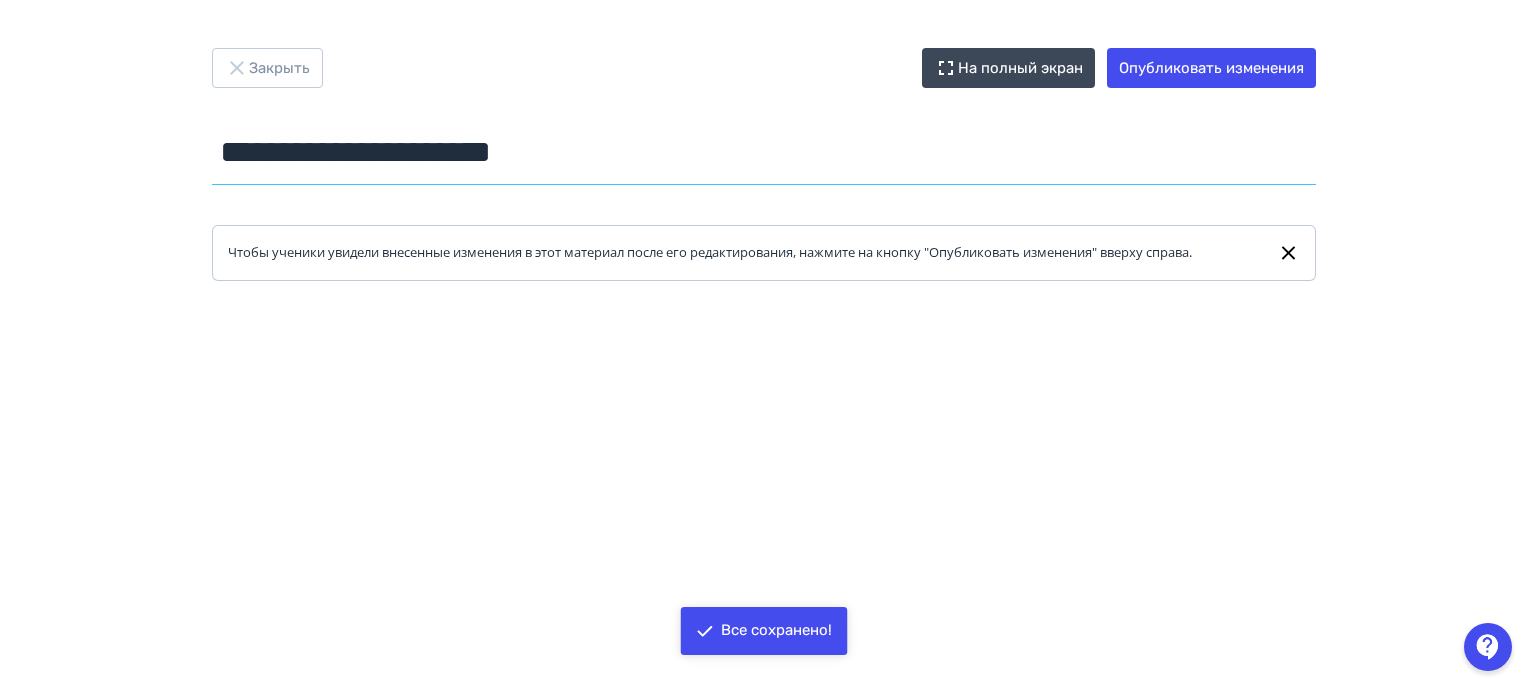 drag, startPoint x: 649, startPoint y: 153, endPoint x: 0, endPoint y: 163, distance: 649.077 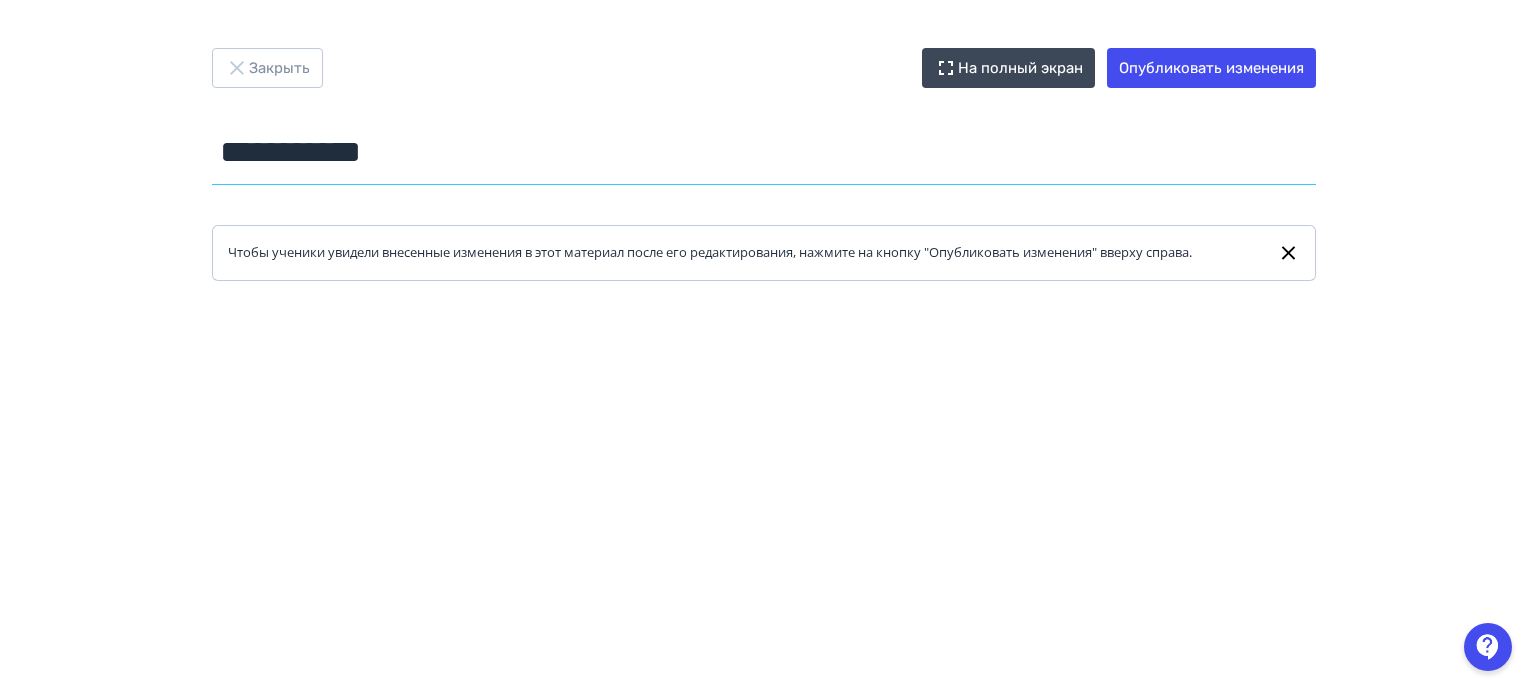 type on "**********" 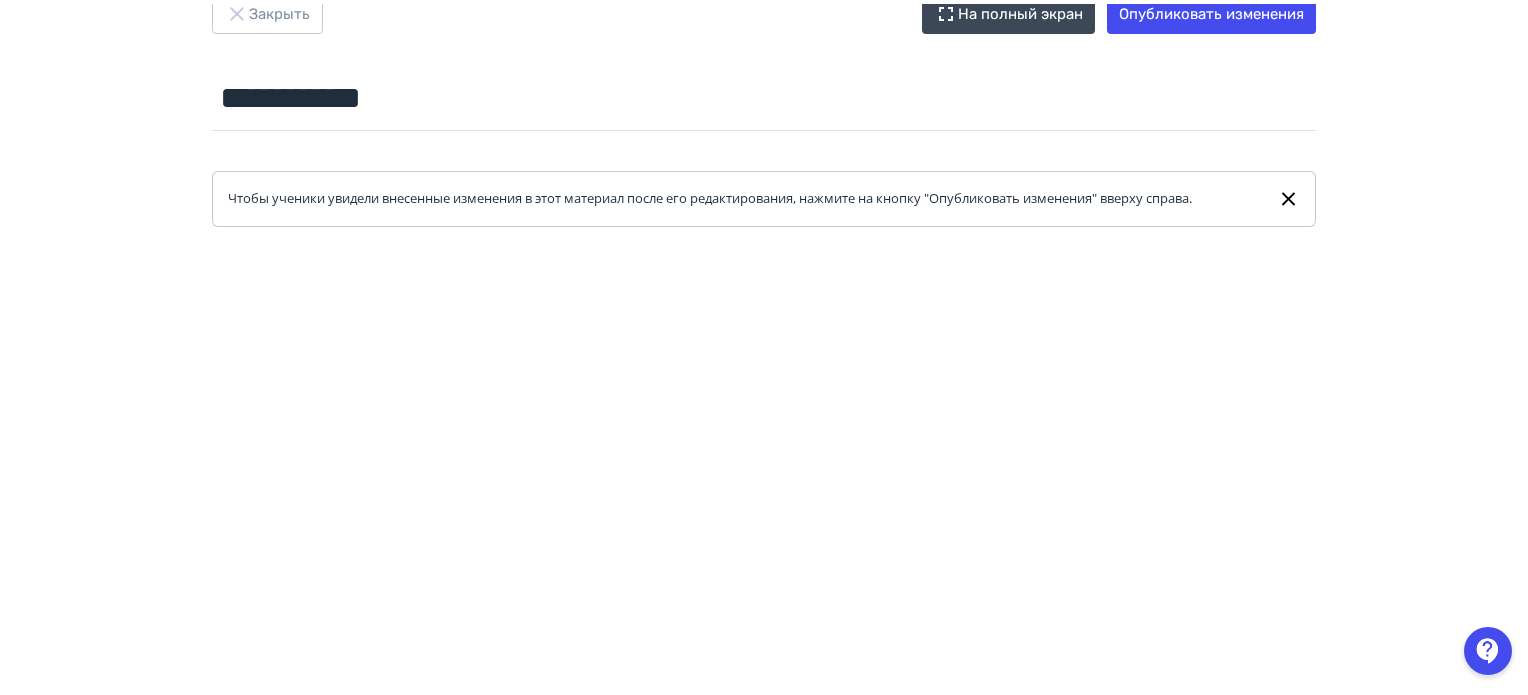 scroll, scrollTop: 0, scrollLeft: 0, axis: both 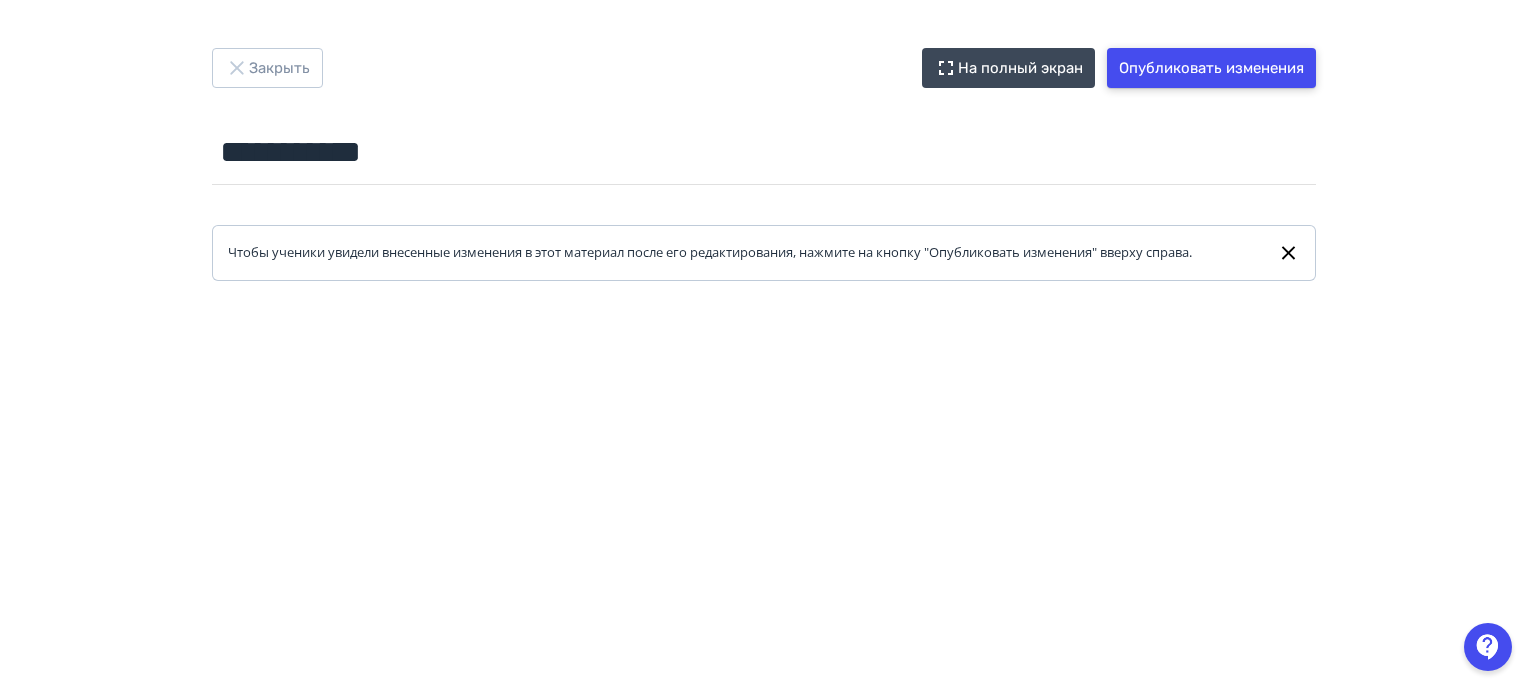 click on "Опубликовать изменения" at bounding box center (1211, 68) 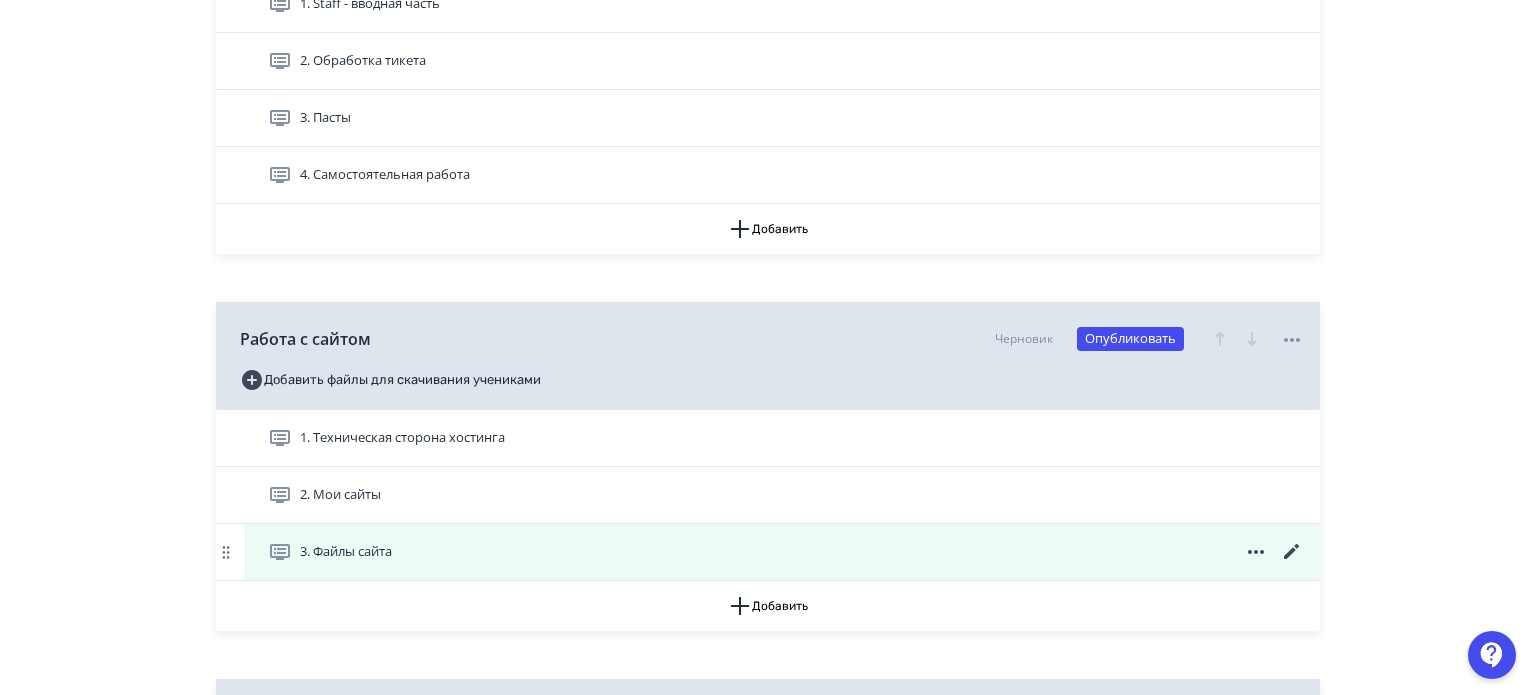 scroll, scrollTop: 3000, scrollLeft: 0, axis: vertical 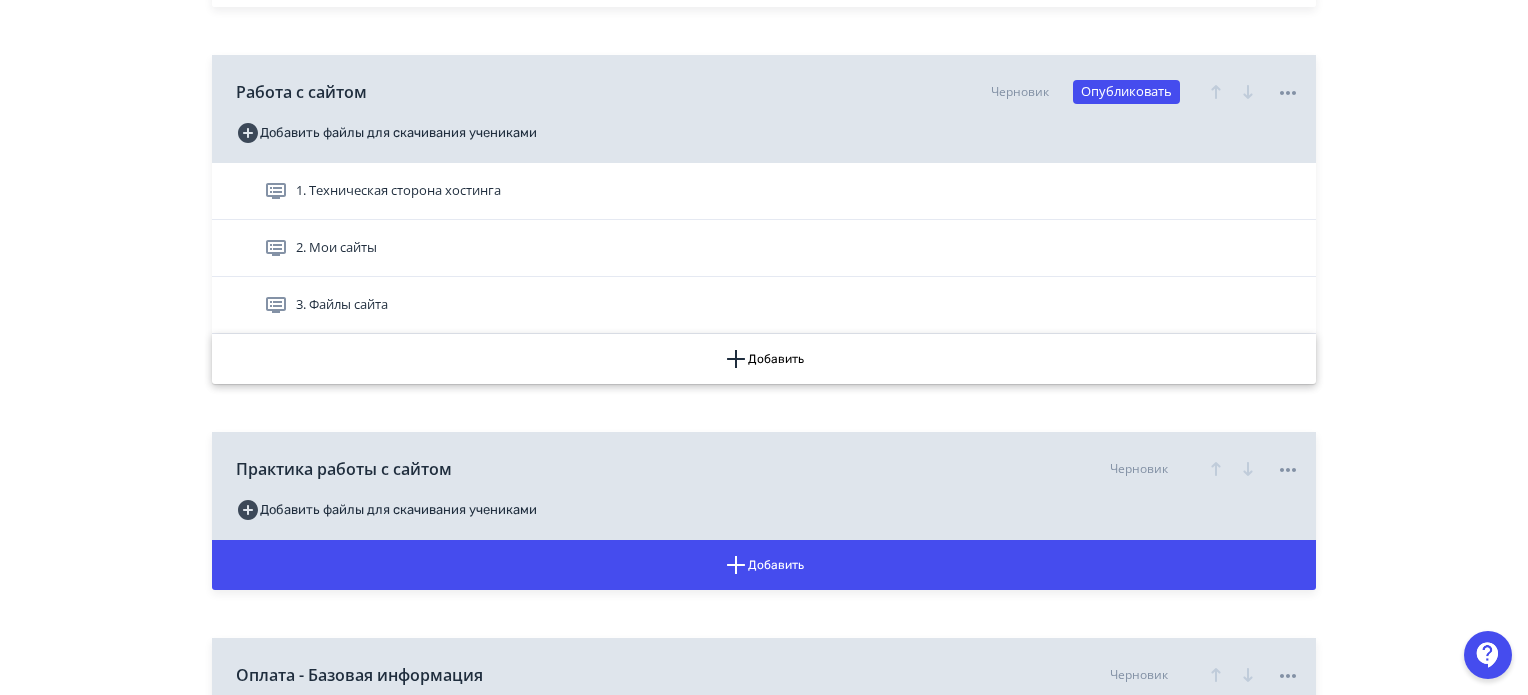 click on "Добавить" at bounding box center [764, 359] 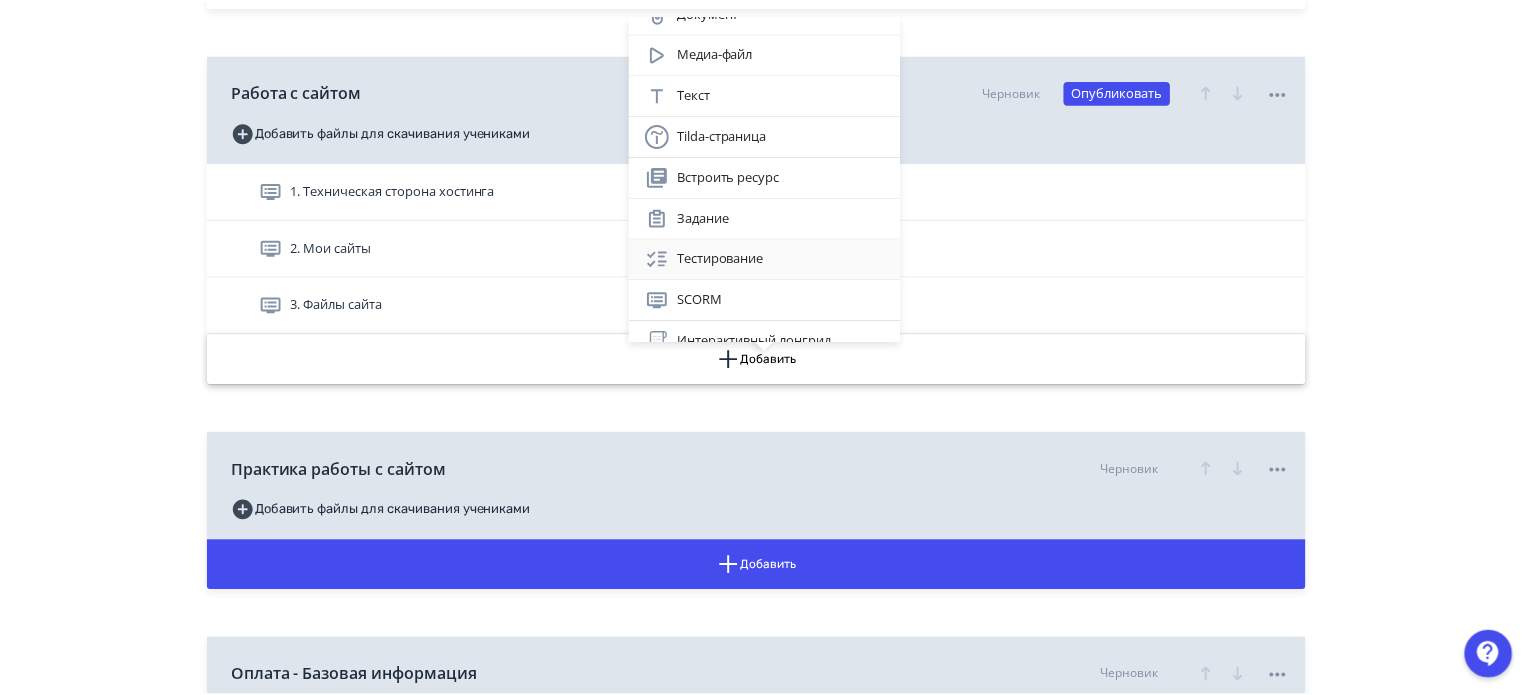 scroll, scrollTop: 100, scrollLeft: 0, axis: vertical 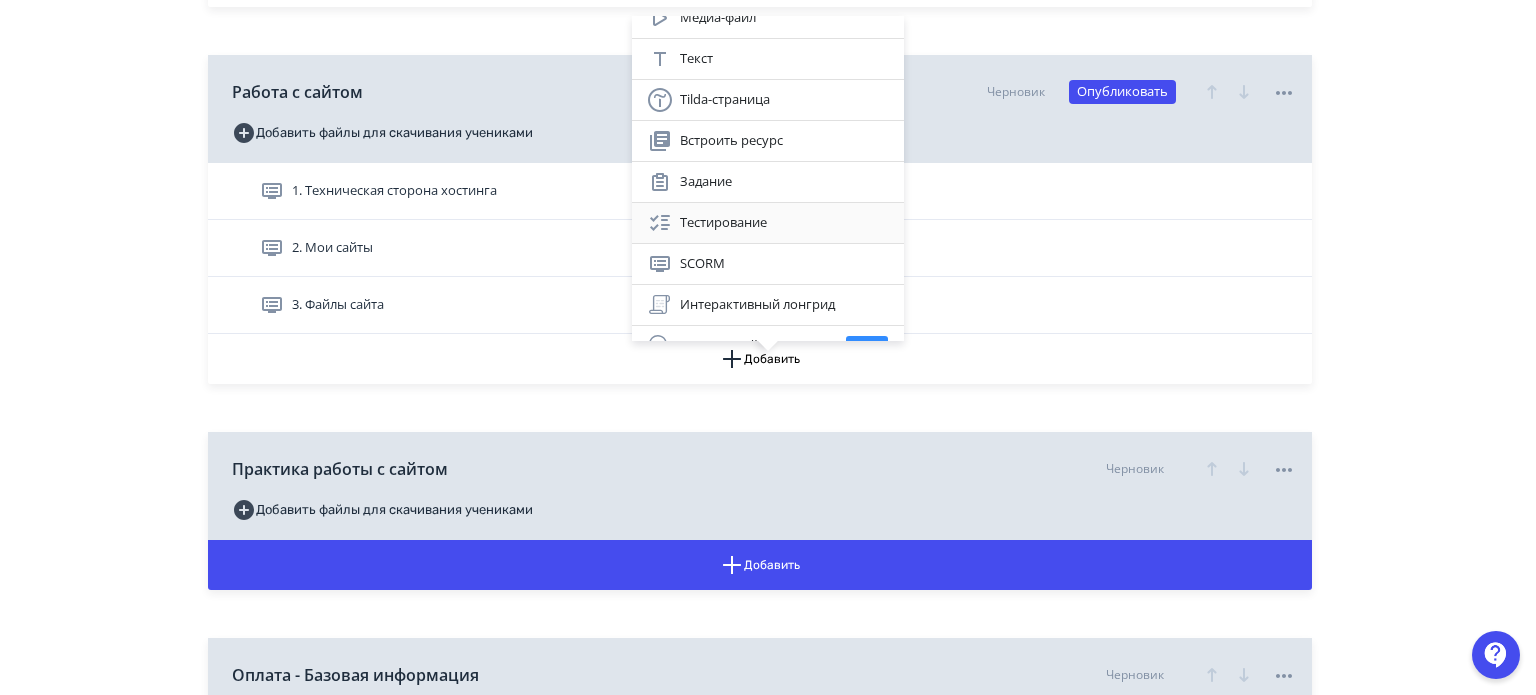 click on "Тестирование" at bounding box center (768, 223) 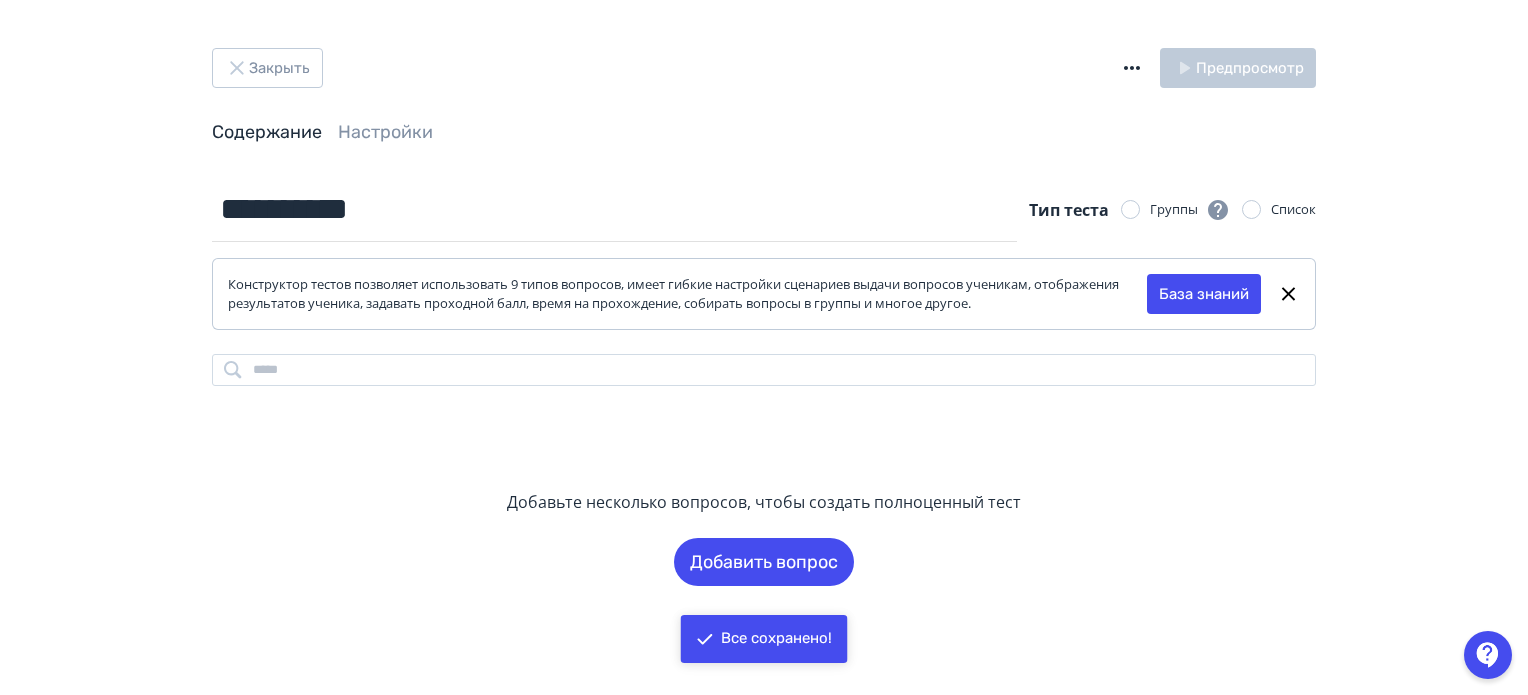 scroll, scrollTop: 0, scrollLeft: 0, axis: both 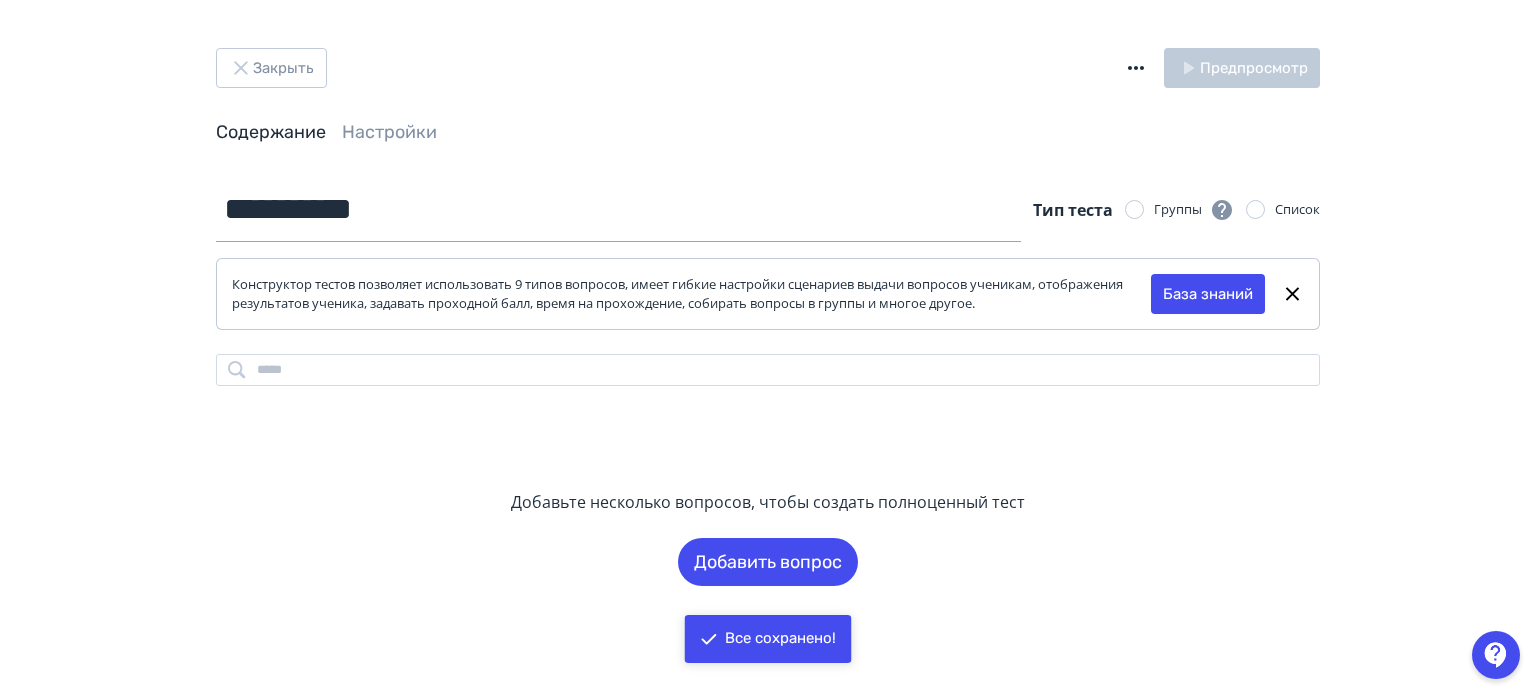 drag, startPoint x: 439, startPoint y: 219, endPoint x: 38, endPoint y: 206, distance: 401.21066 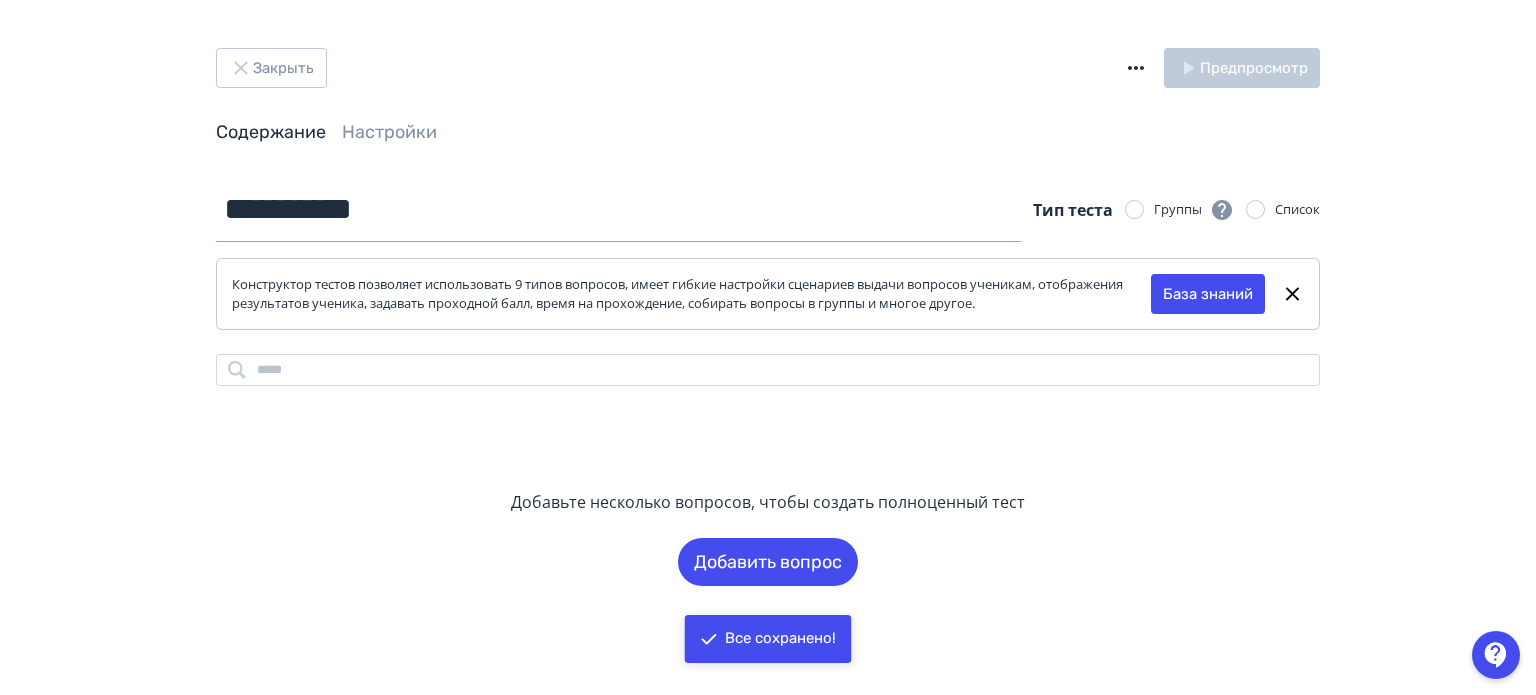 click on "**********" at bounding box center (768, 347) 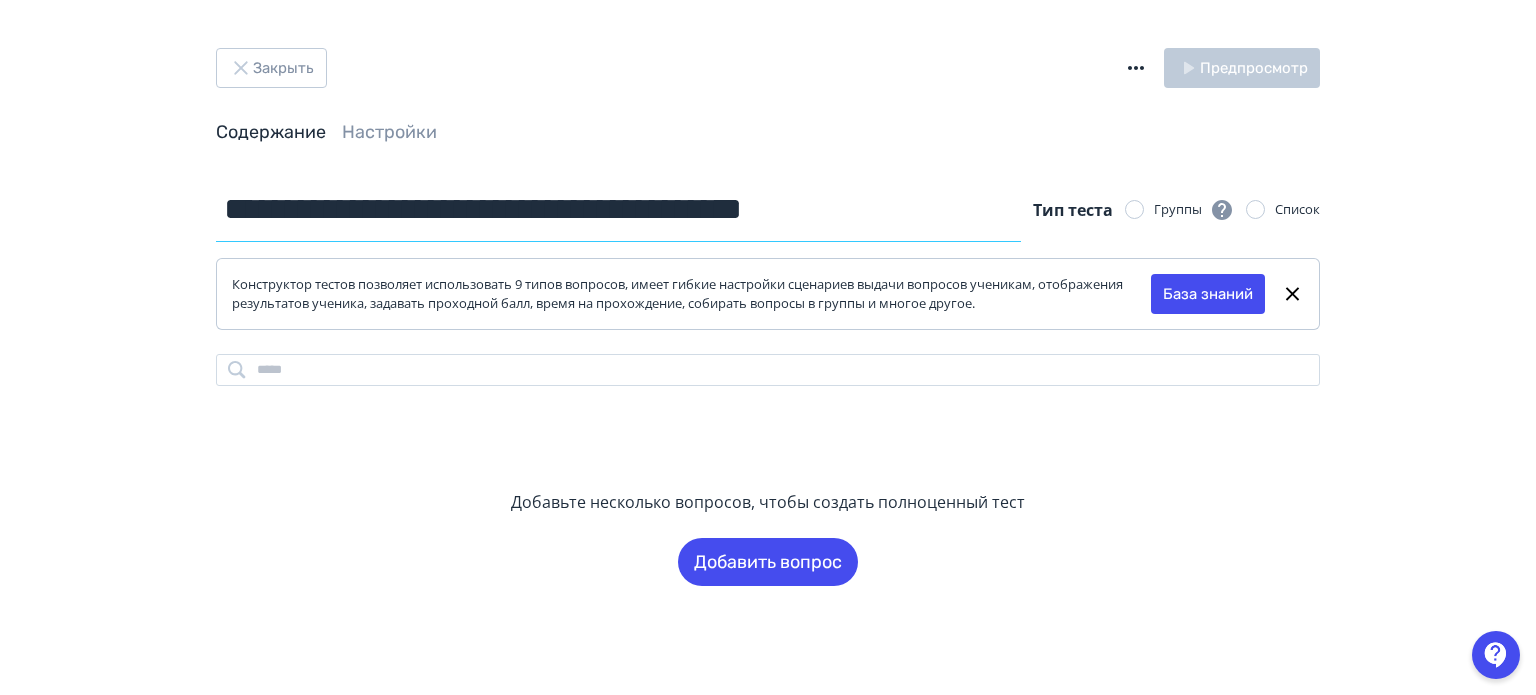 click on "**********" at bounding box center (618, 209) 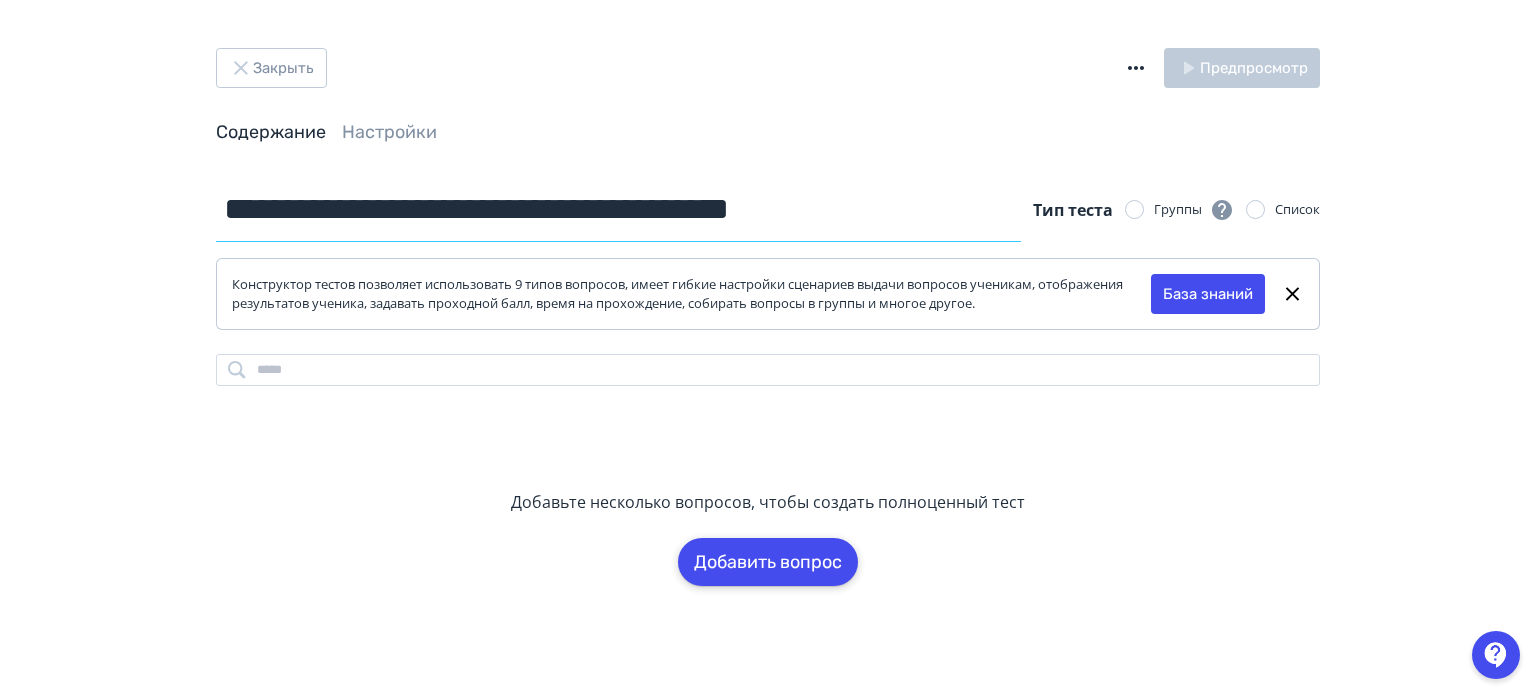 type on "**********" 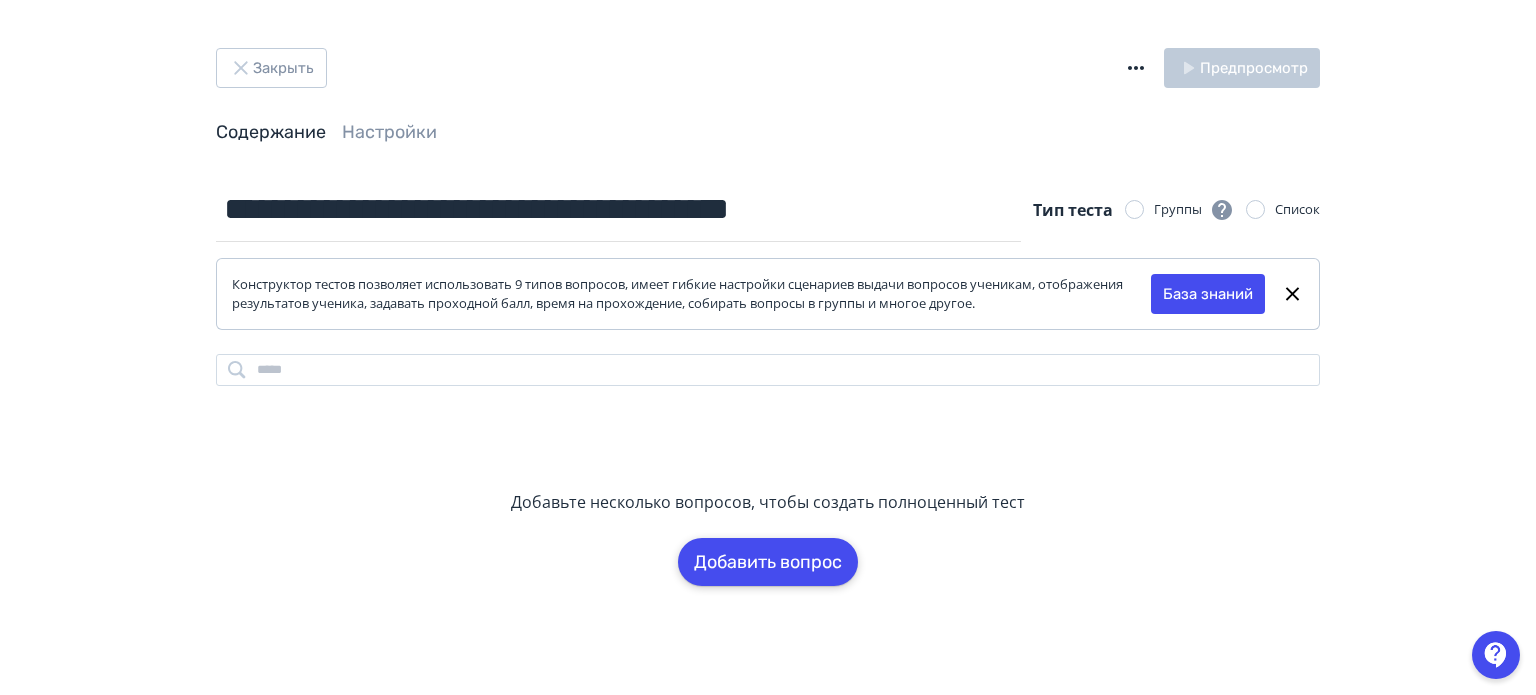 click on "Добавить вопрос" at bounding box center [768, 562] 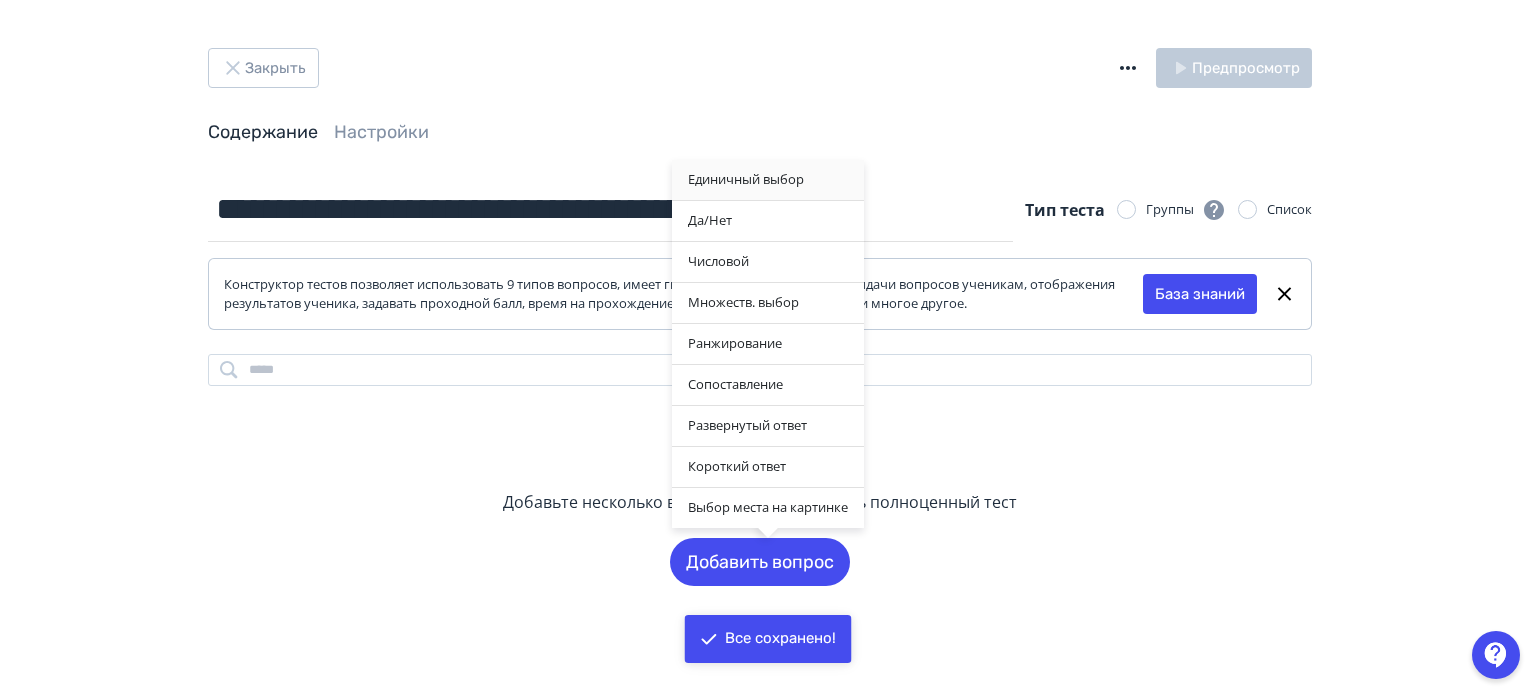 click on "Единичный выбор" at bounding box center (768, 180) 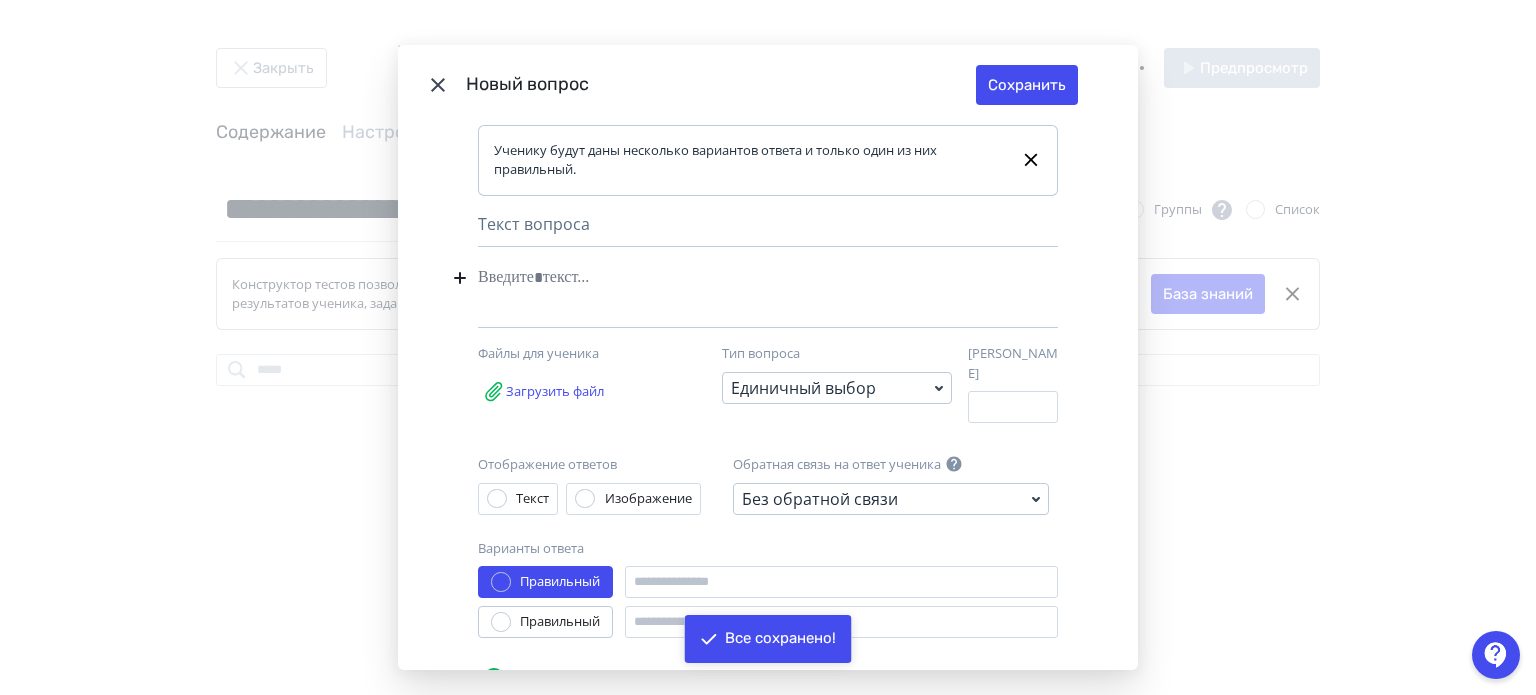 click at bounding box center (737, 278) 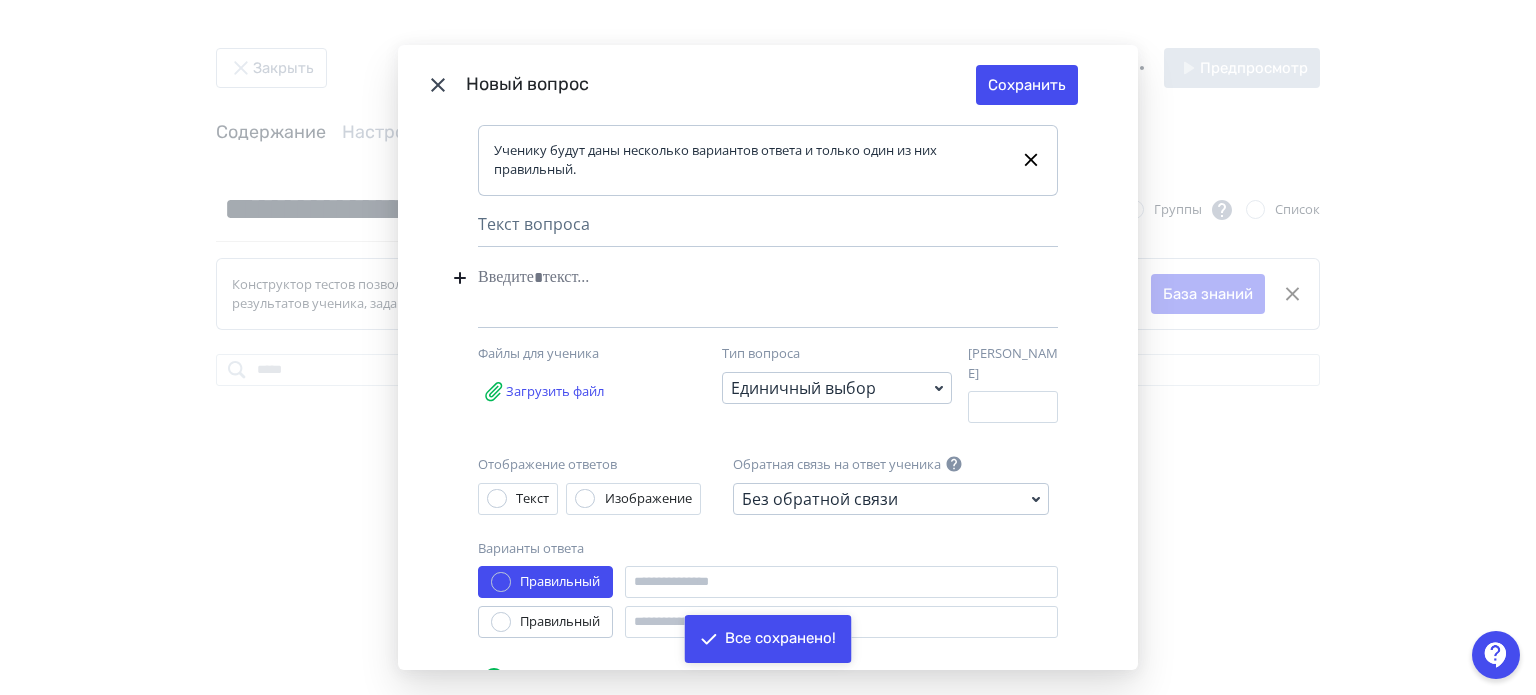 type 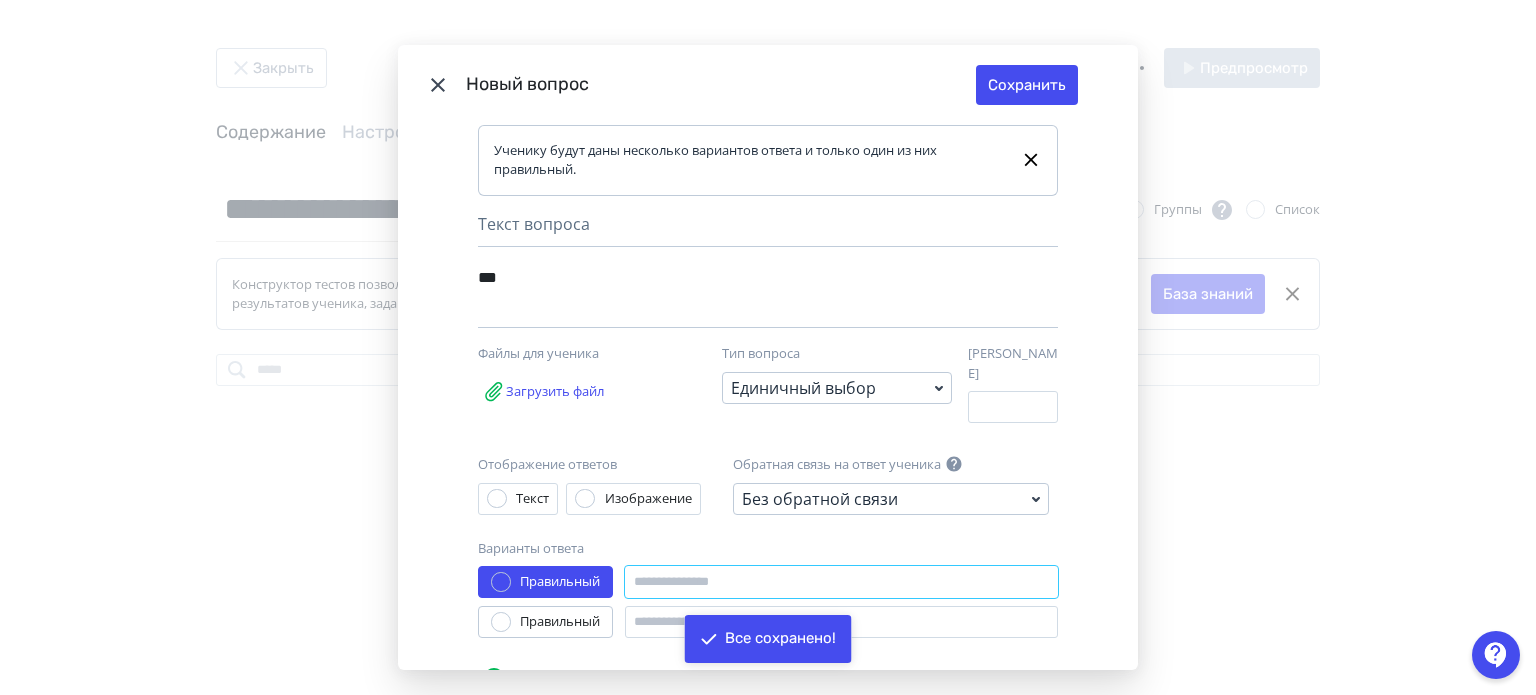 click at bounding box center (841, 582) 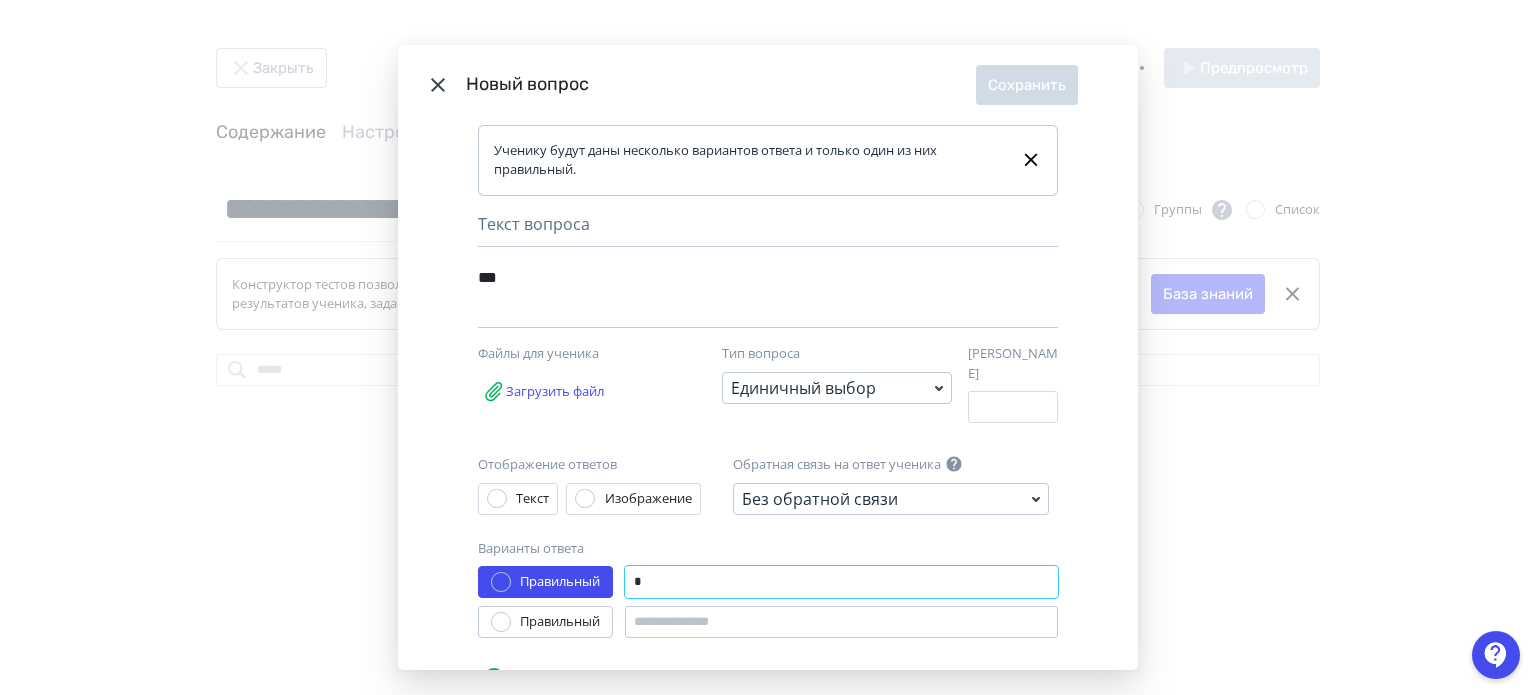type on "*" 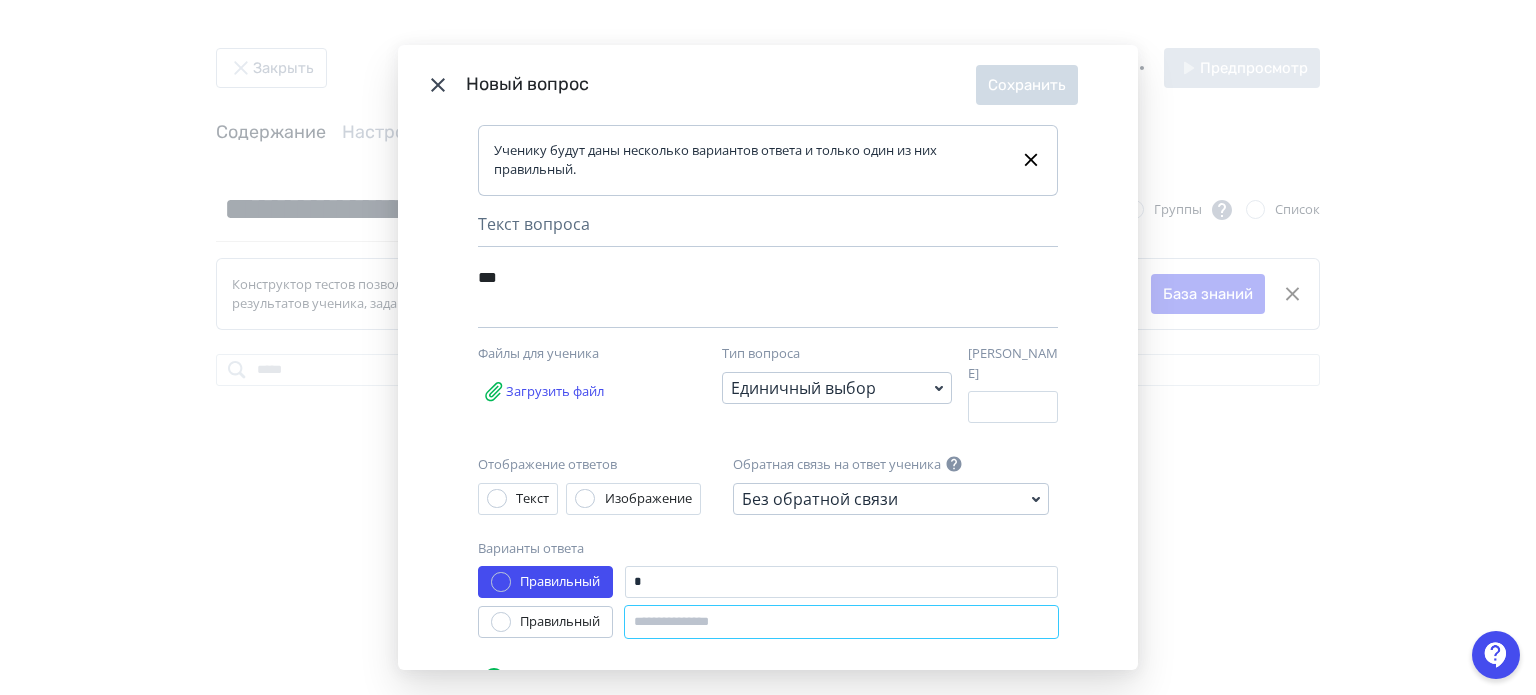 click at bounding box center [841, 622] 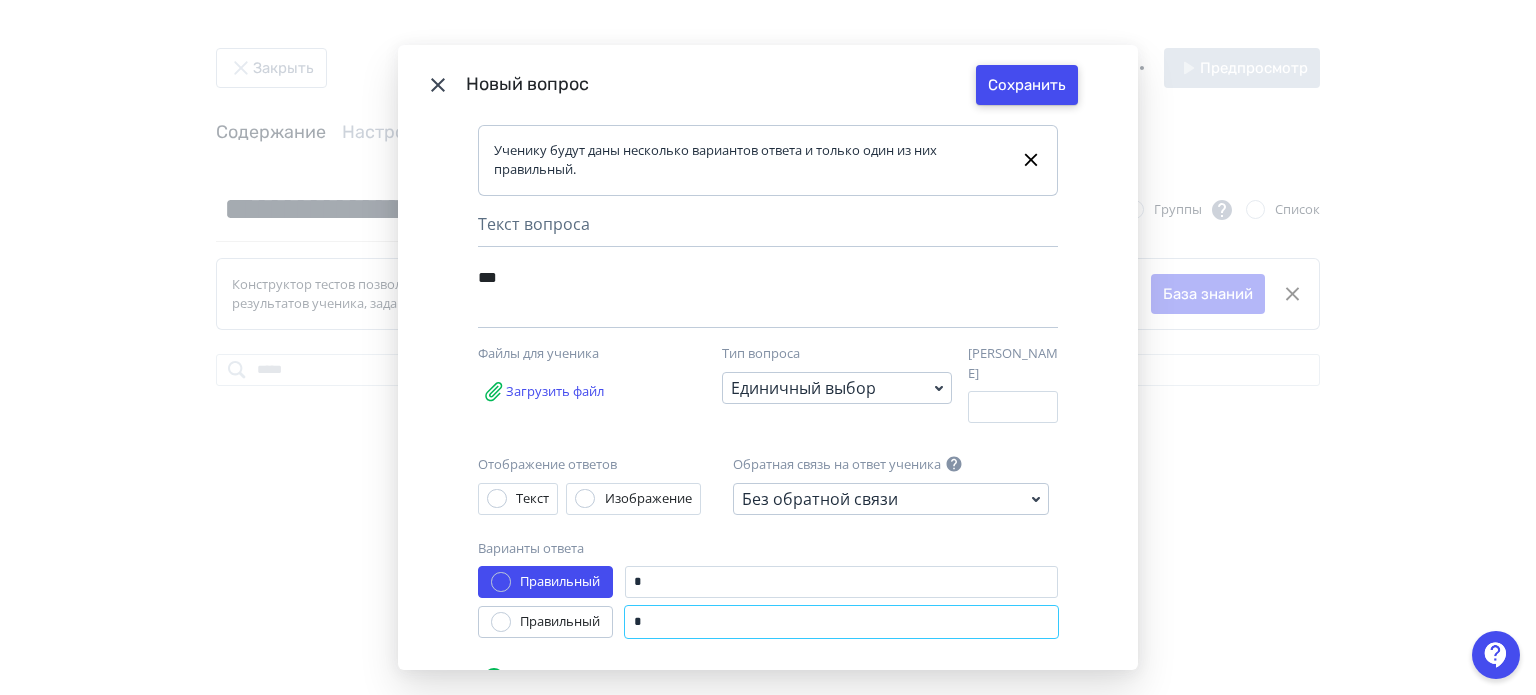type on "*" 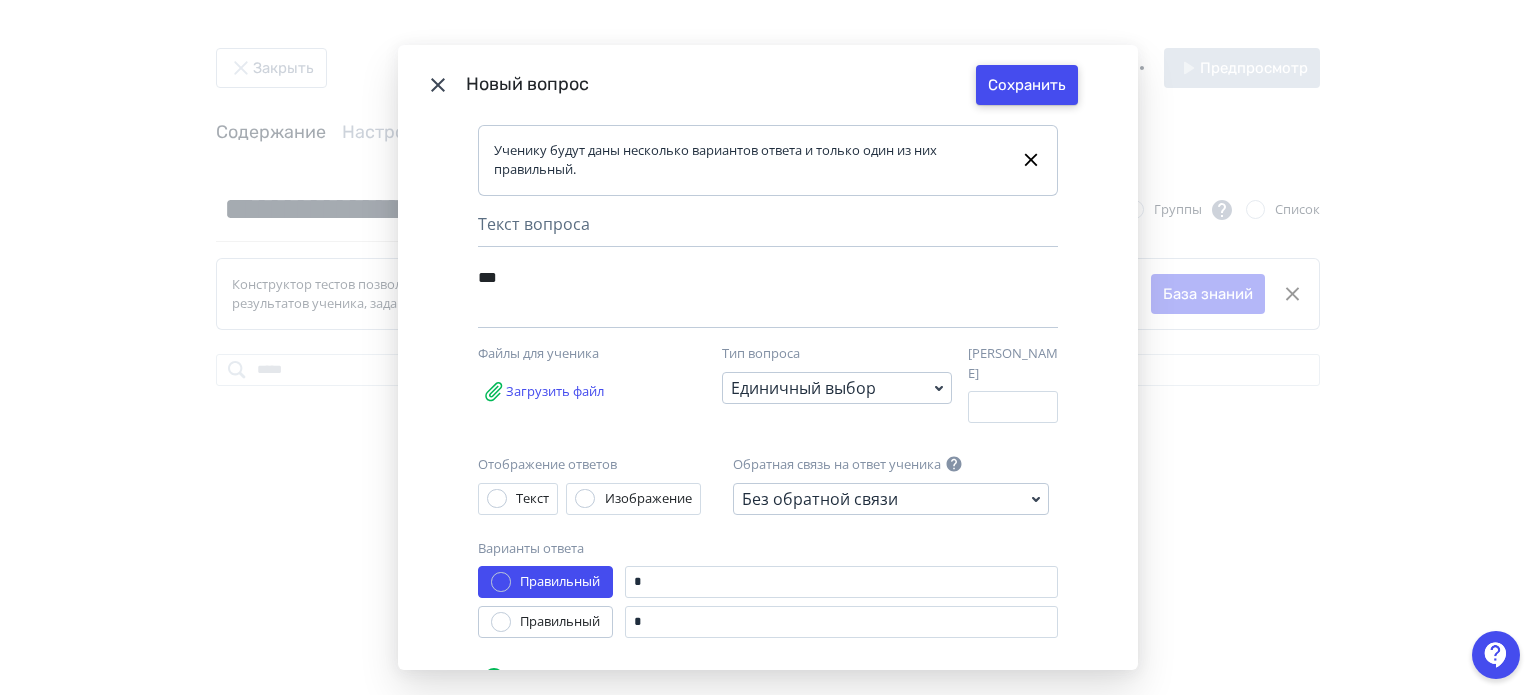 click on "Сохранить" at bounding box center [1027, 85] 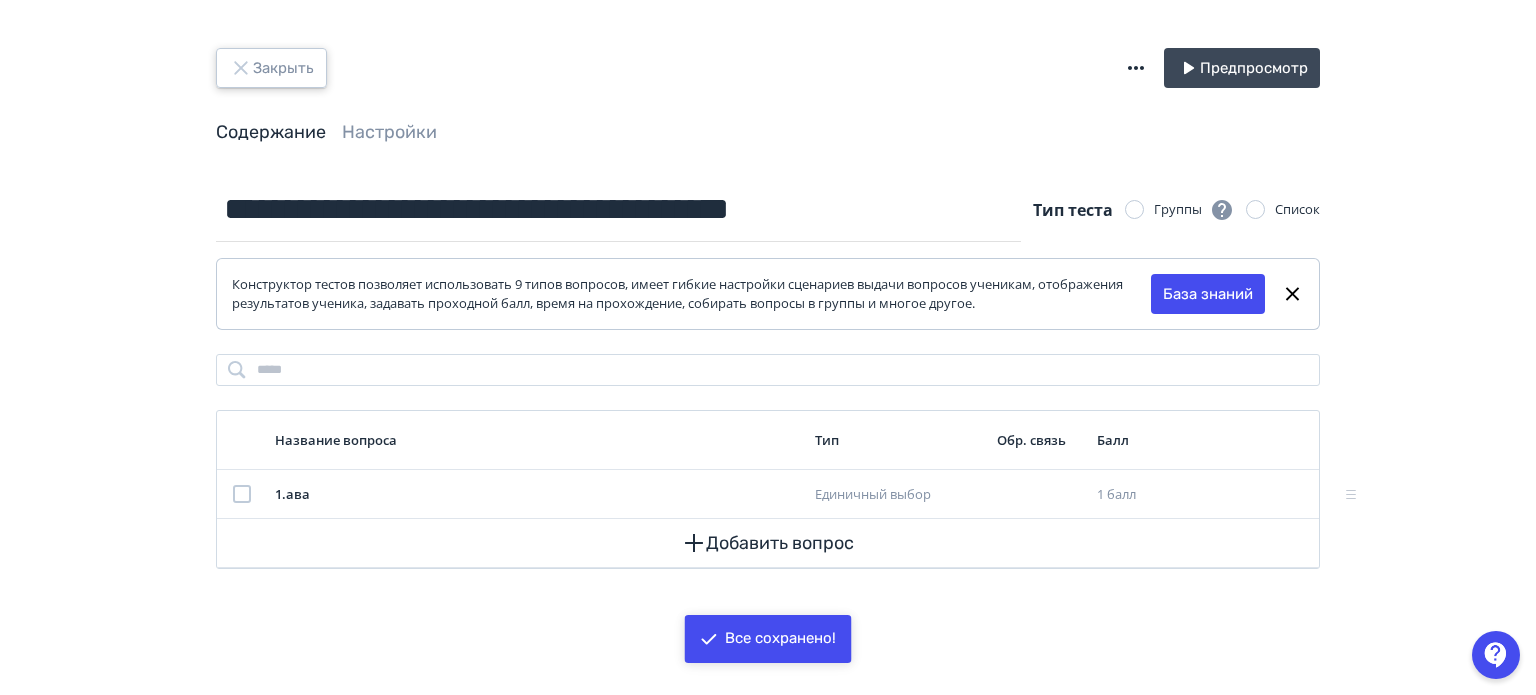 click 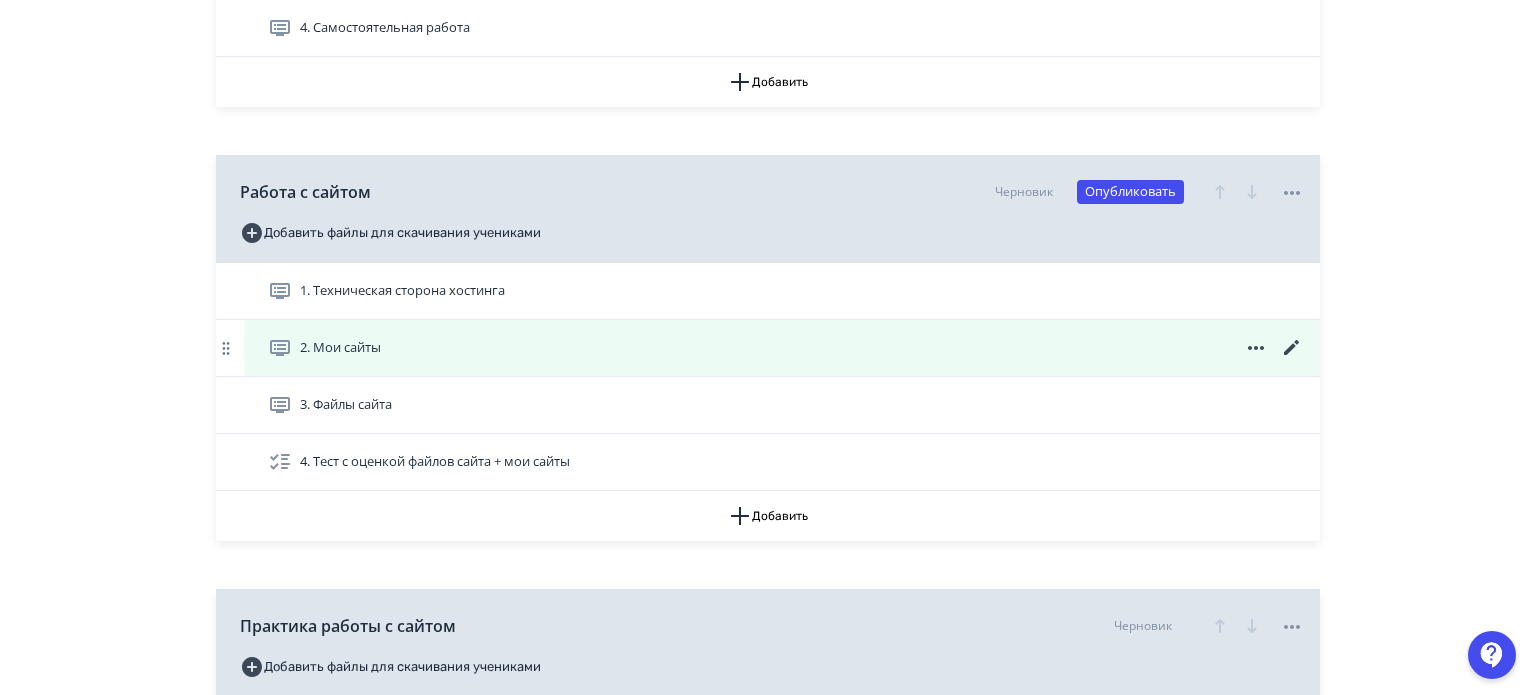 scroll, scrollTop: 3000, scrollLeft: 0, axis: vertical 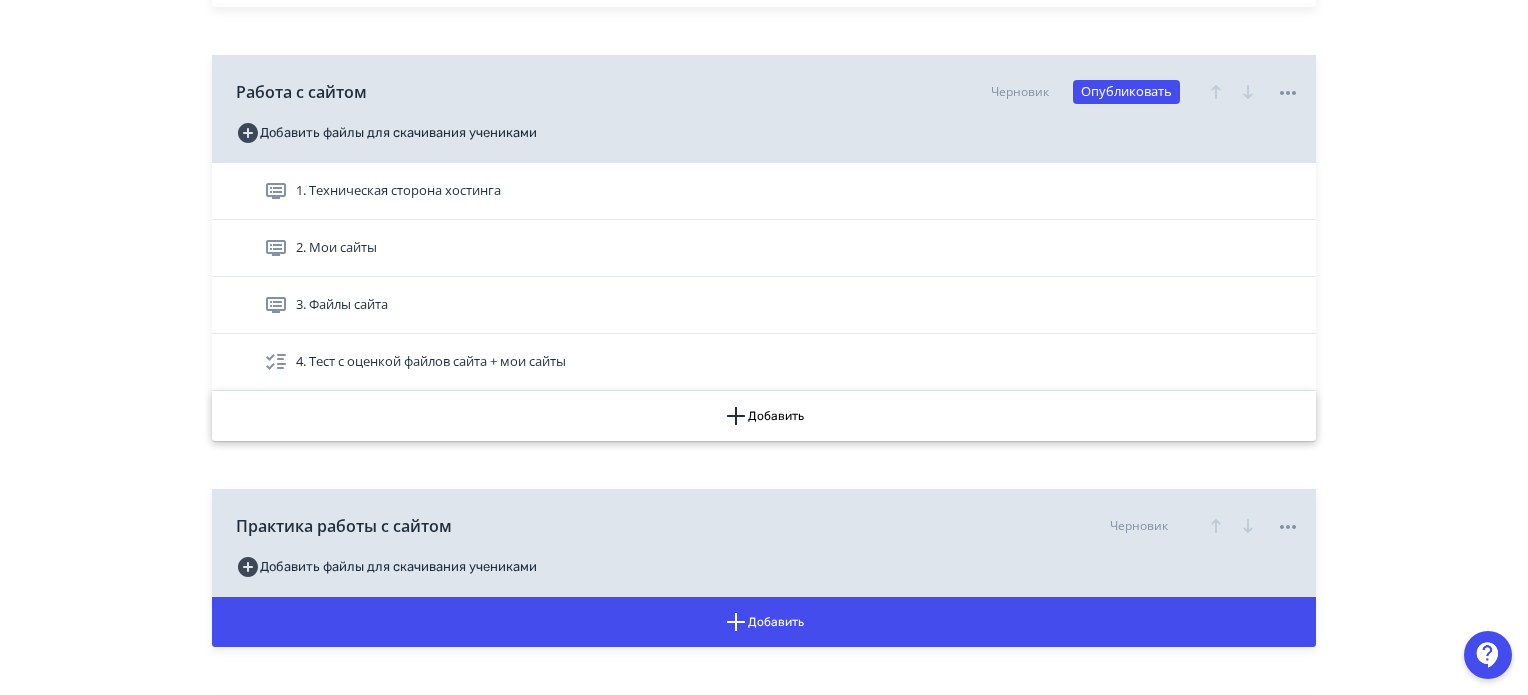 click 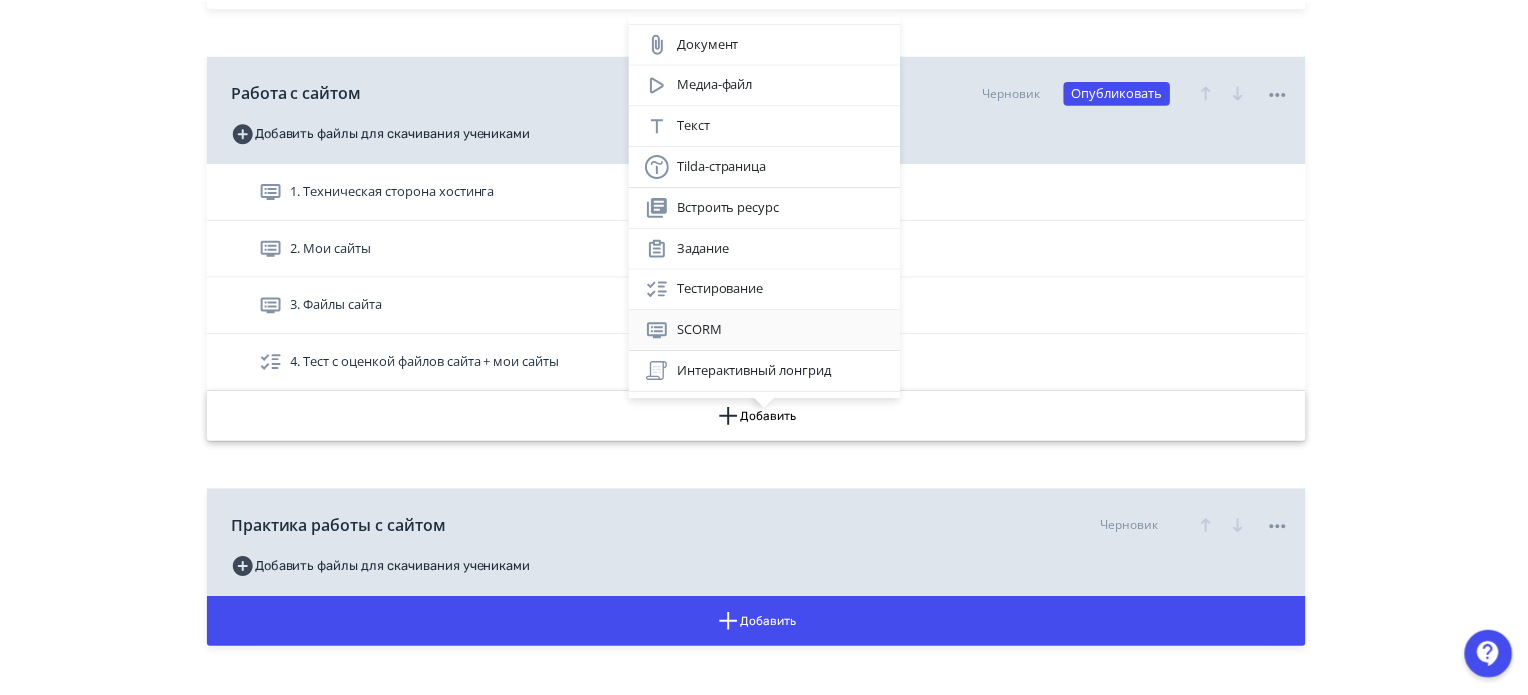 scroll, scrollTop: 66, scrollLeft: 0, axis: vertical 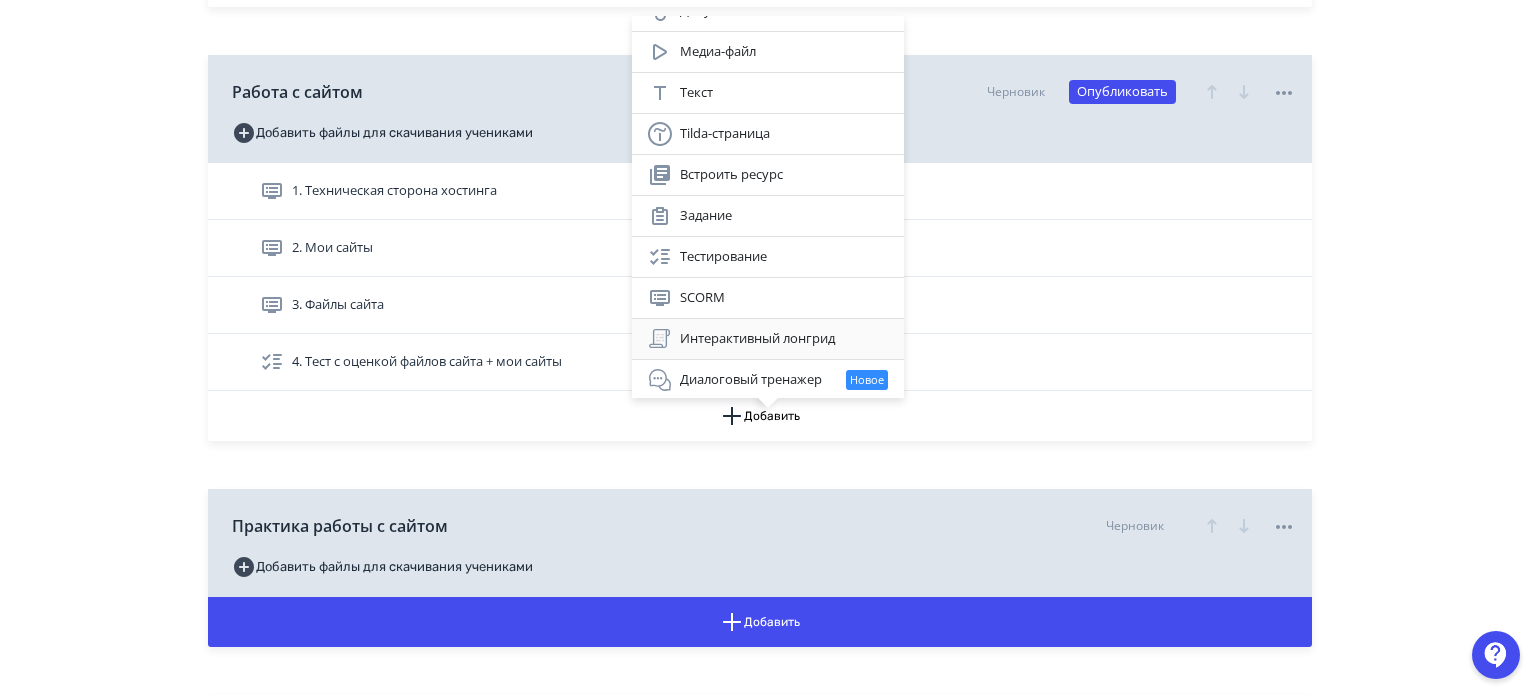 click on "Интерактивный лонгрид" at bounding box center (768, 339) 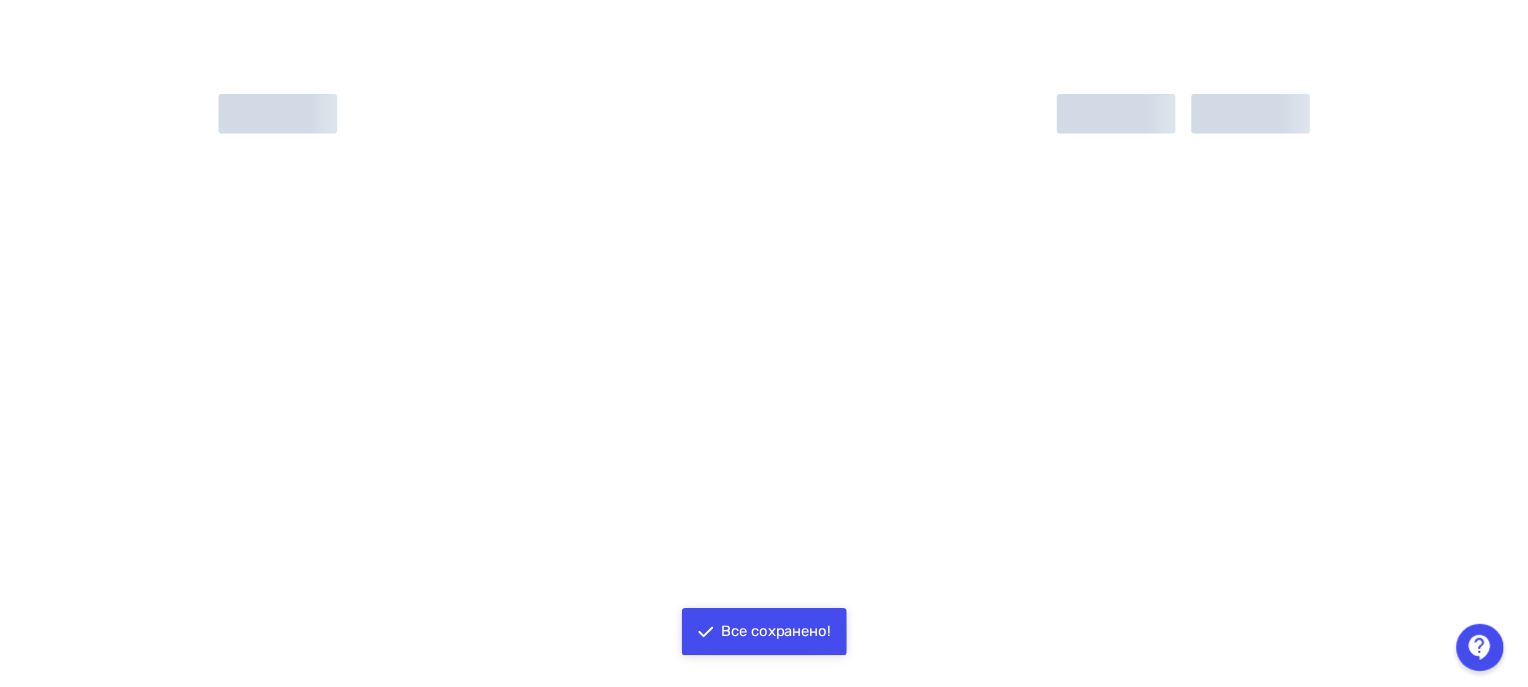 scroll, scrollTop: 0, scrollLeft: 0, axis: both 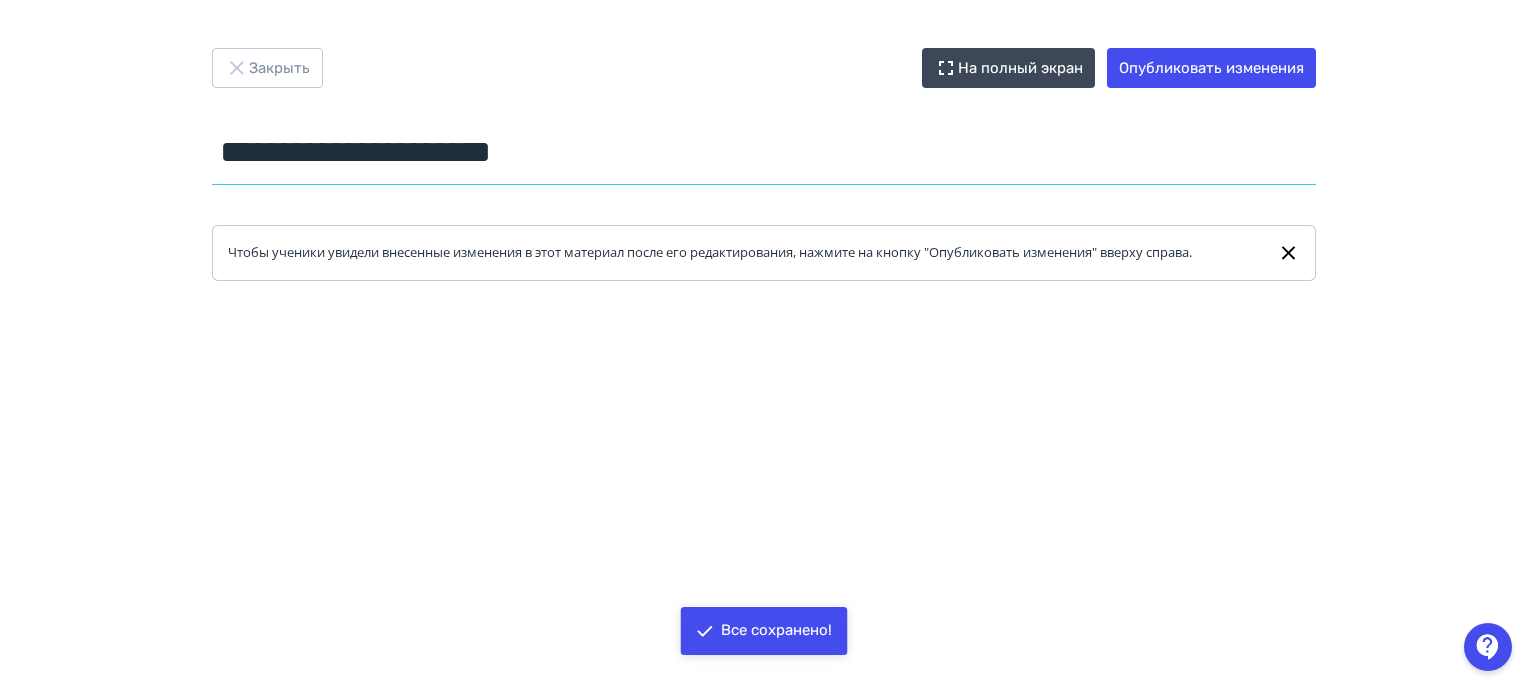 drag, startPoint x: 669, startPoint y: 155, endPoint x: 102, endPoint y: 144, distance: 567.1067 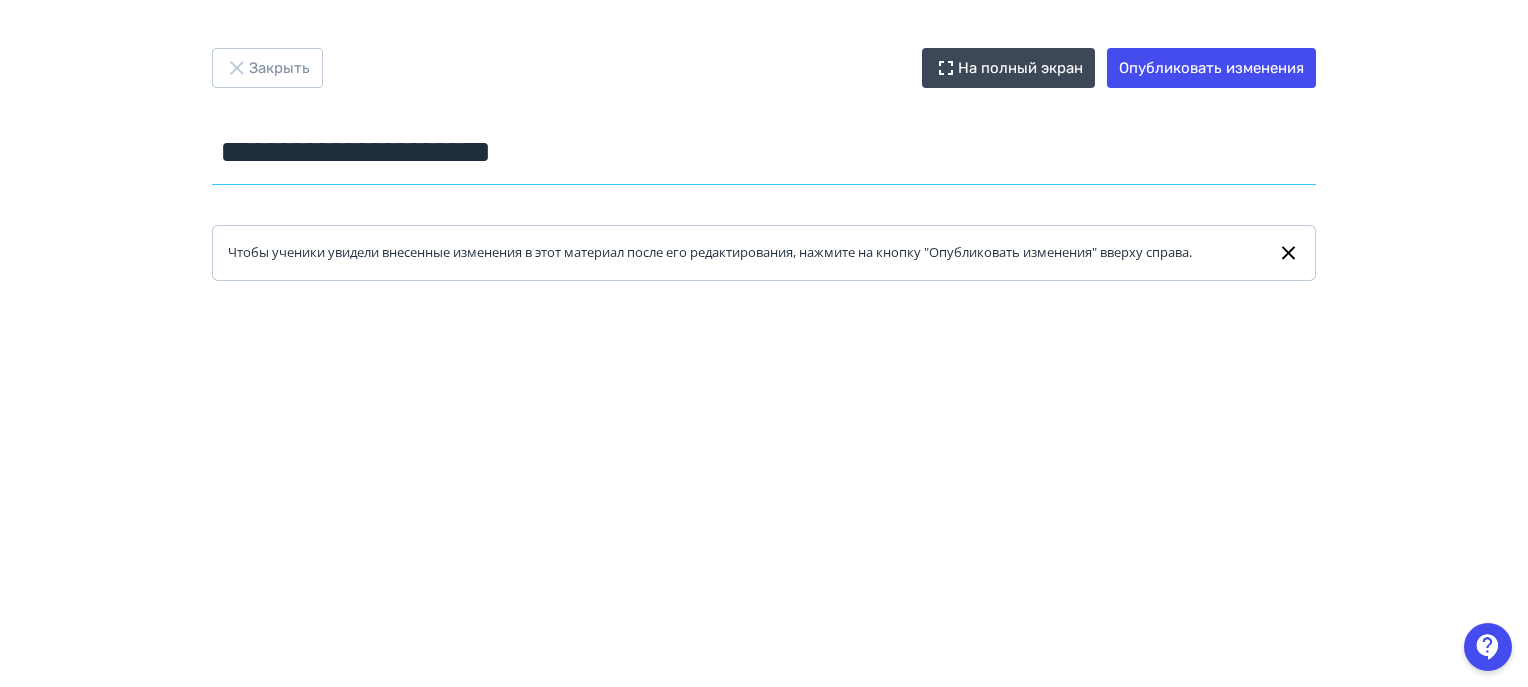 paste 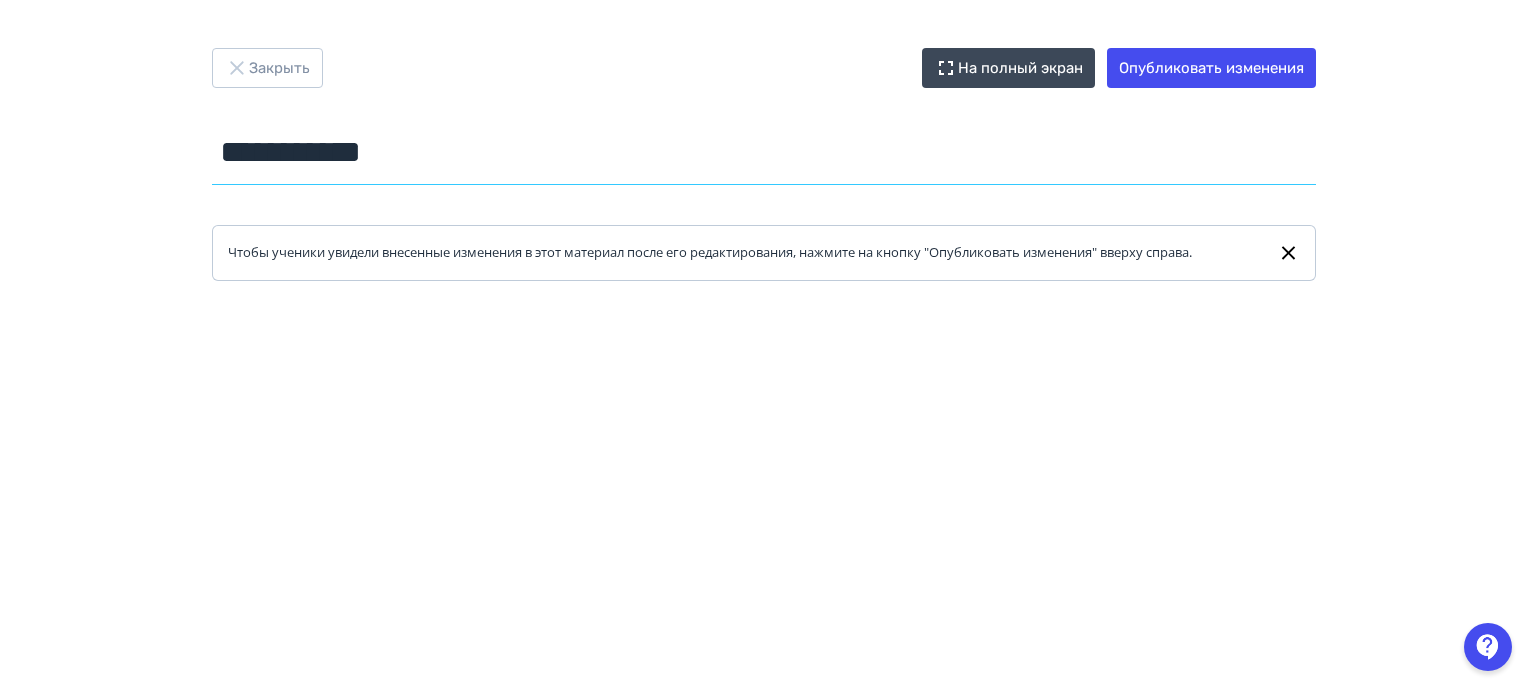 type on "**********" 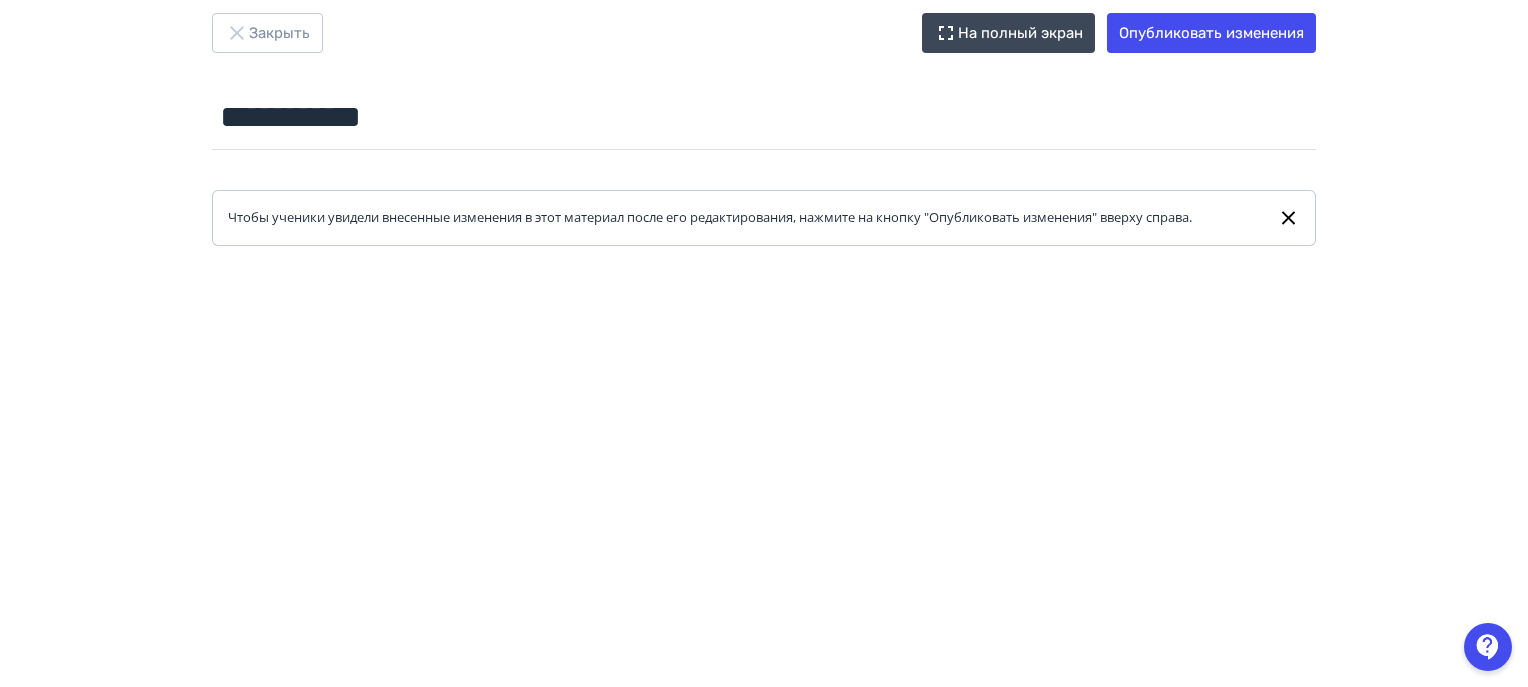 scroll, scrollTop: 0, scrollLeft: 0, axis: both 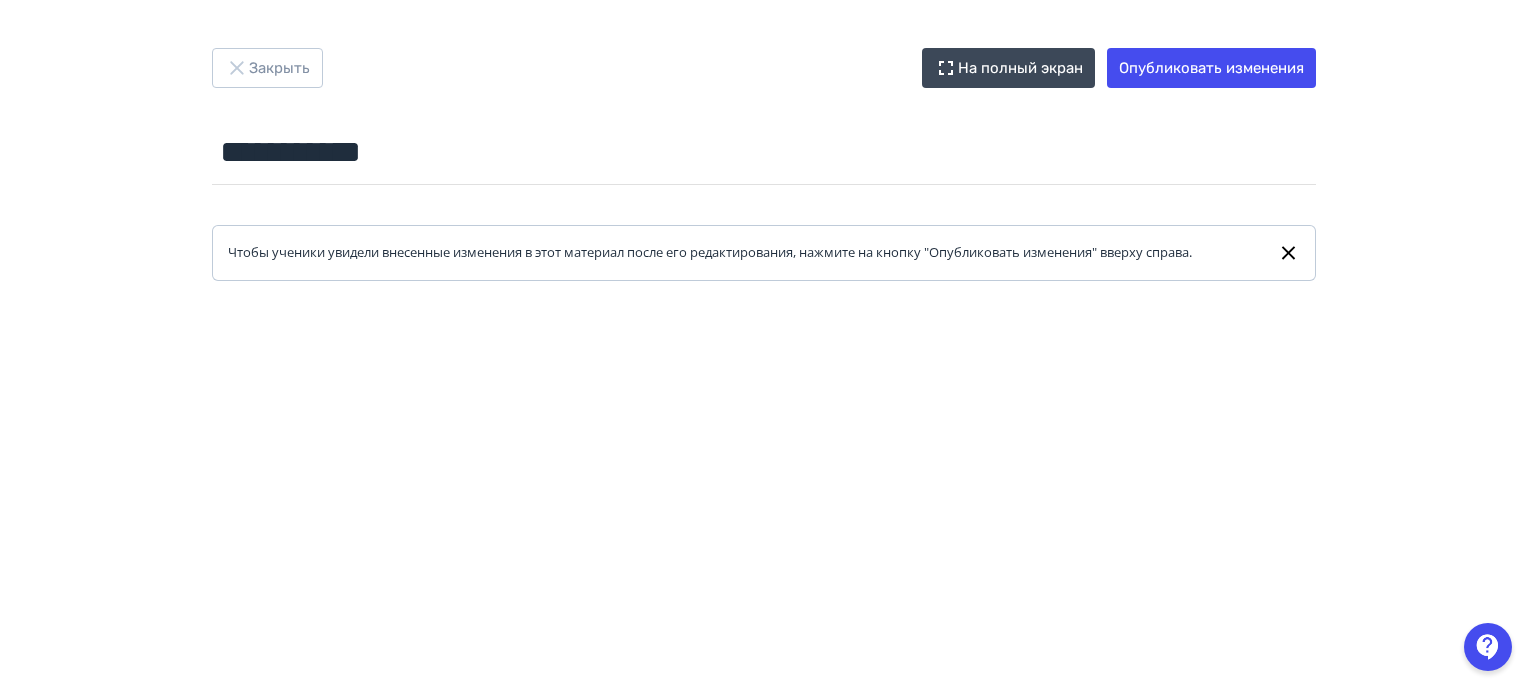 click at bounding box center (764, 731) 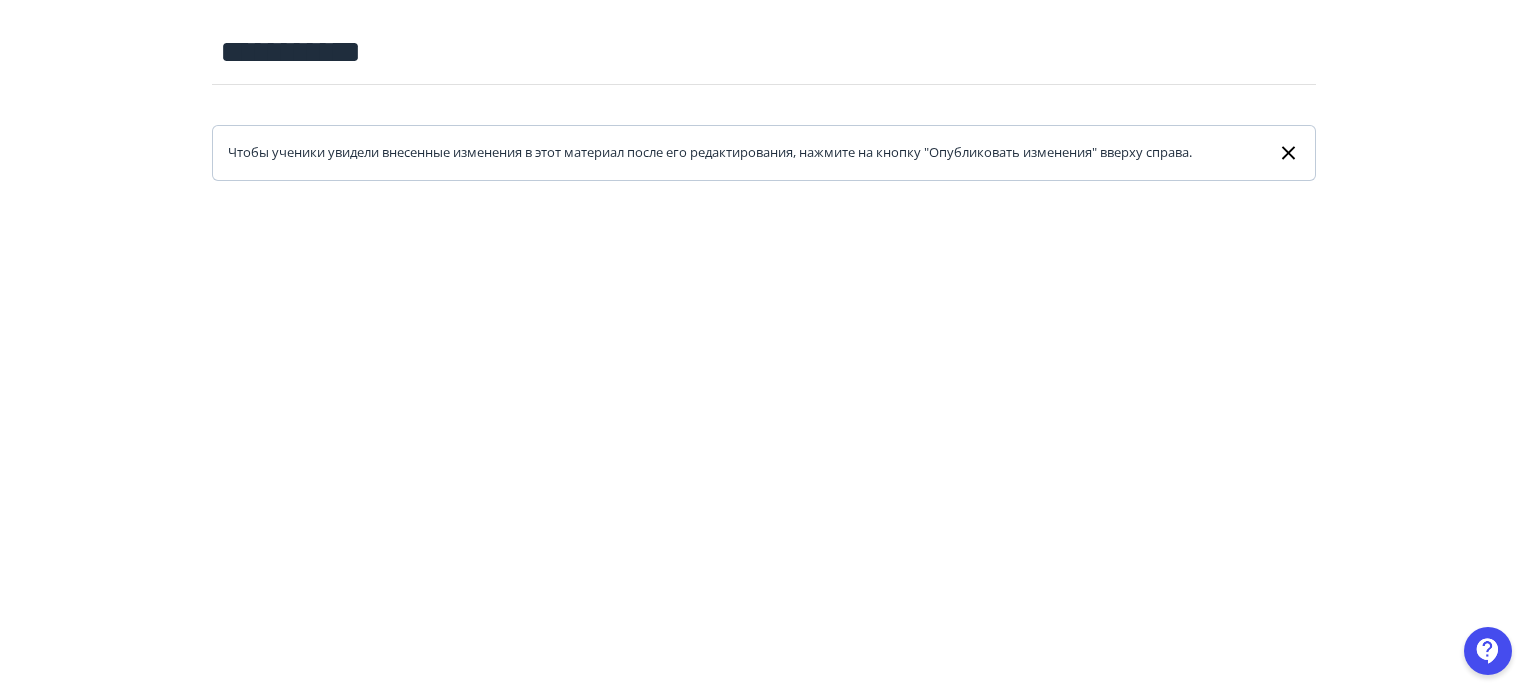 scroll, scrollTop: 0, scrollLeft: 0, axis: both 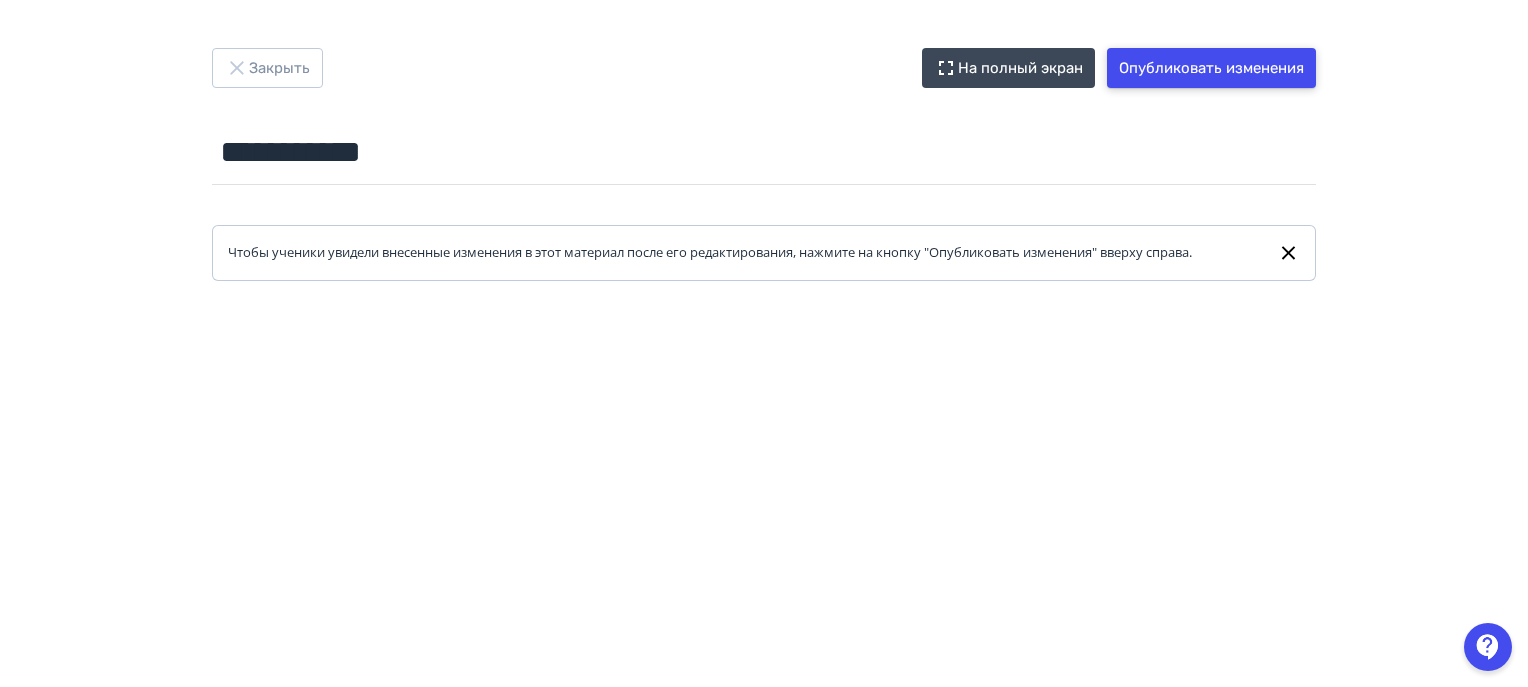 click on "Опубликовать изменения" at bounding box center (1211, 68) 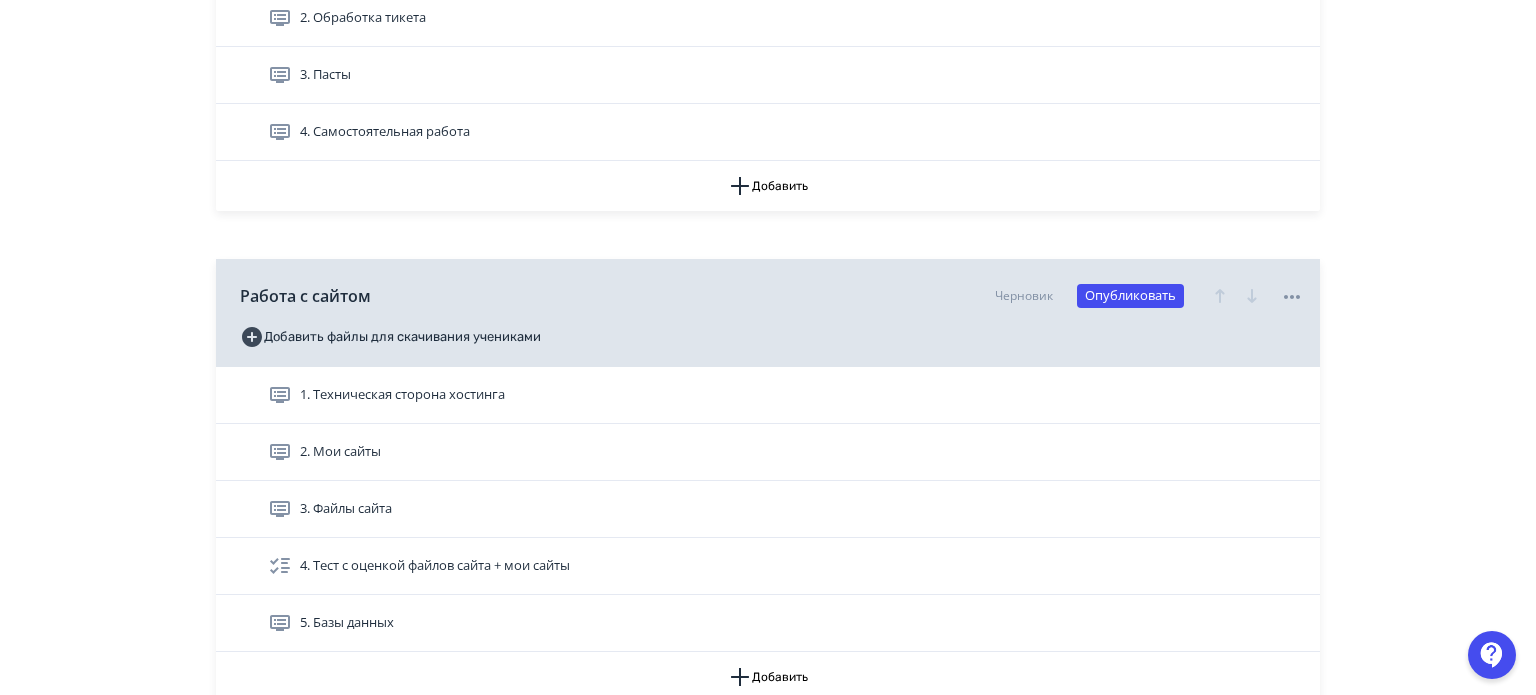 scroll, scrollTop: 3000, scrollLeft: 0, axis: vertical 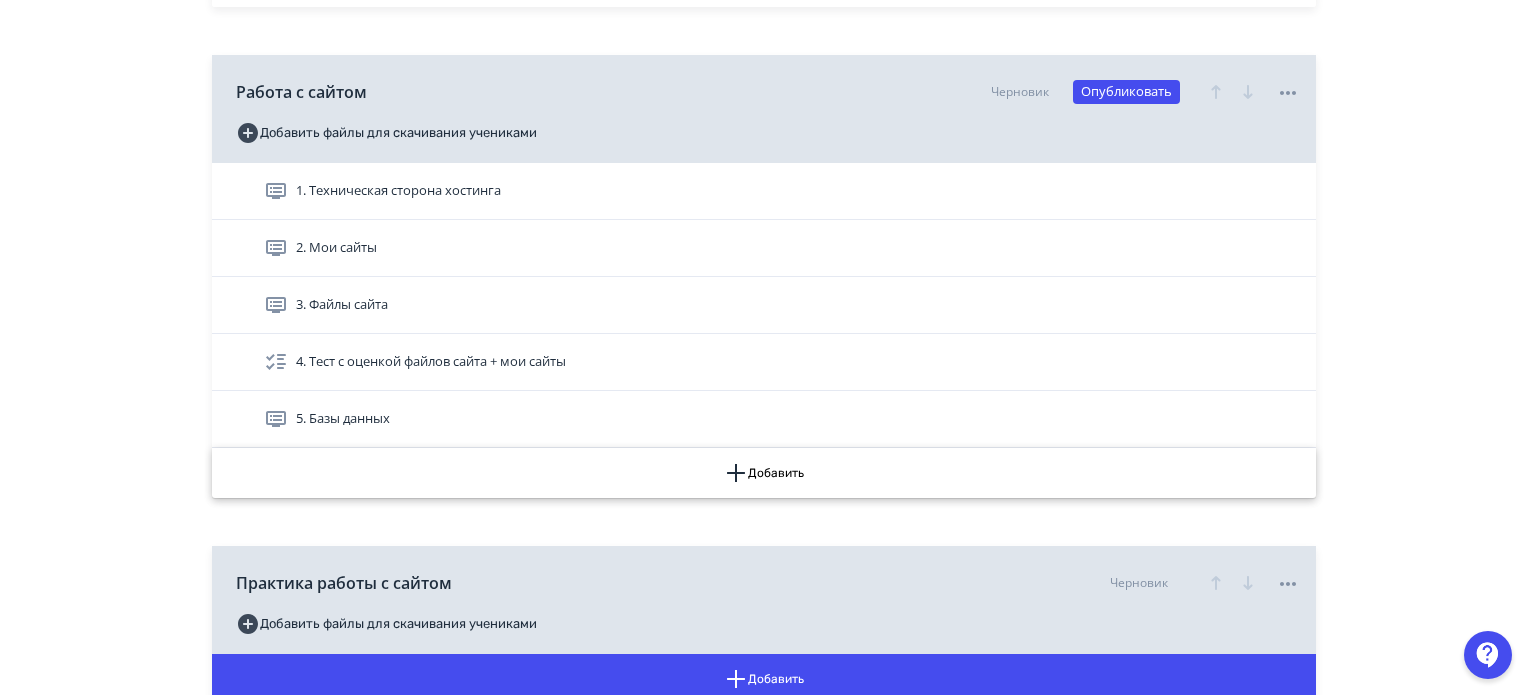 click on "Добавить" at bounding box center (764, 473) 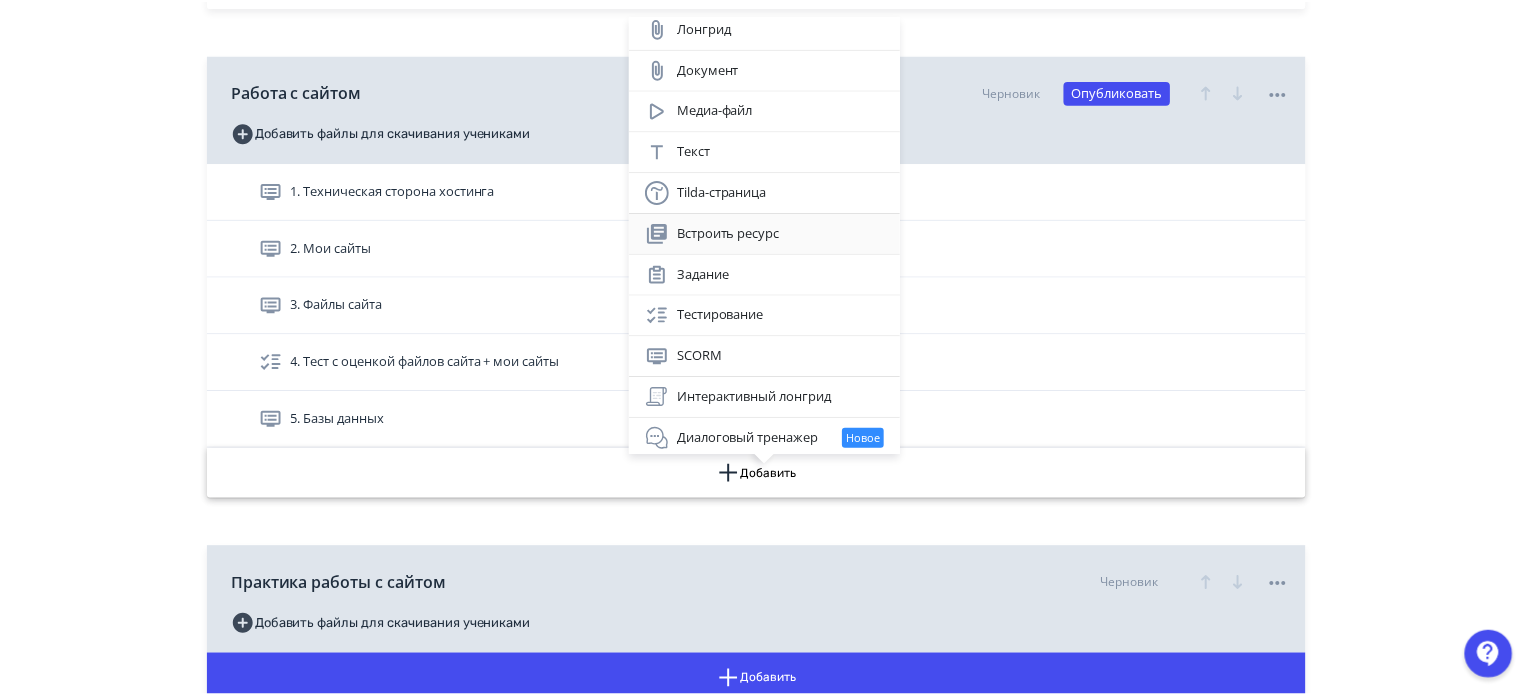 scroll, scrollTop: 9, scrollLeft: 0, axis: vertical 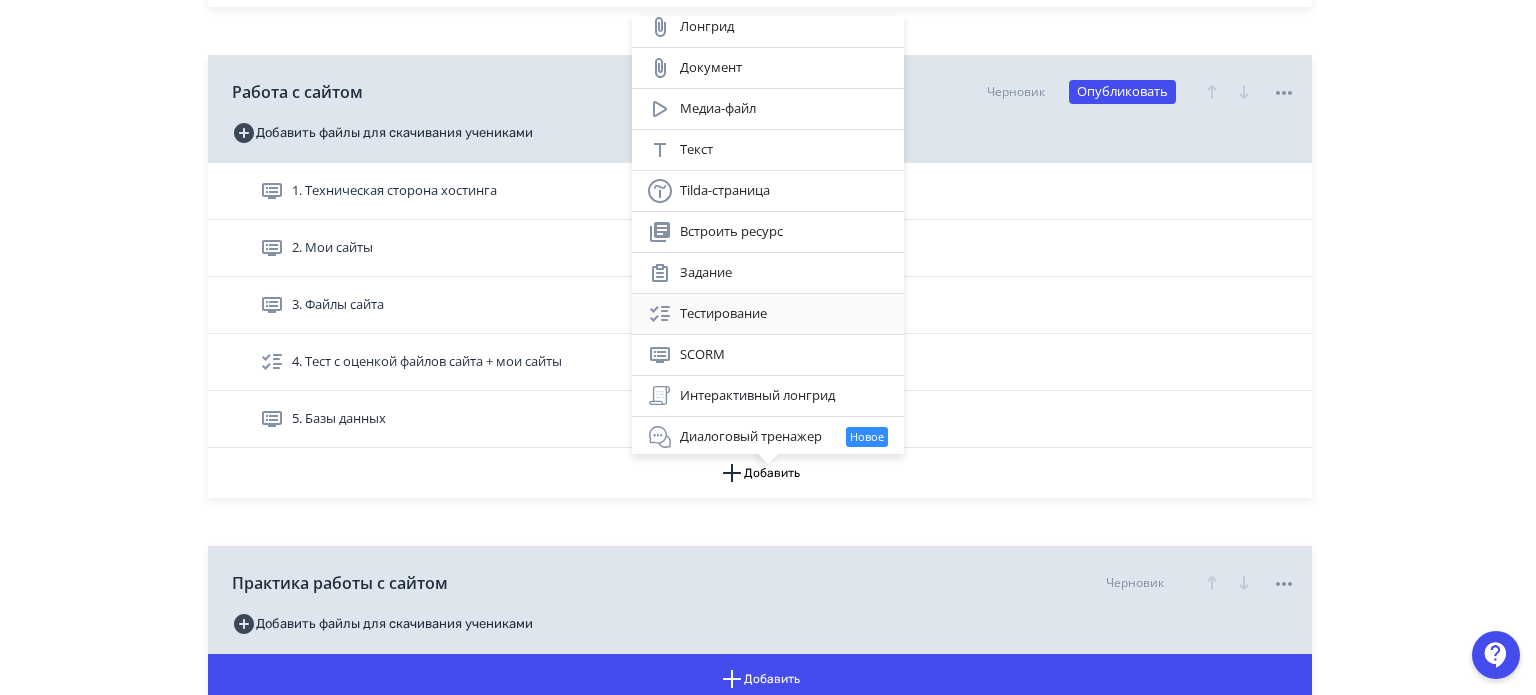 click on "Тестирование" at bounding box center (768, 314) 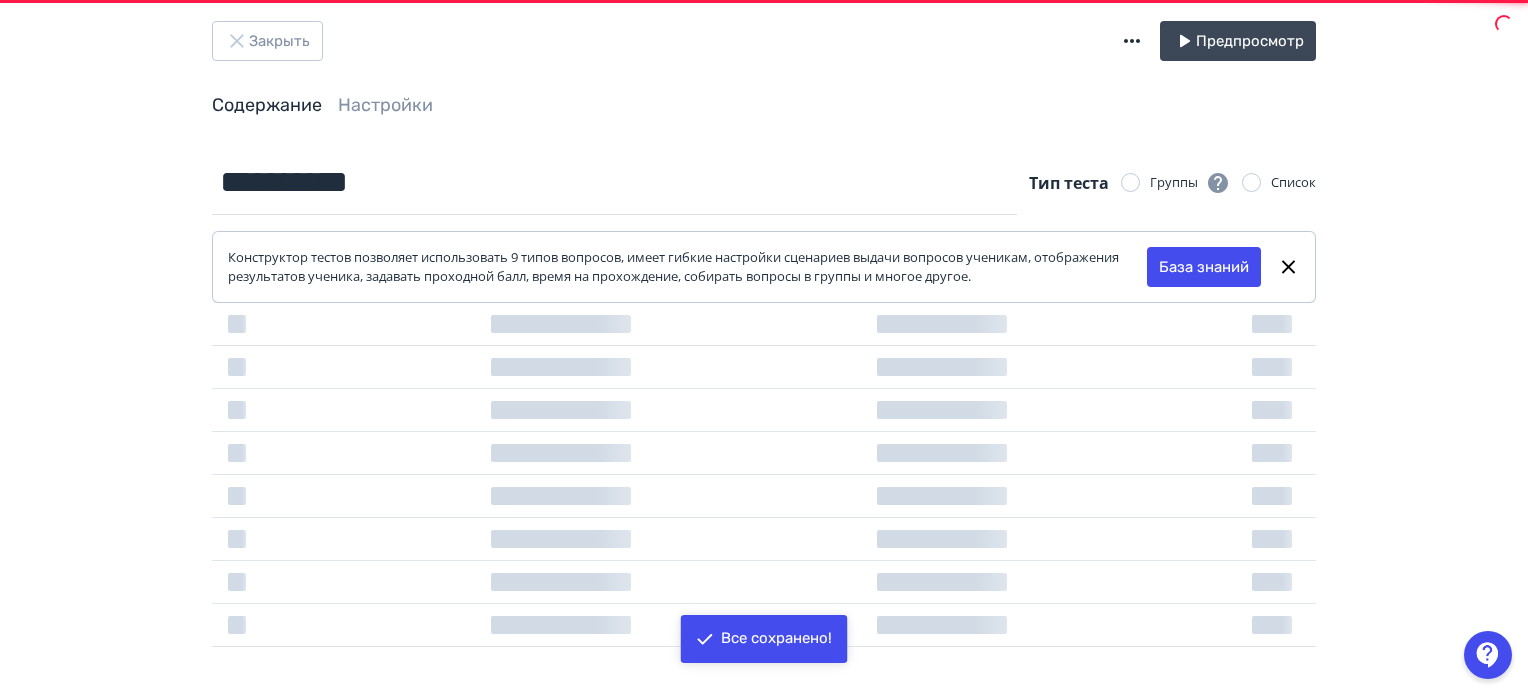scroll, scrollTop: 0, scrollLeft: 0, axis: both 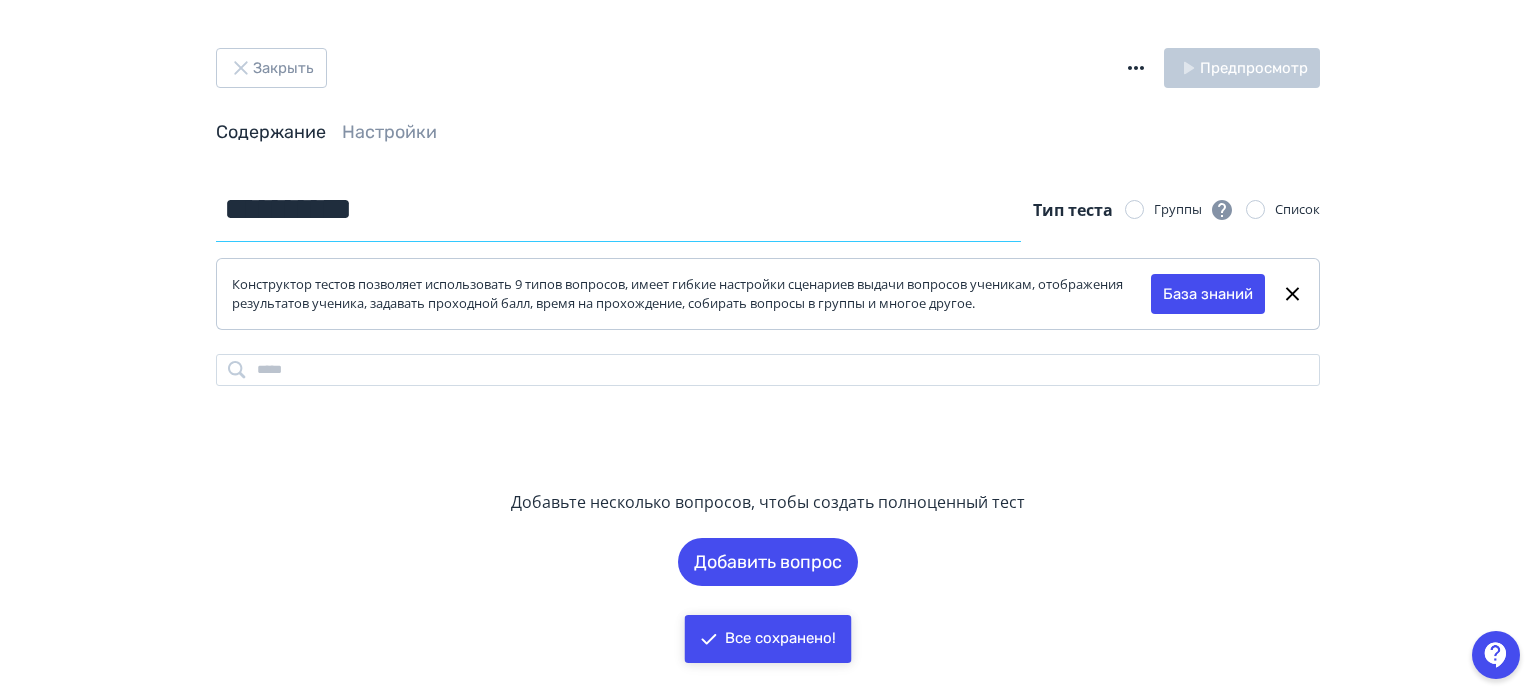 drag, startPoint x: 459, startPoint y: 215, endPoint x: 148, endPoint y: 212, distance: 311.01447 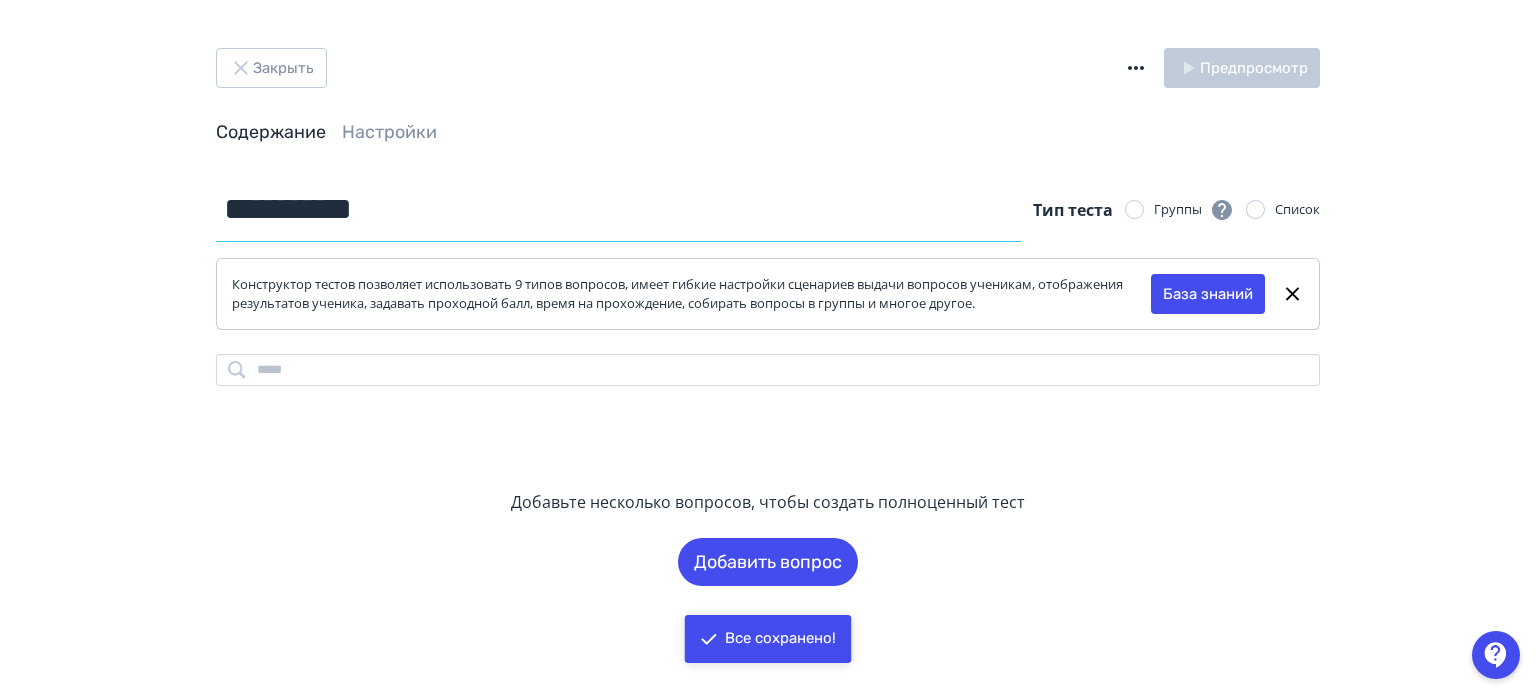click on "**********" at bounding box center [768, 347] 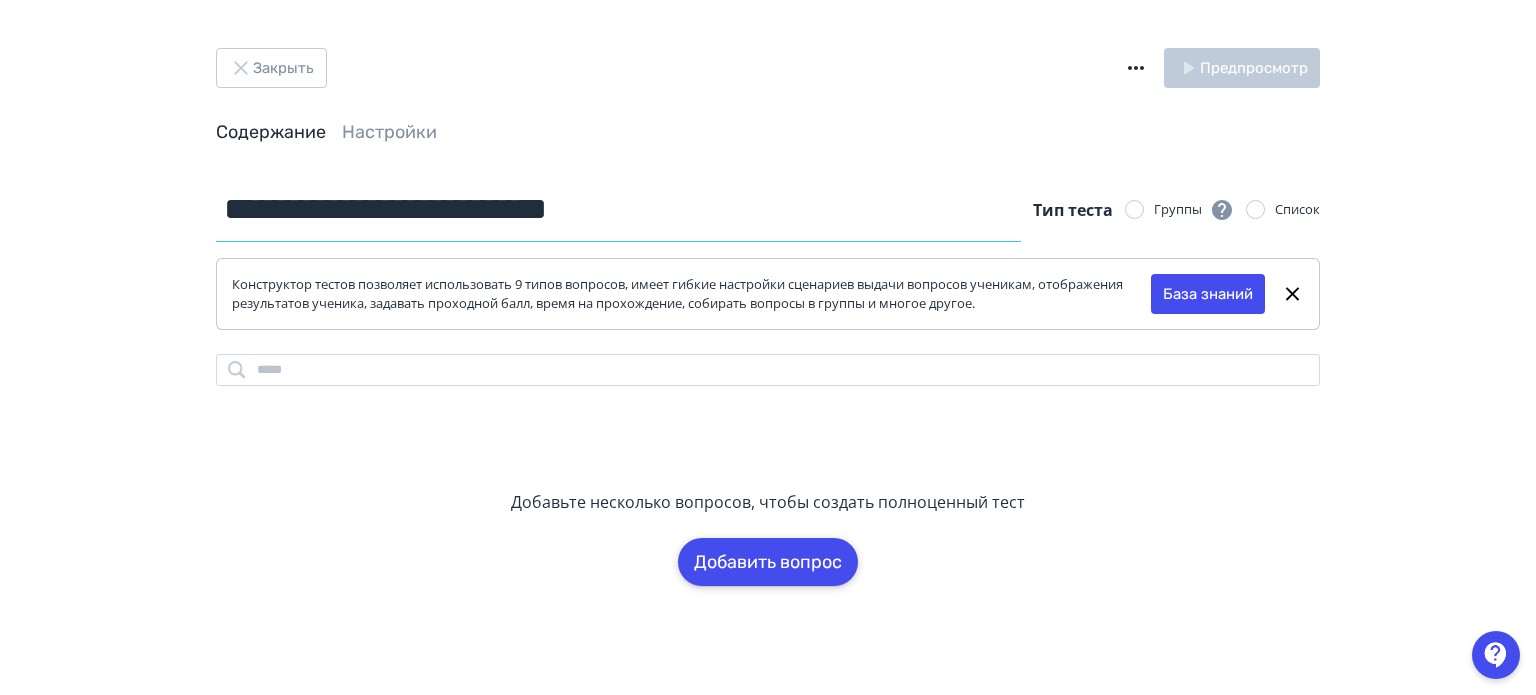 type on "**********" 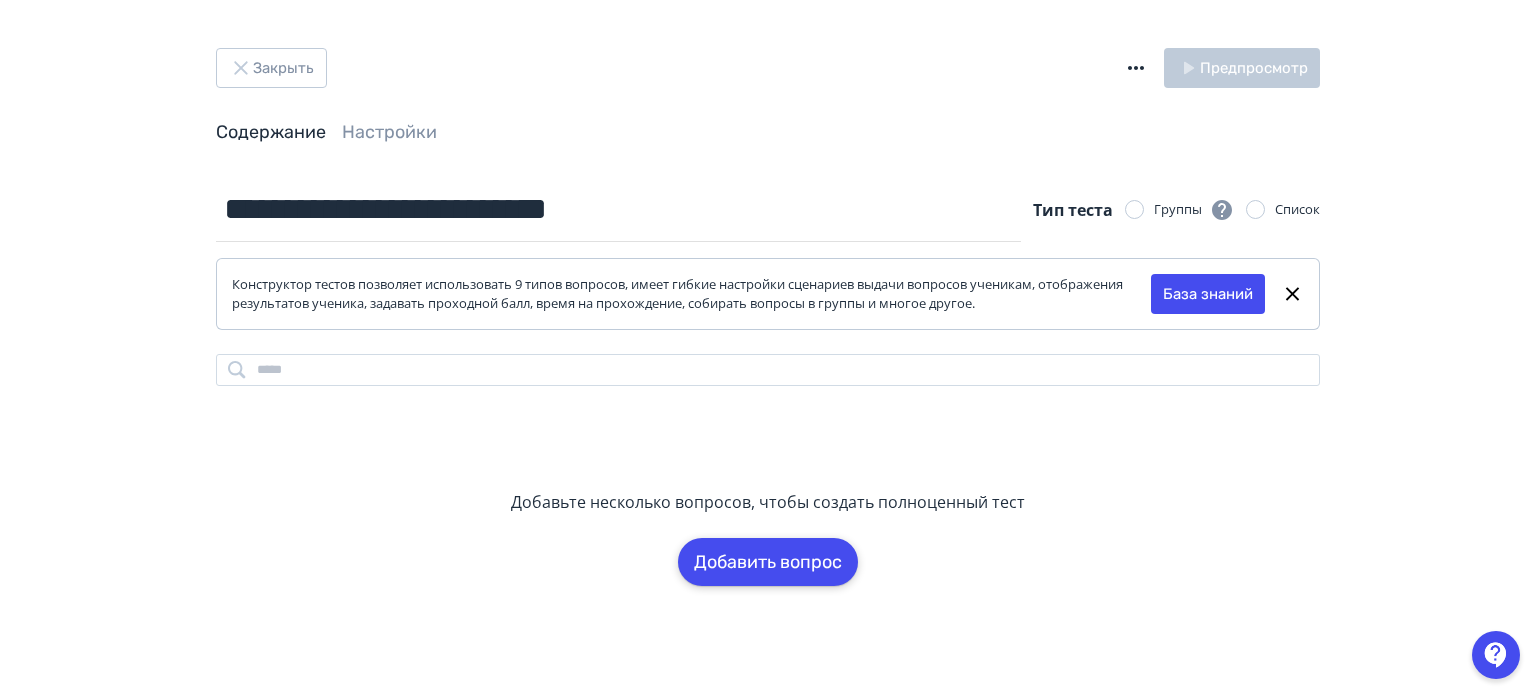 click on "Добавить вопрос" at bounding box center (768, 562) 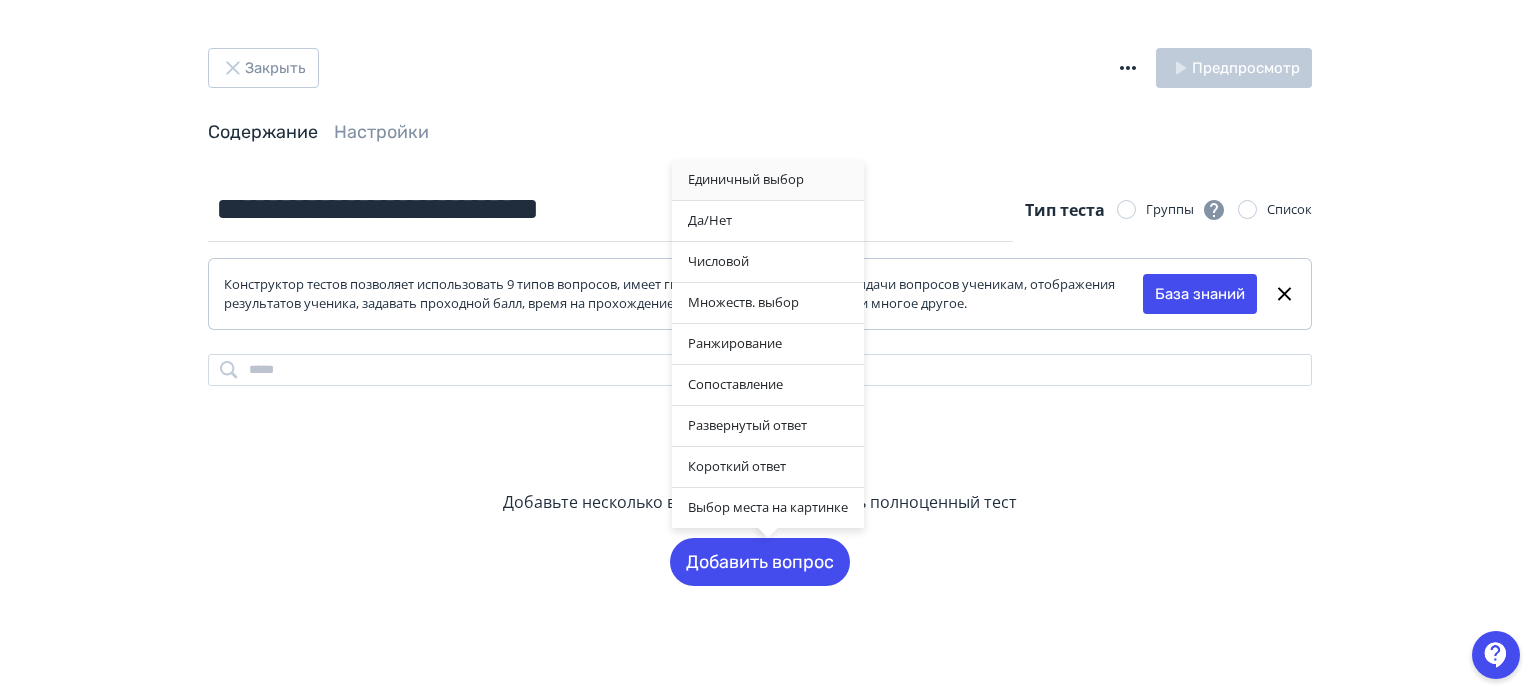 click on "Единичный выбор" at bounding box center (768, 180) 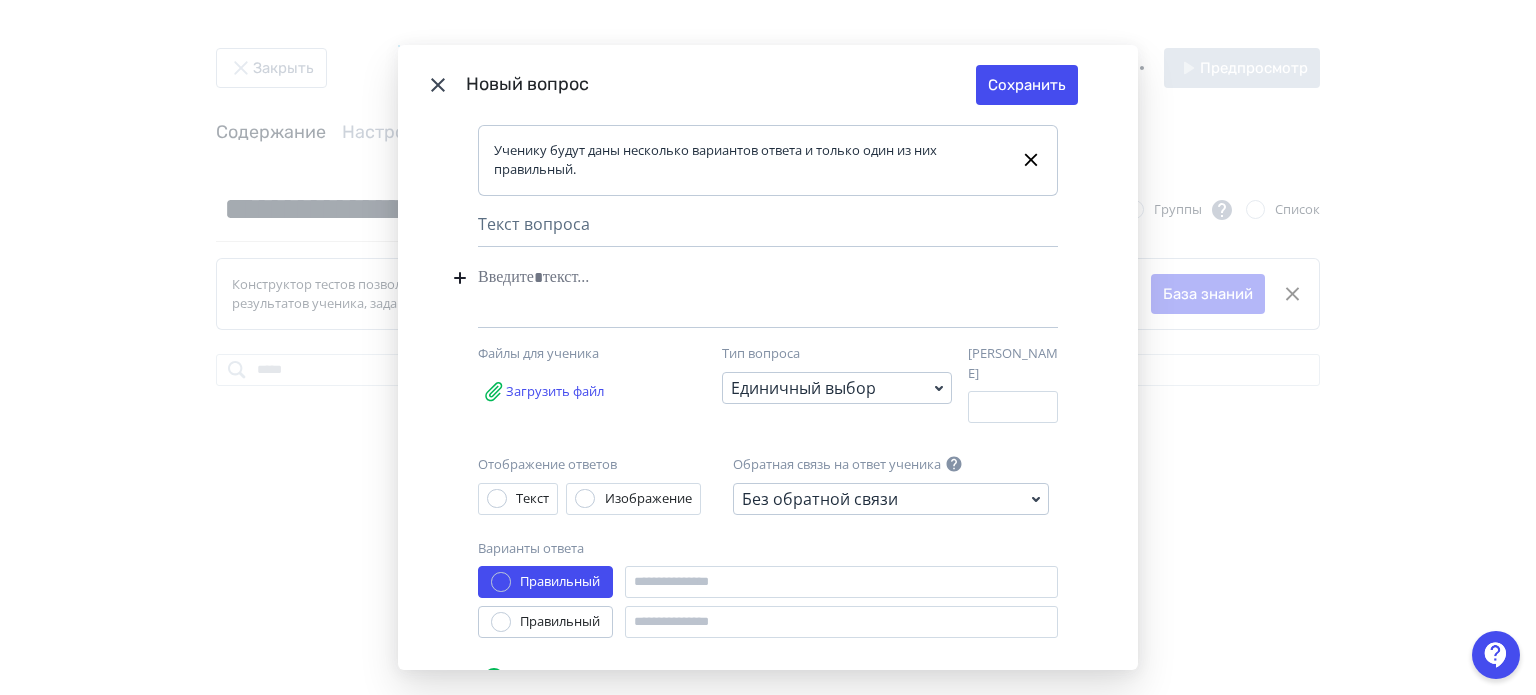 drag, startPoint x: 696, startPoint y: 297, endPoint x: 688, endPoint y: 307, distance: 12.806249 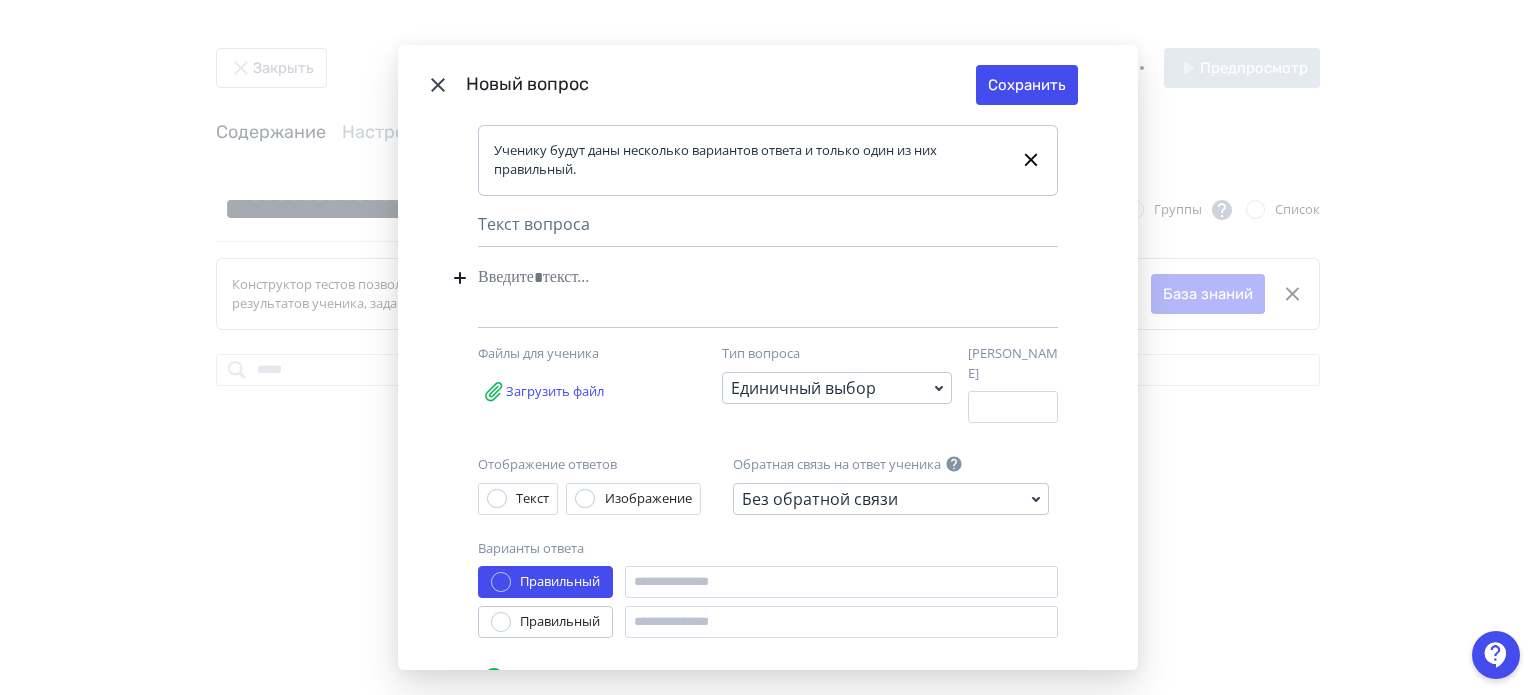 type 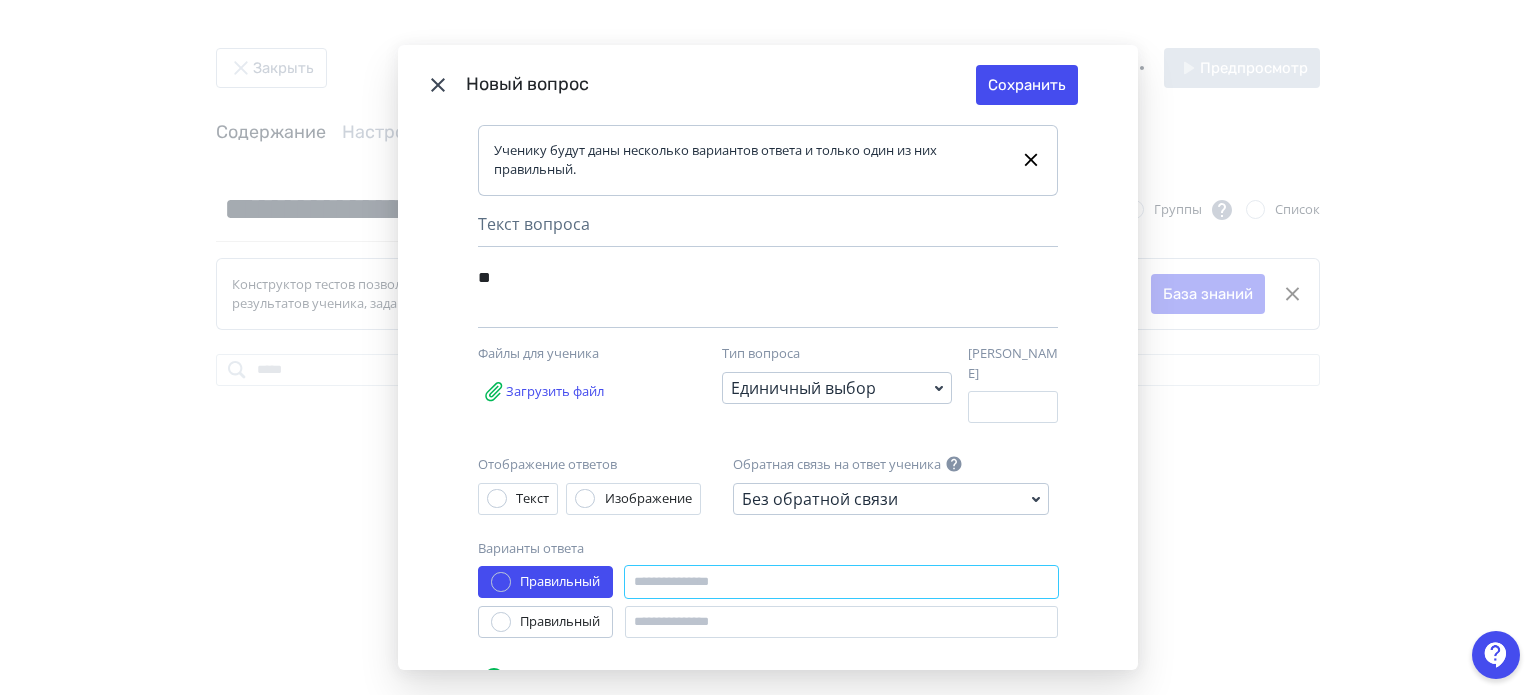 click at bounding box center (841, 582) 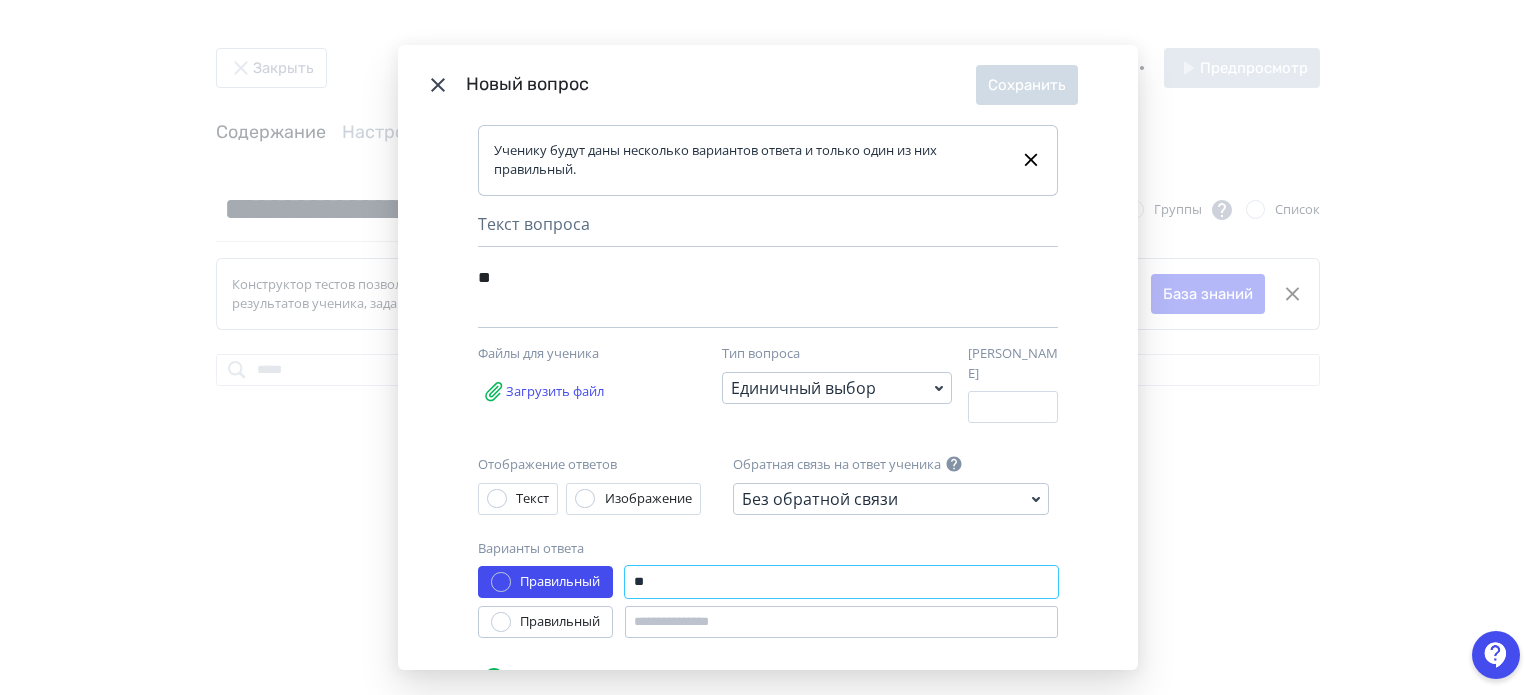 type on "**" 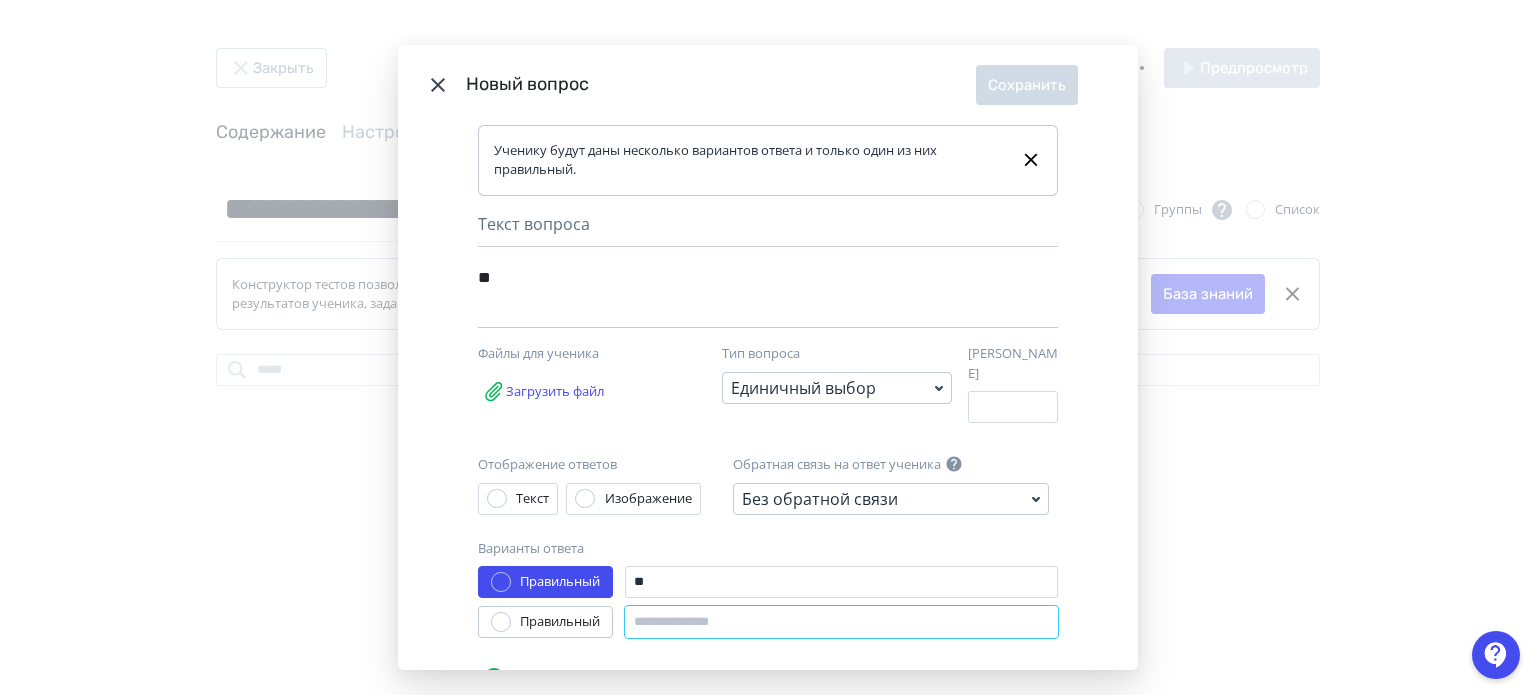 click at bounding box center (841, 622) 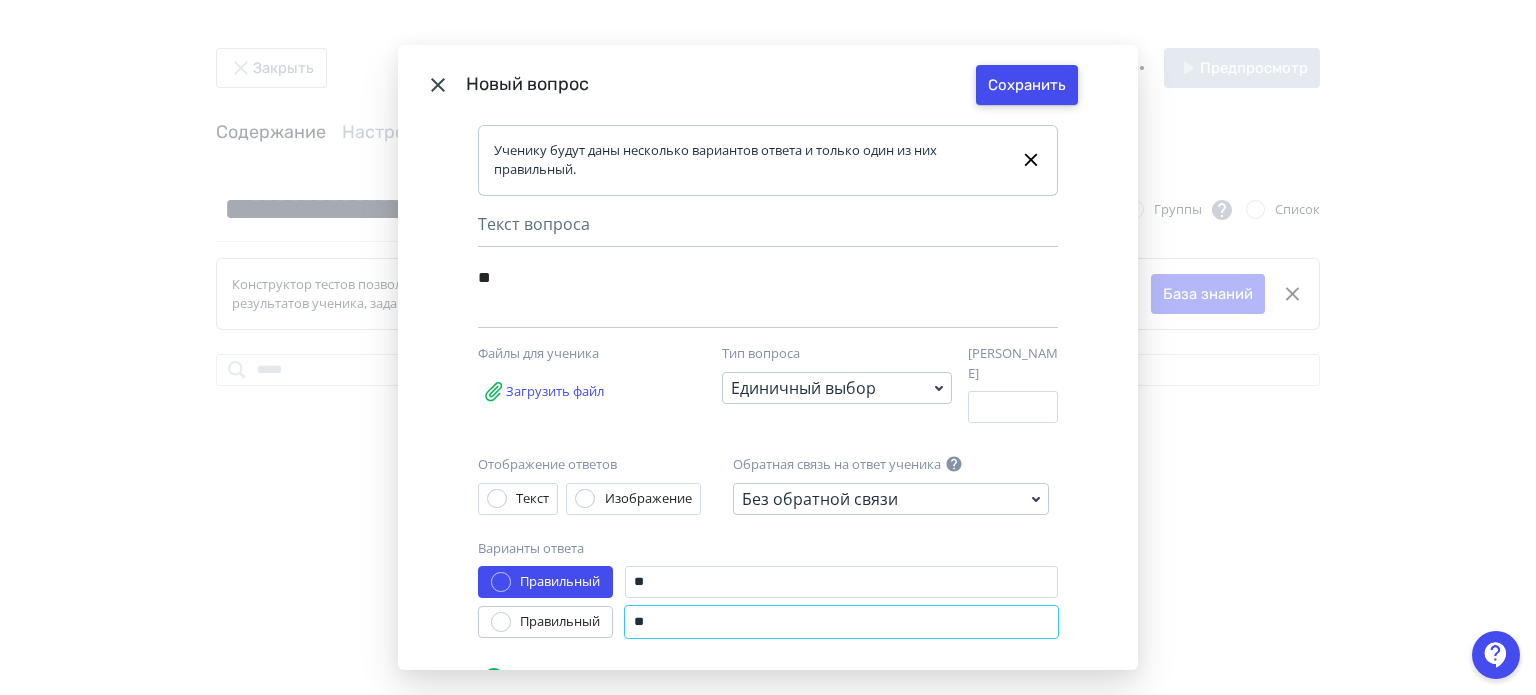 type on "**" 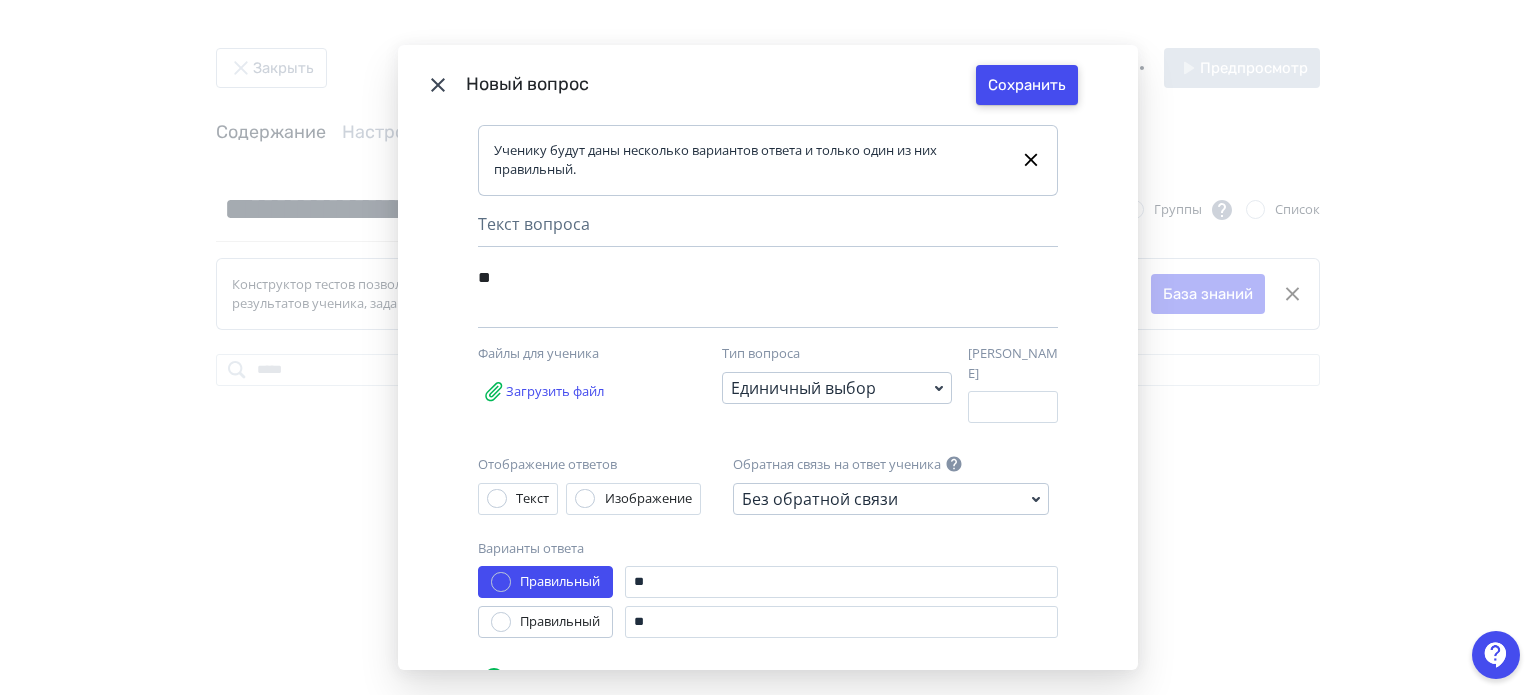 click on "Сохранить" at bounding box center [1027, 85] 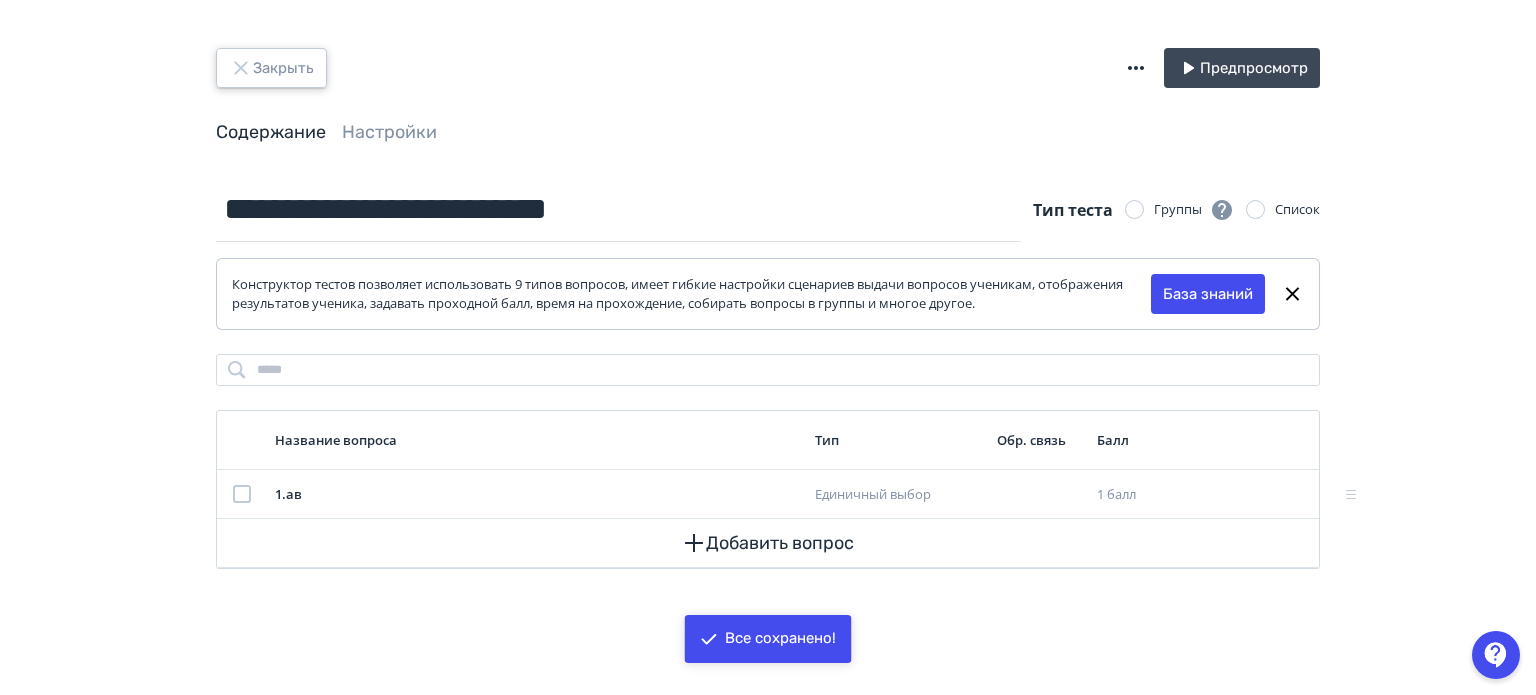 click on "Закрыть" at bounding box center [271, 68] 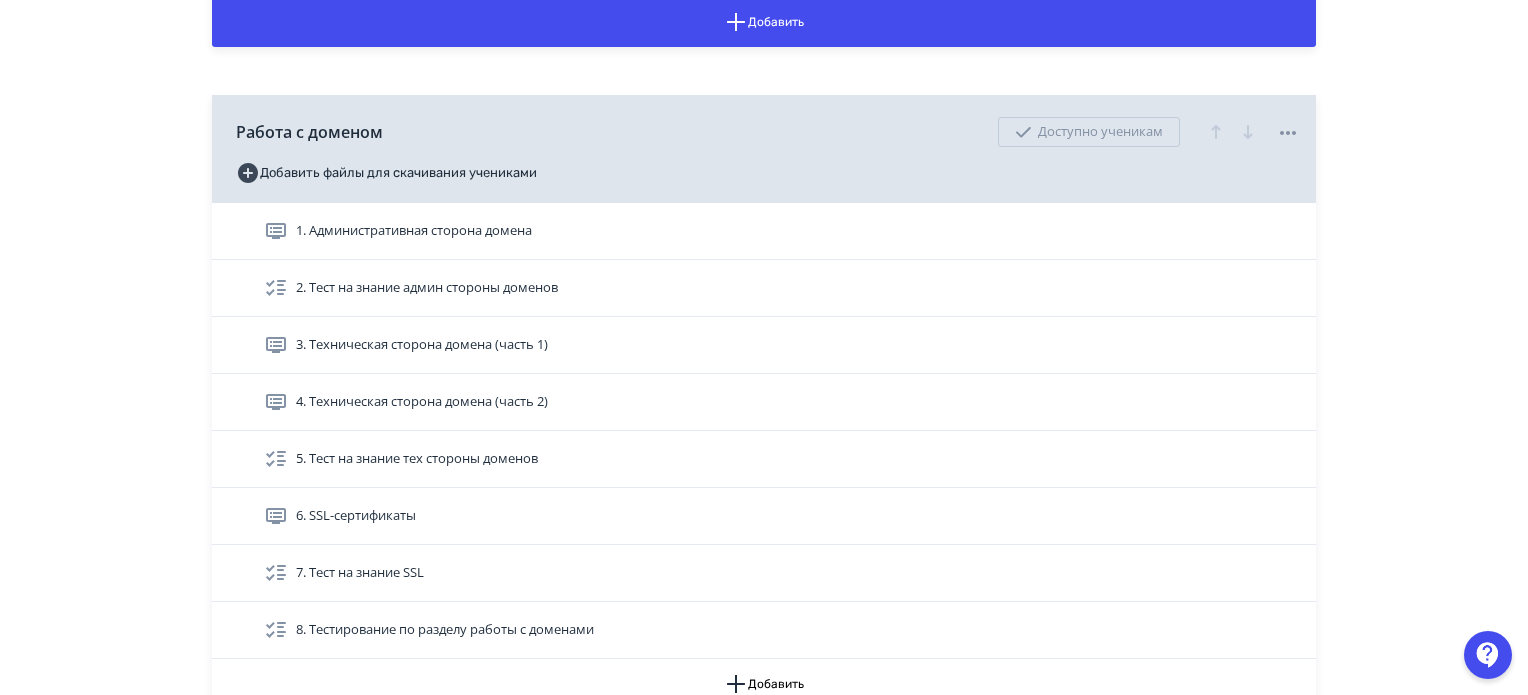 scroll, scrollTop: 1900, scrollLeft: 0, axis: vertical 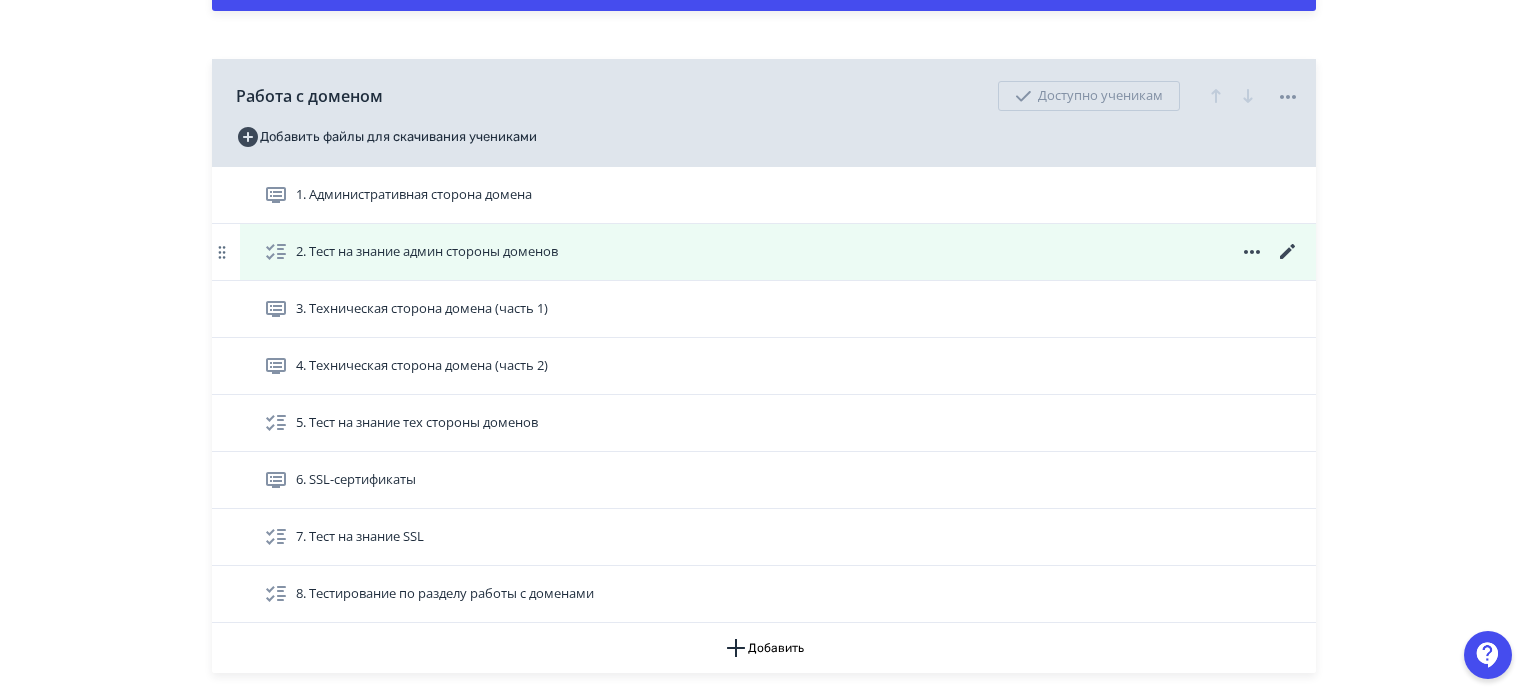 click 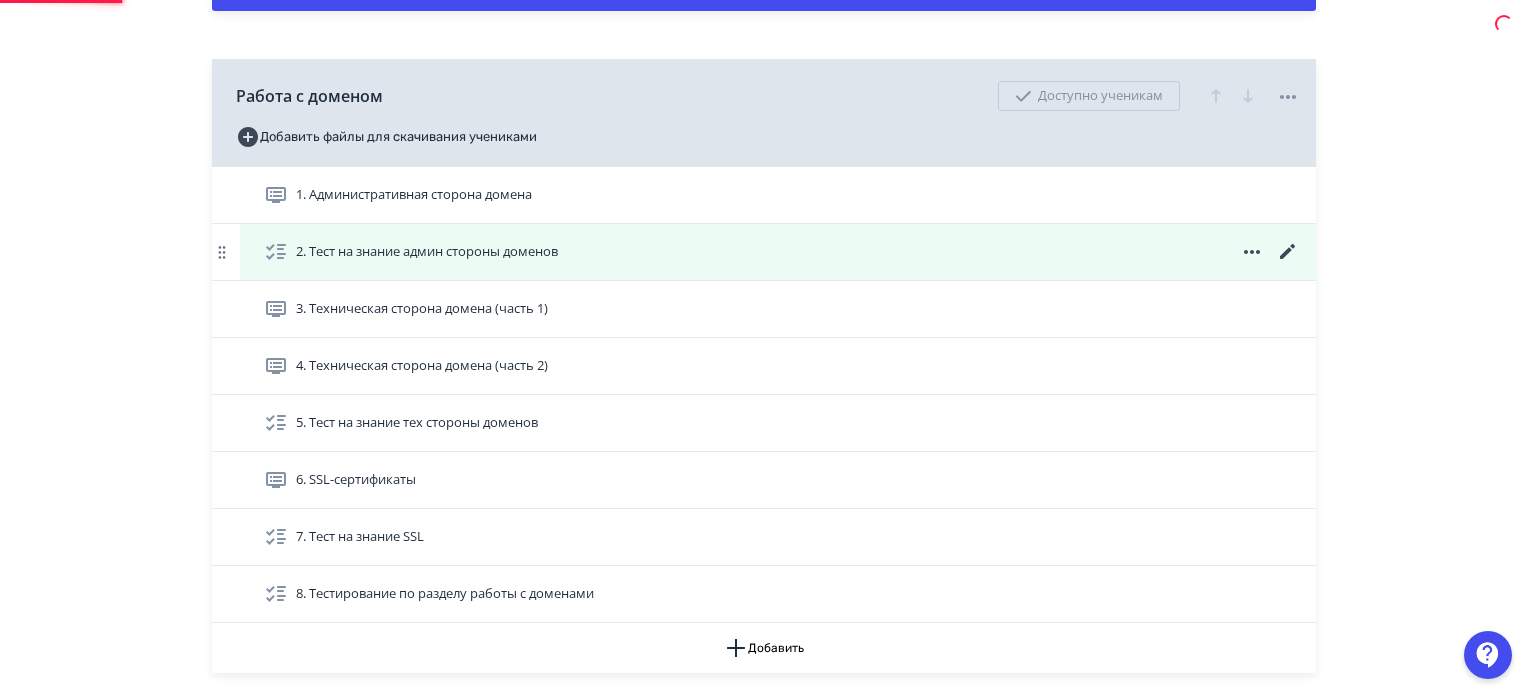 scroll, scrollTop: 0, scrollLeft: 0, axis: both 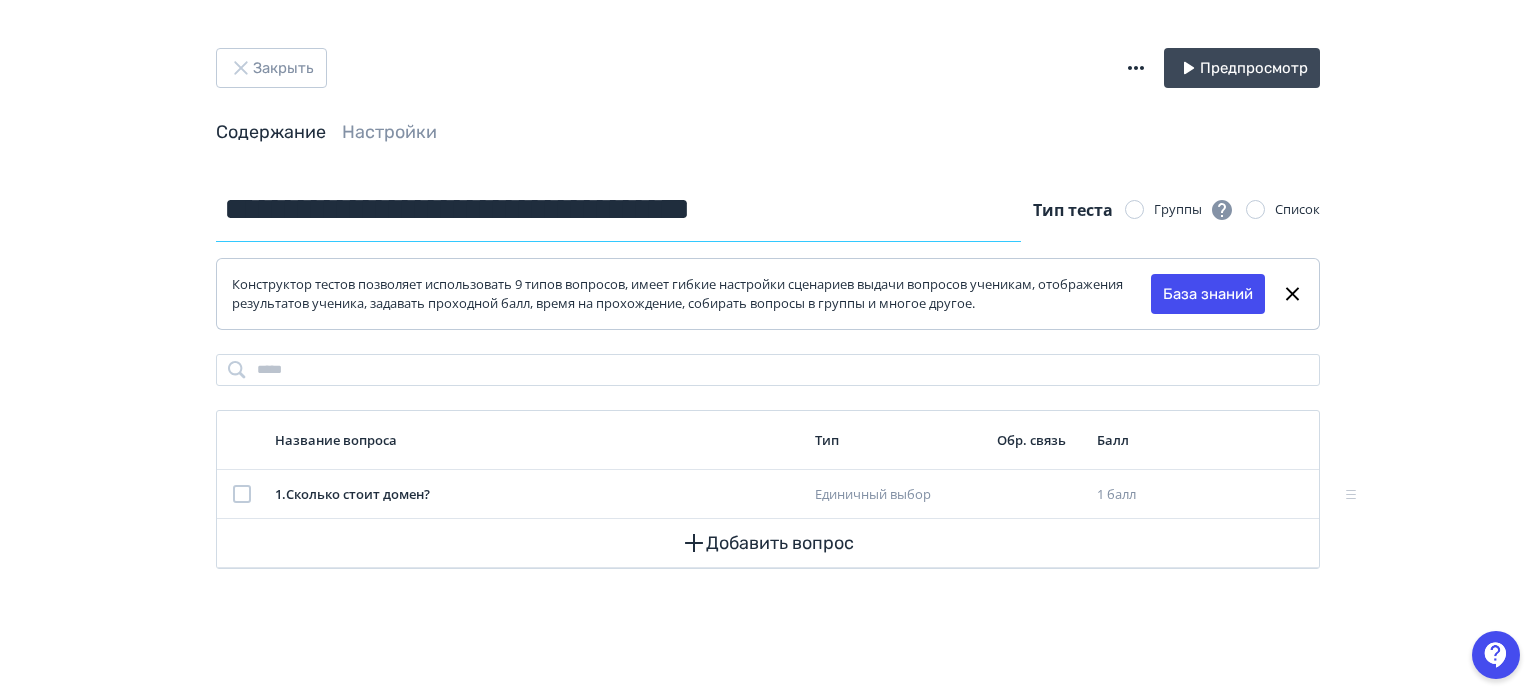 drag, startPoint x: 457, startPoint y: 218, endPoint x: 345, endPoint y: 211, distance: 112.21854 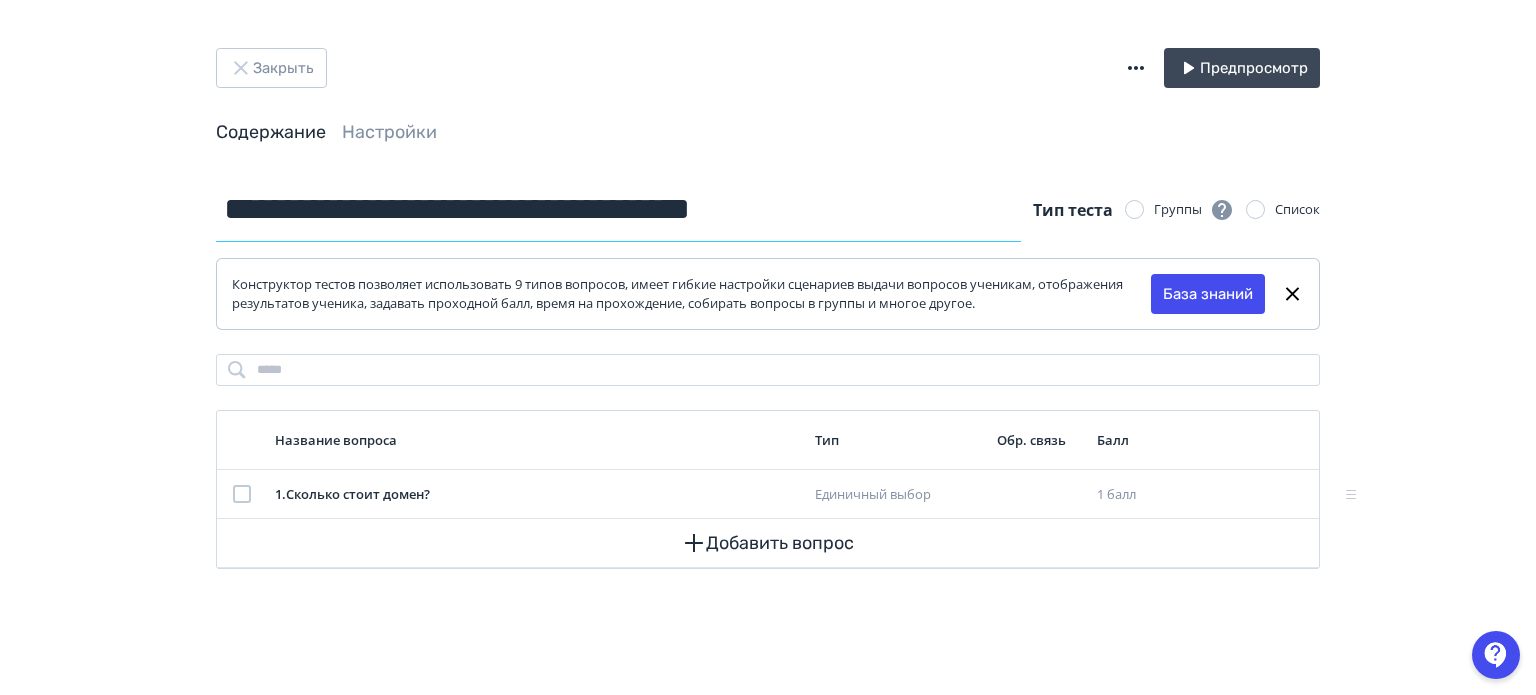 click on "**********" at bounding box center [618, 209] 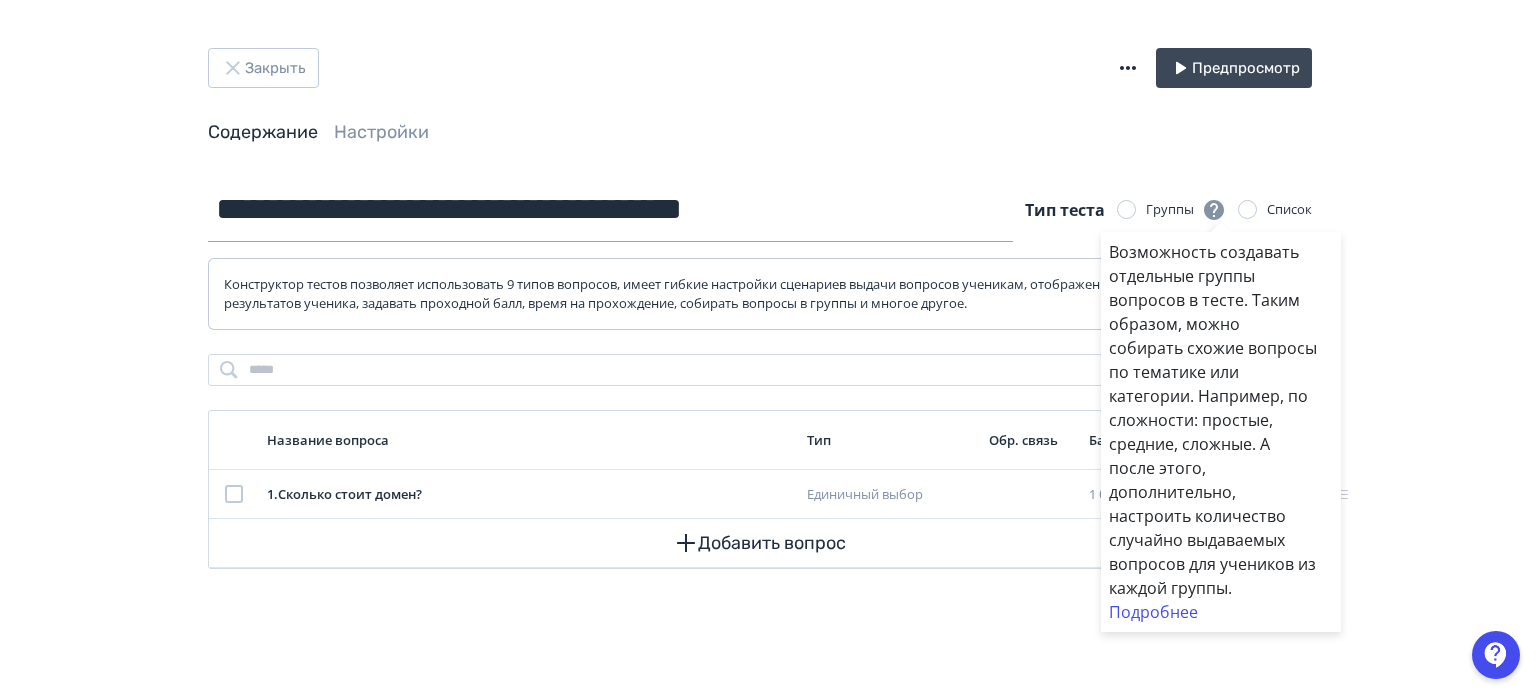 type on "**********" 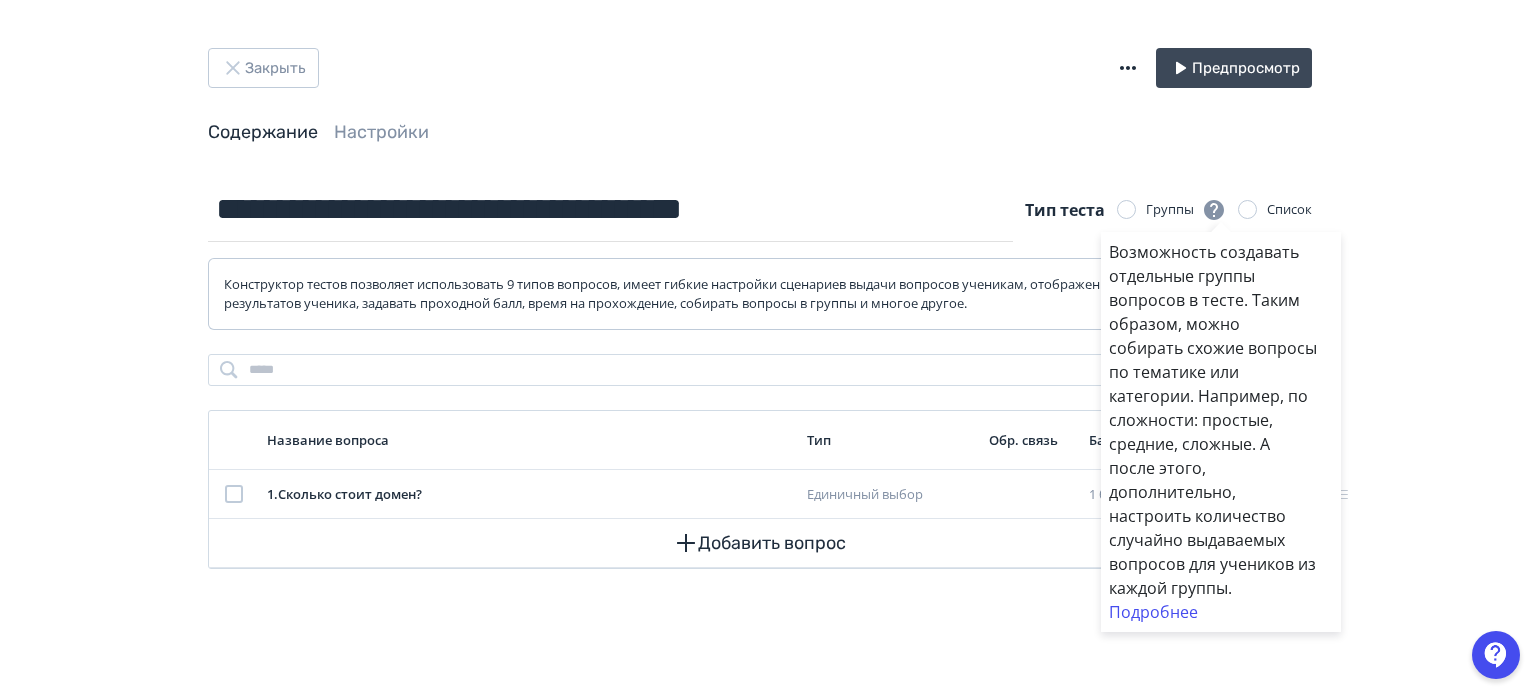 click on "Возможность создавать отдельные группы вопросов в тесте. Таким образом, можно собирать схожие вопросы по тематике или категории. Например, по сложности: простые, средние, сложные. А после этого, дополнительно, настроить количество случайно выдаваемых вопросов для учеников из каждой группы. Подробнее" at bounding box center [768, 347] 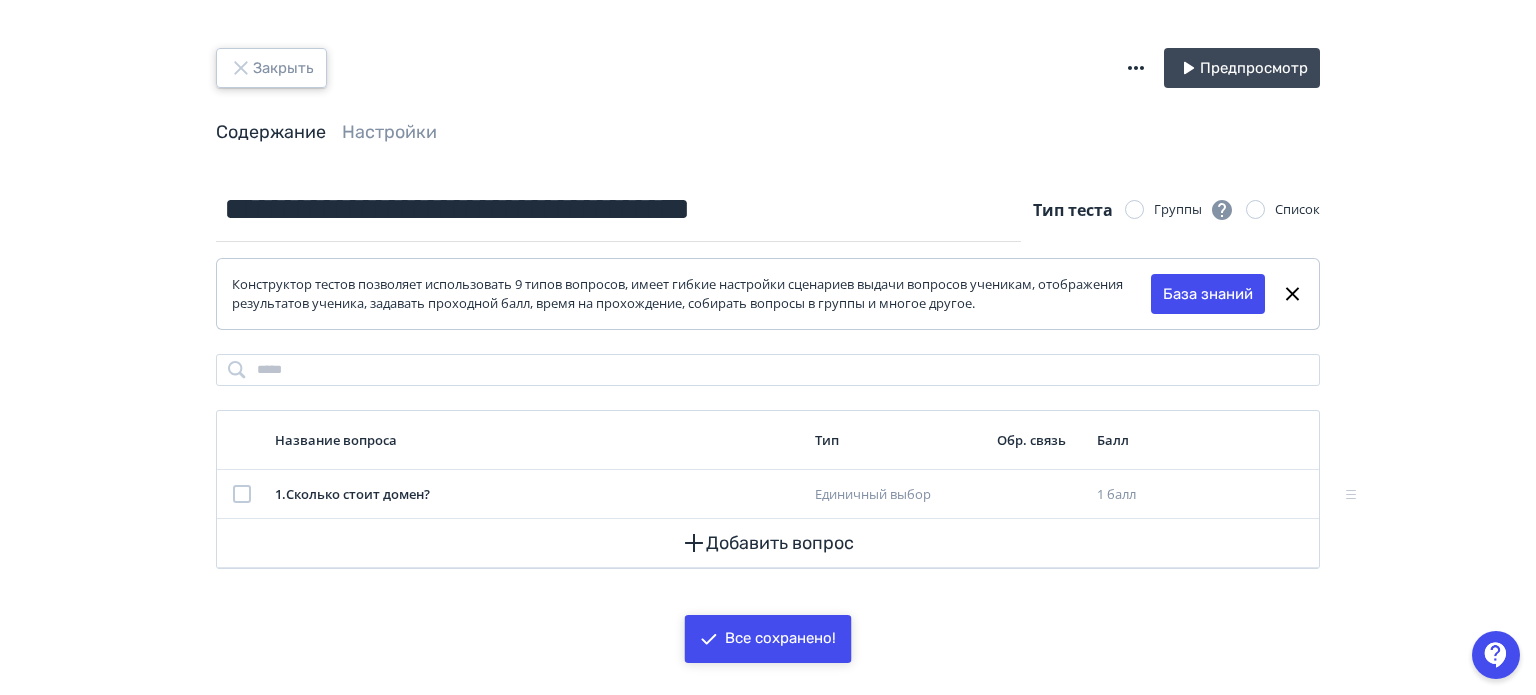 click on "Закрыть" at bounding box center [271, 68] 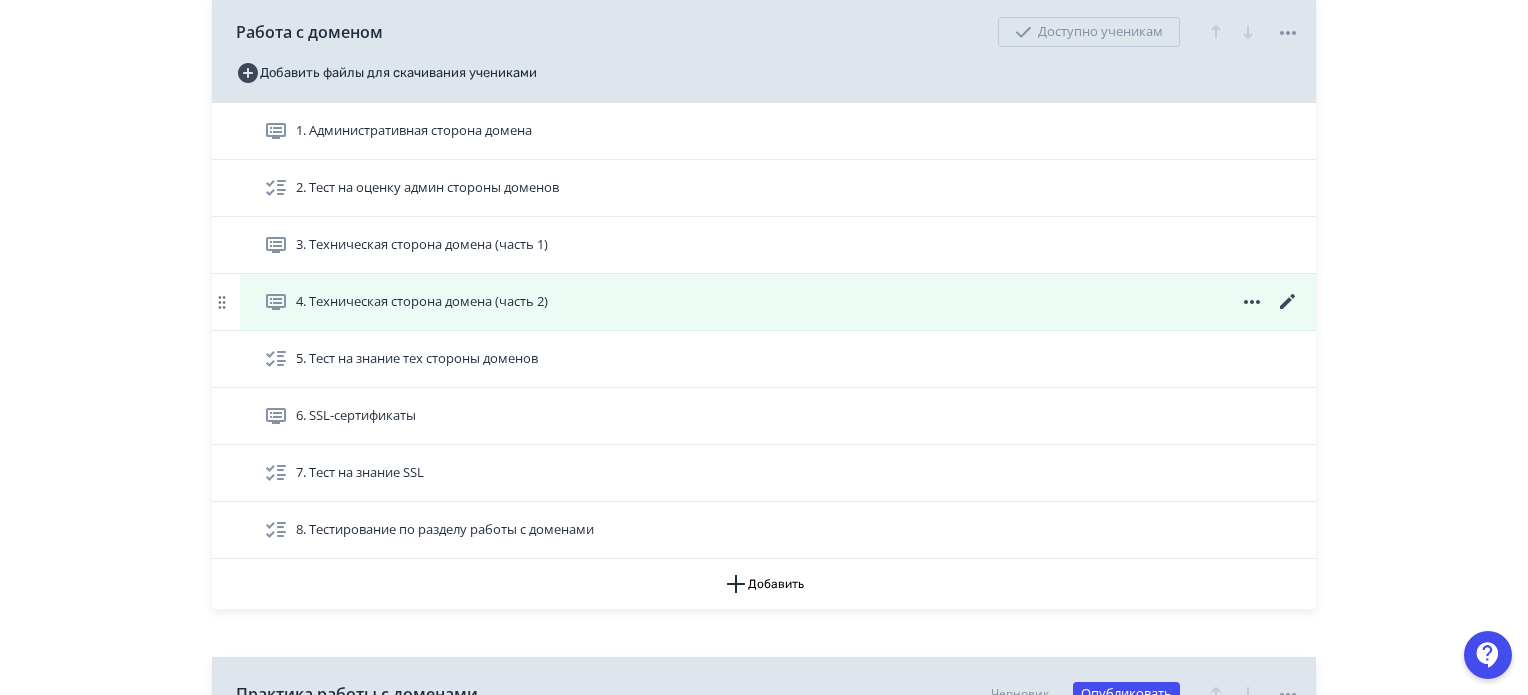 scroll, scrollTop: 2000, scrollLeft: 0, axis: vertical 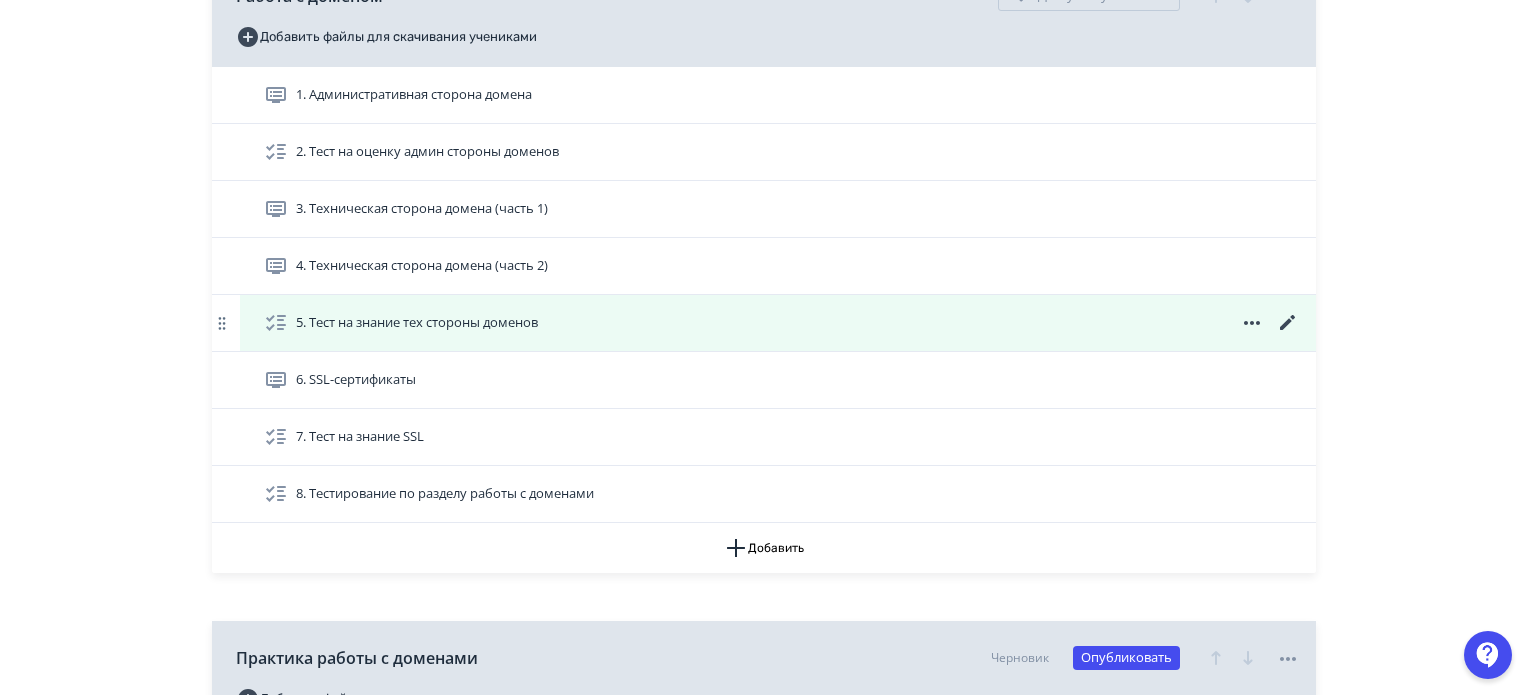 click 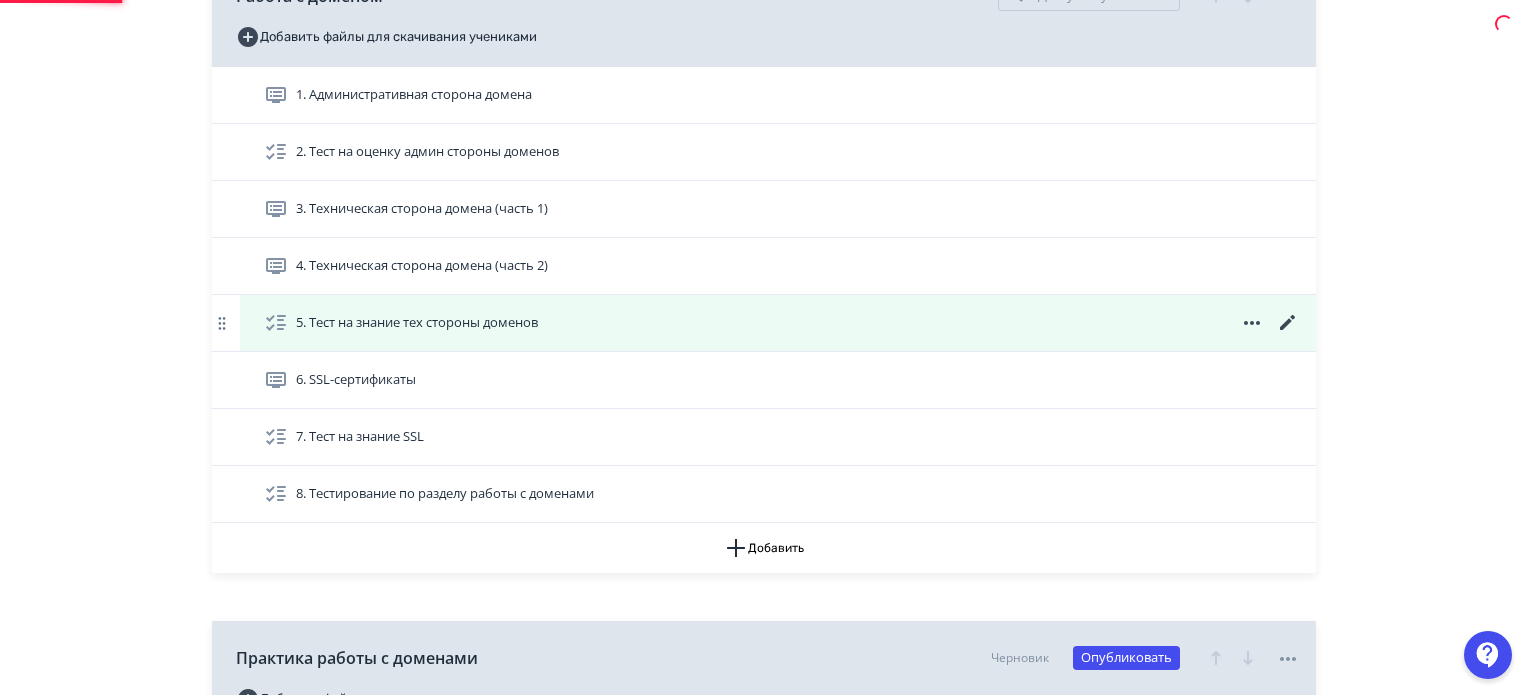 scroll, scrollTop: 0, scrollLeft: 0, axis: both 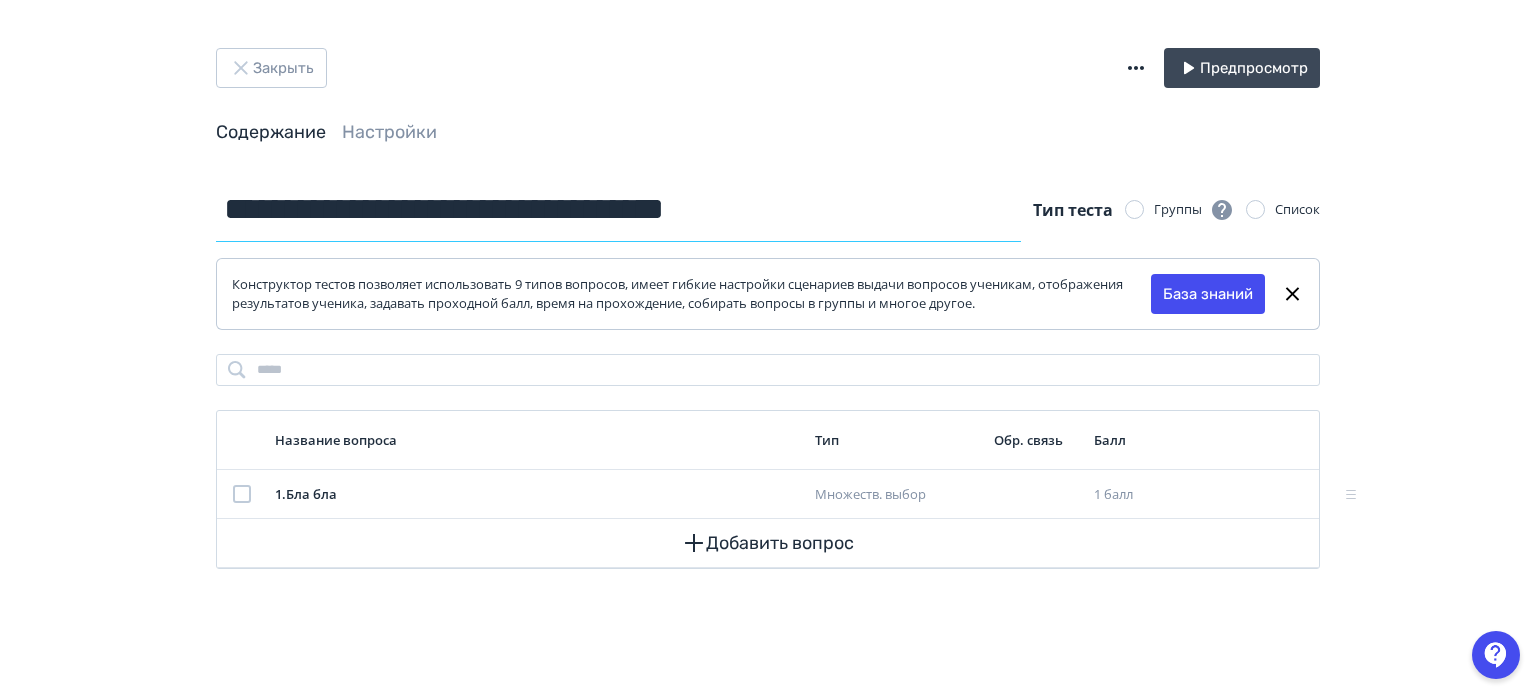 drag, startPoint x: 457, startPoint y: 214, endPoint x: 349, endPoint y: 213, distance: 108.00463 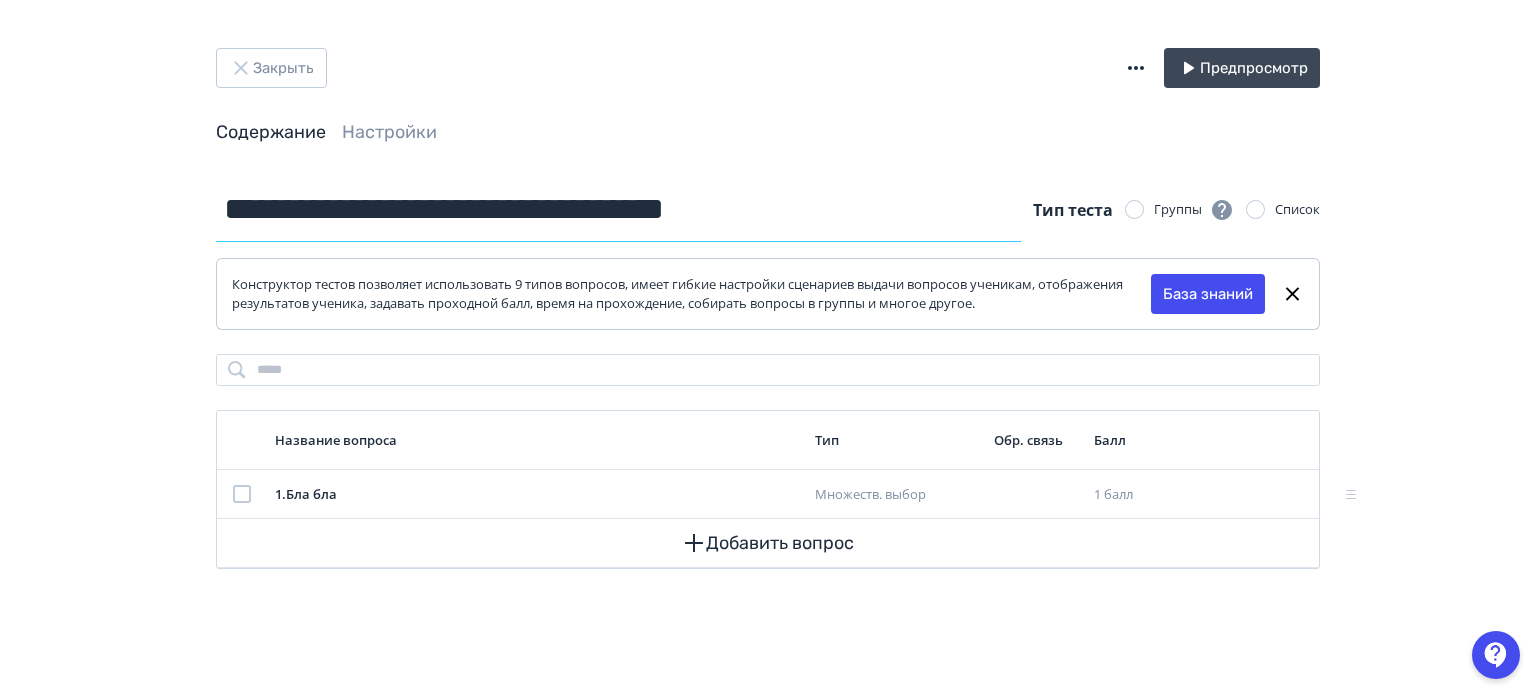 click on "**********" at bounding box center (618, 209) 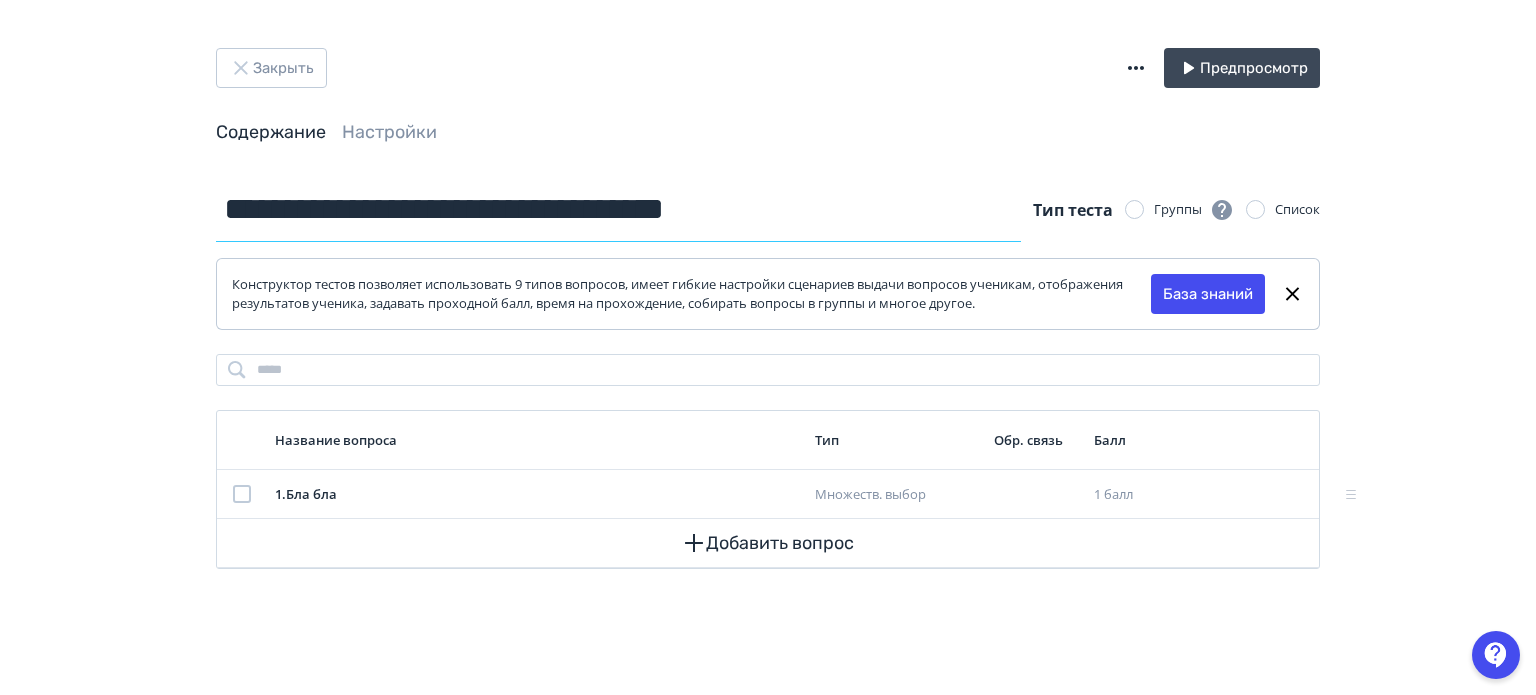 type on "**********" 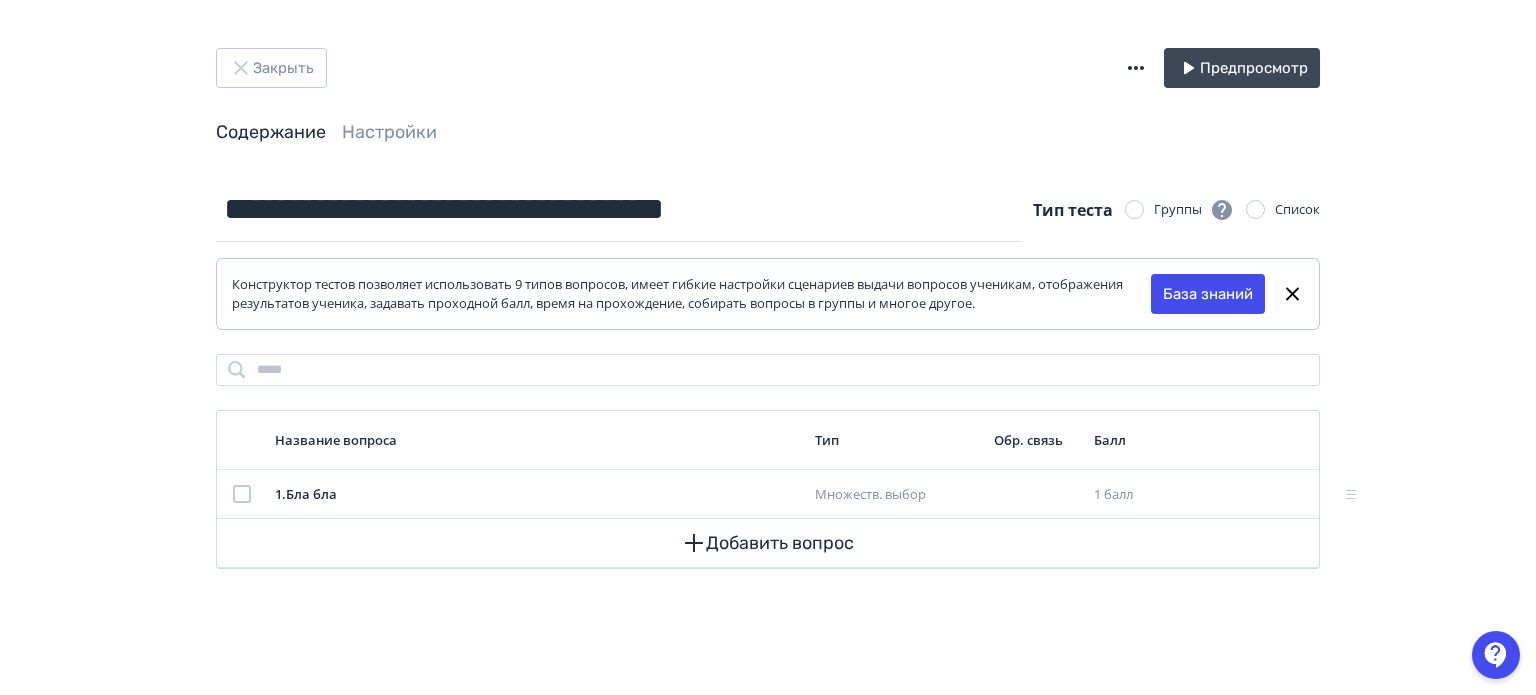 click on "Закрыть Предпросмотр" at bounding box center (768, 68) 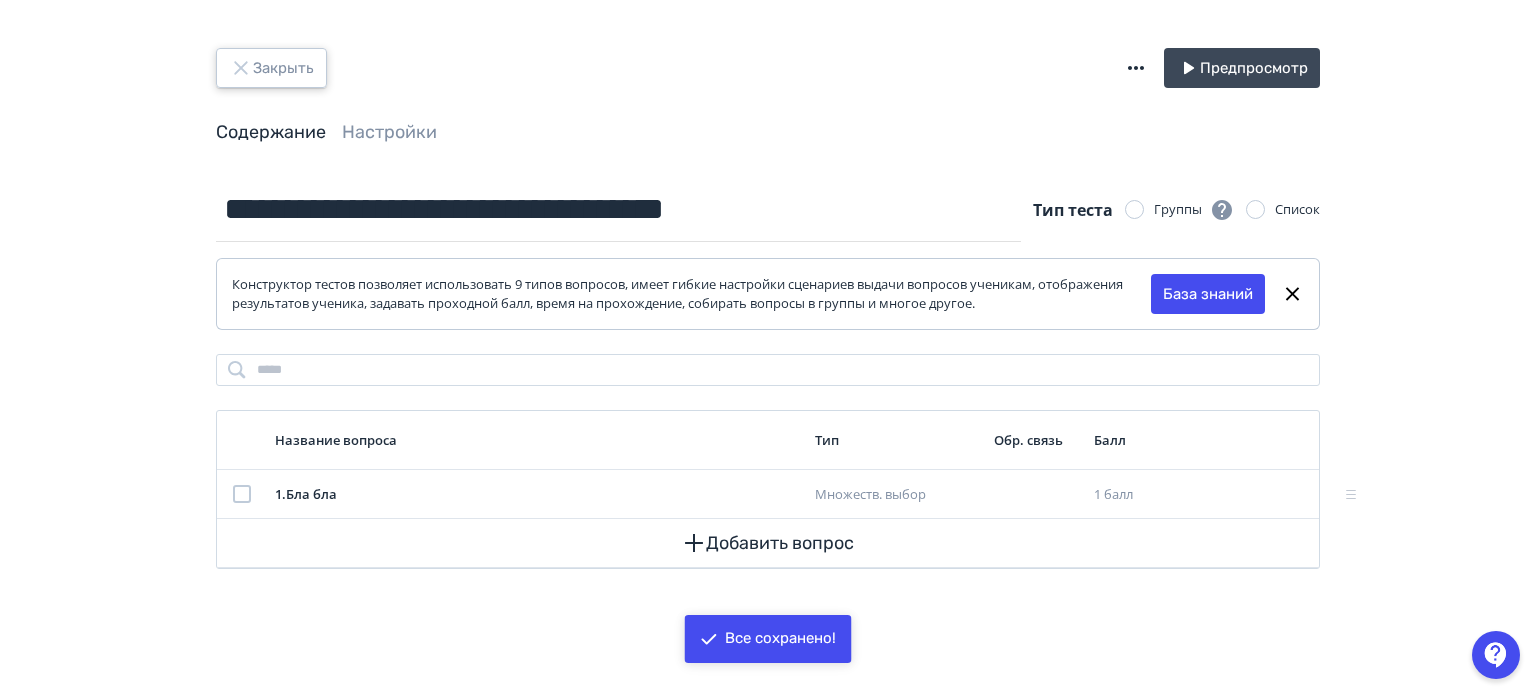 click on "Закрыть" at bounding box center [271, 68] 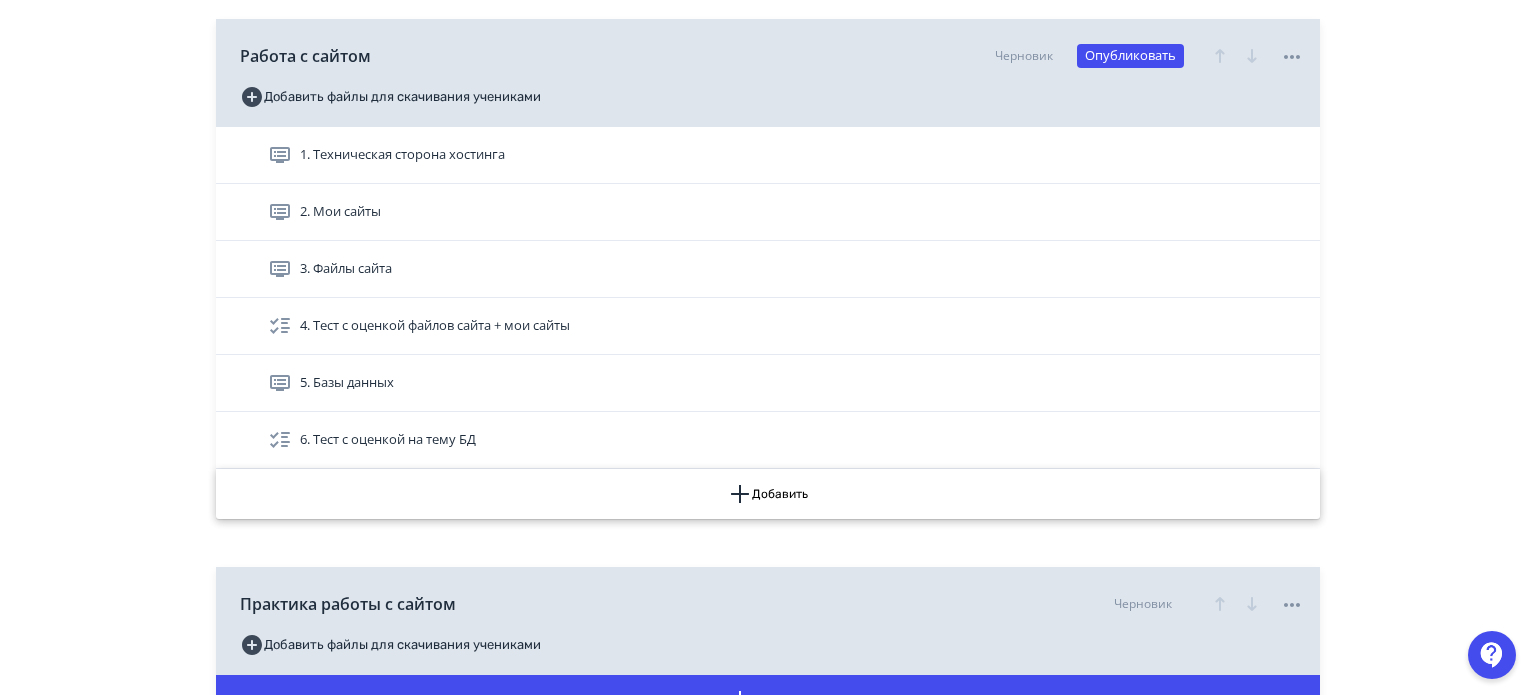 scroll, scrollTop: 3100, scrollLeft: 0, axis: vertical 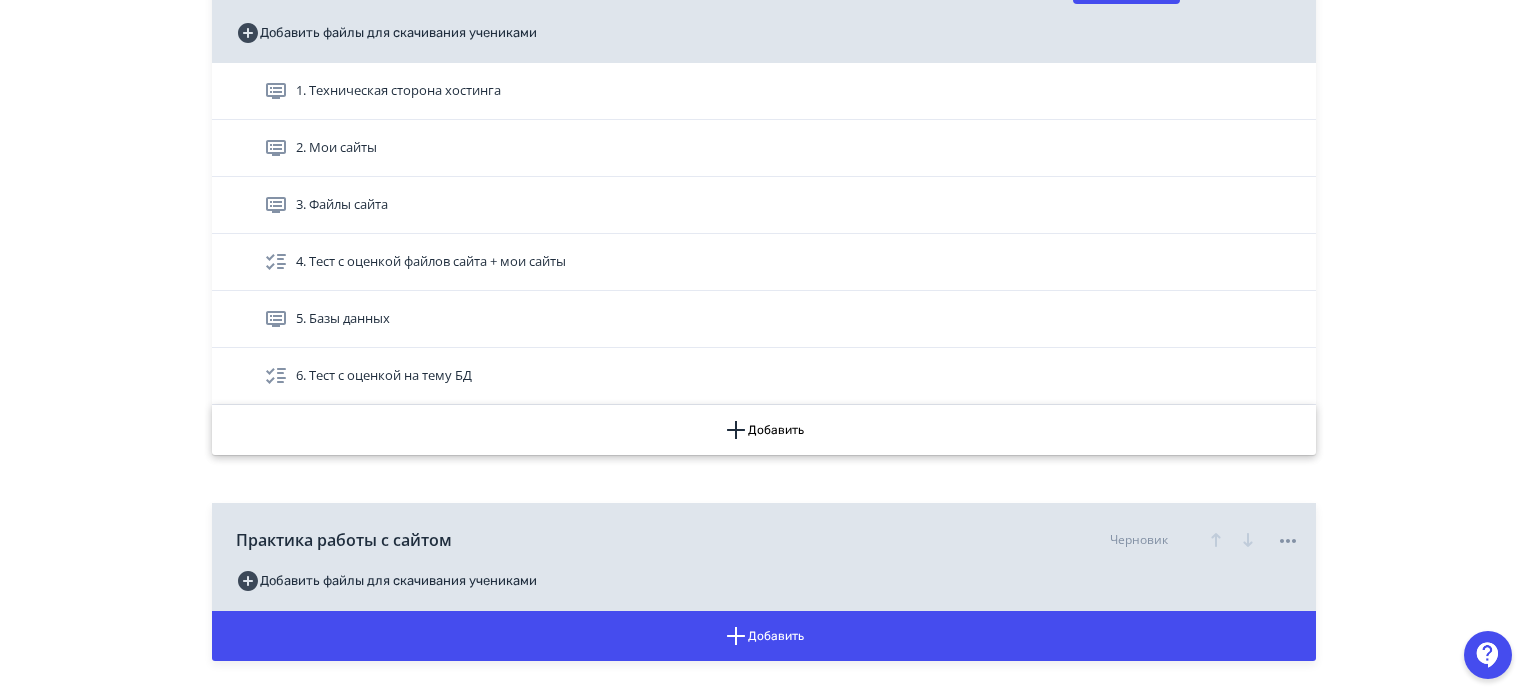 click on "Добавить" at bounding box center (764, 430) 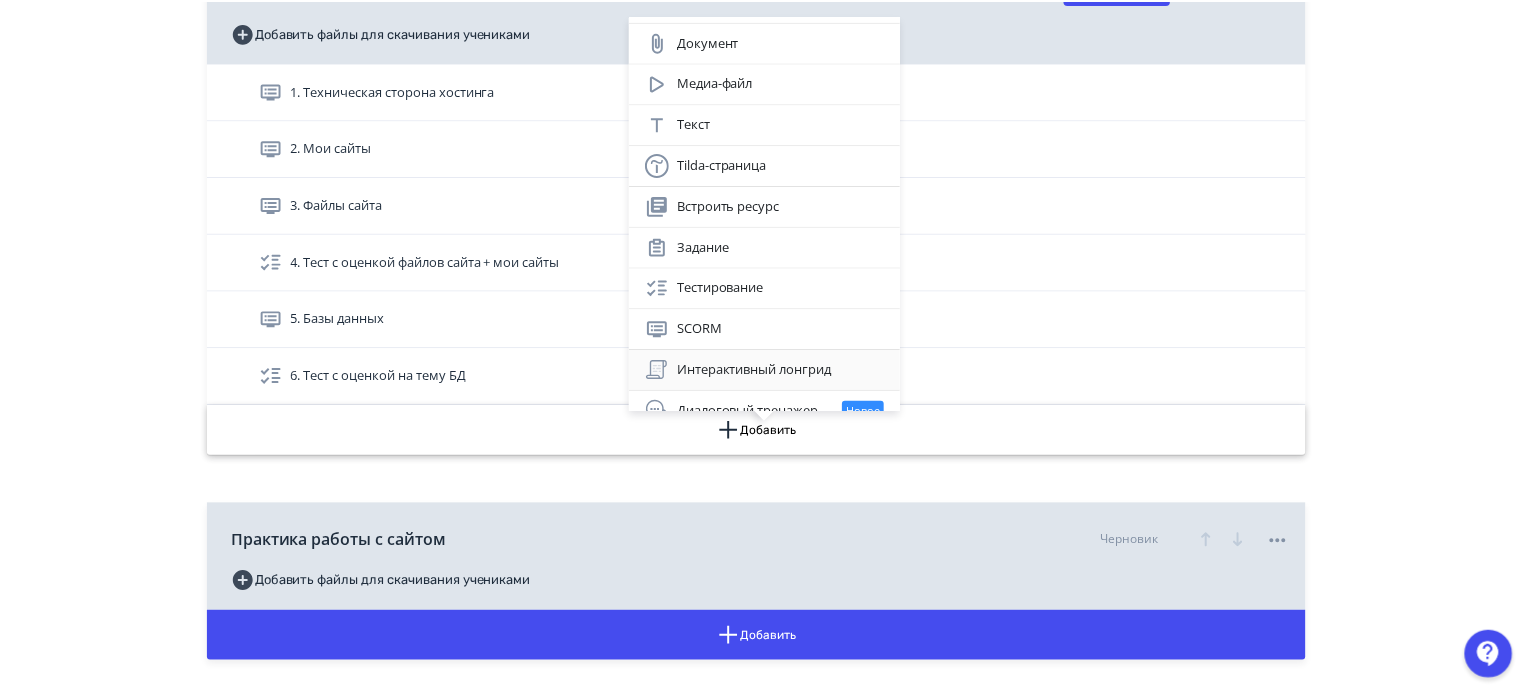 scroll, scrollTop: 52, scrollLeft: 0, axis: vertical 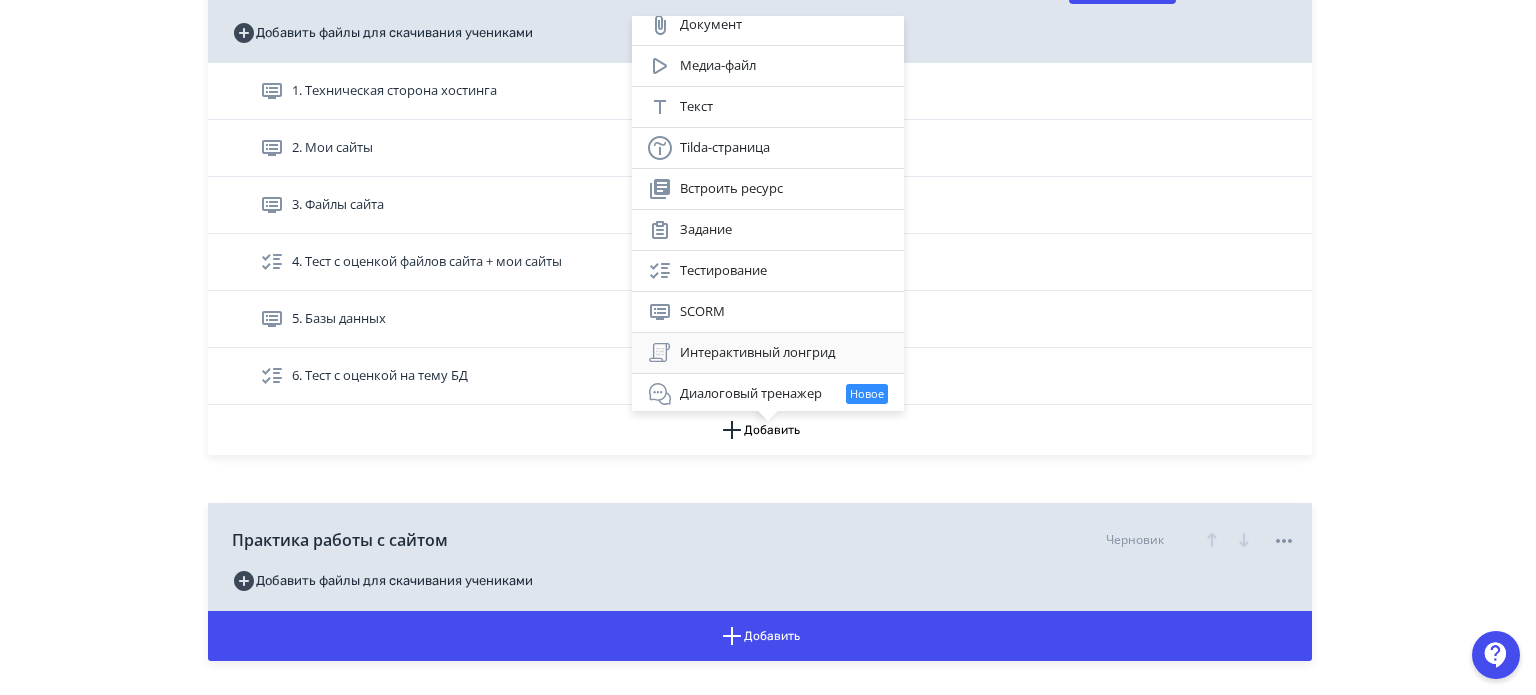 click on "Интерактивный лонгрид" at bounding box center (768, 353) 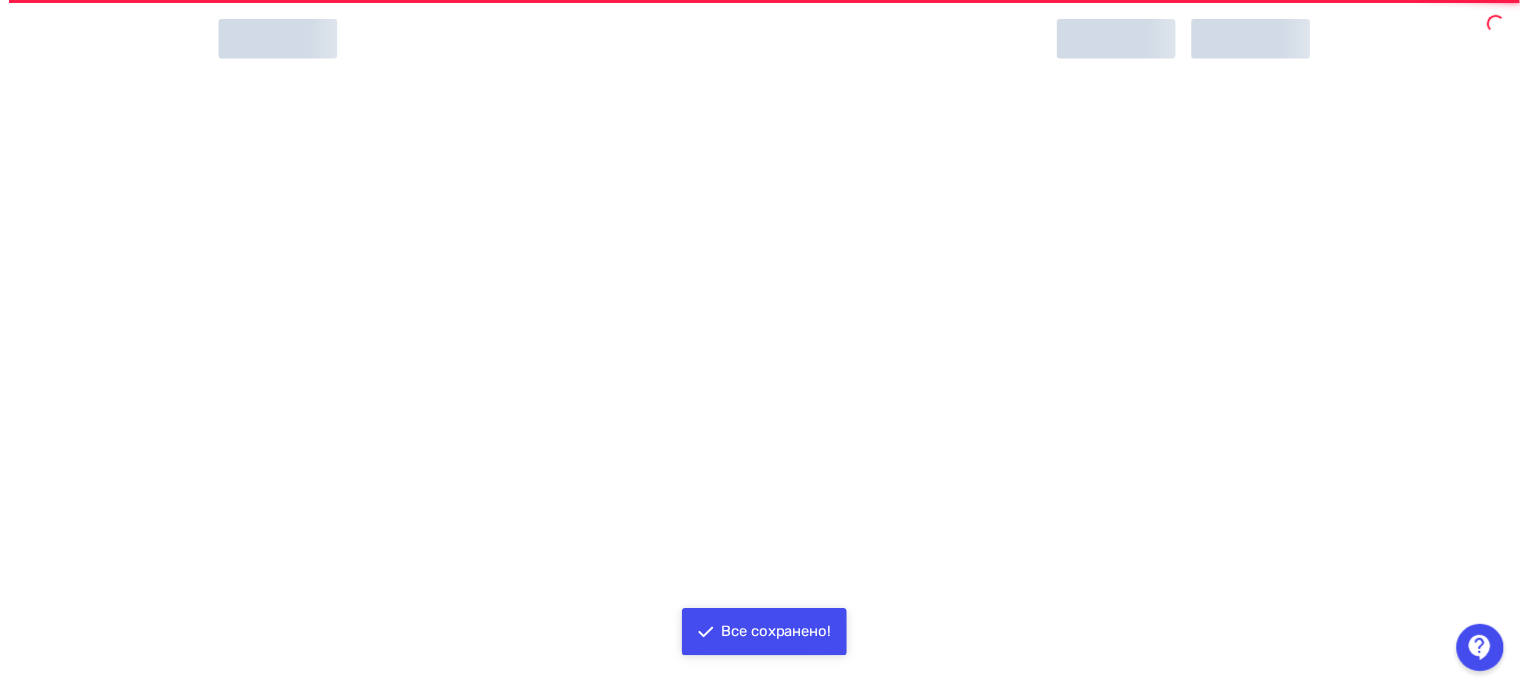 scroll, scrollTop: 0, scrollLeft: 0, axis: both 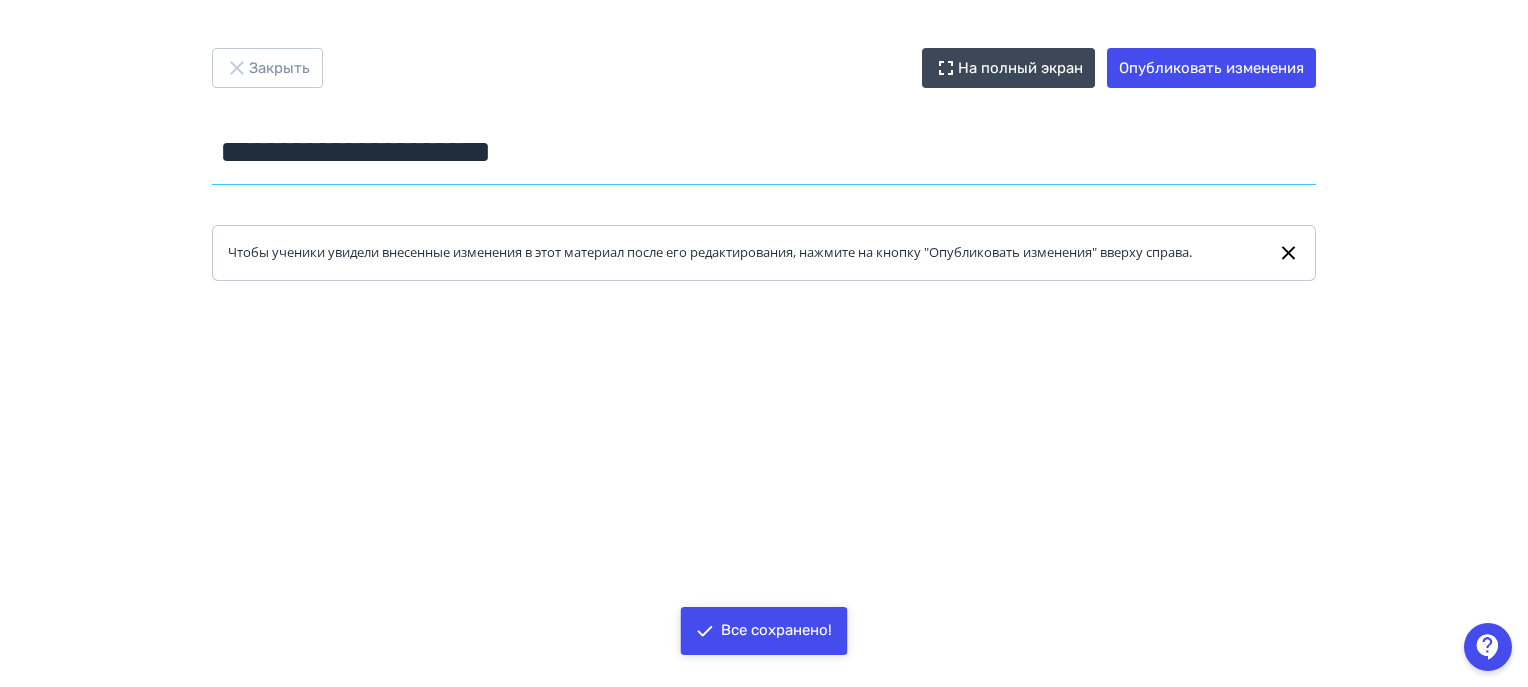 drag, startPoint x: 634, startPoint y: 153, endPoint x: 152, endPoint y: 150, distance: 482.00934 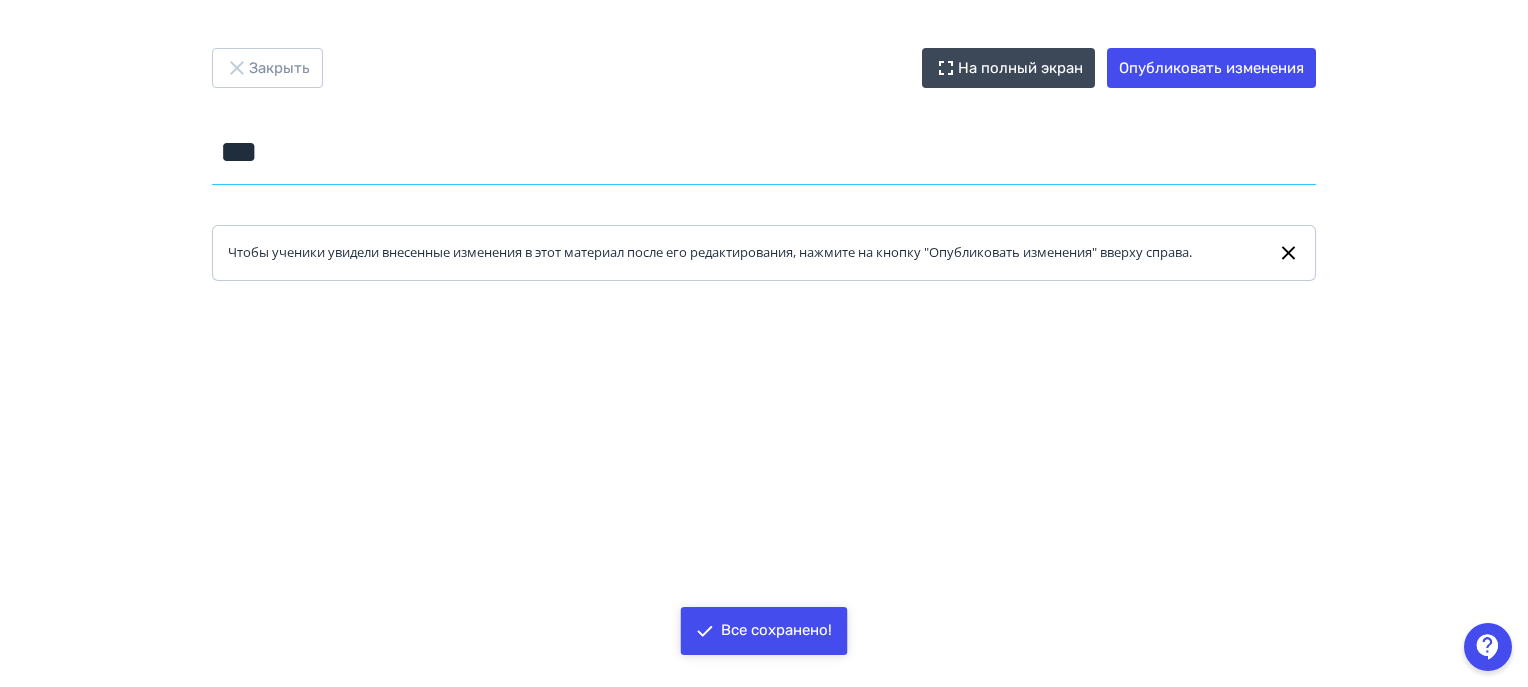 type on "***" 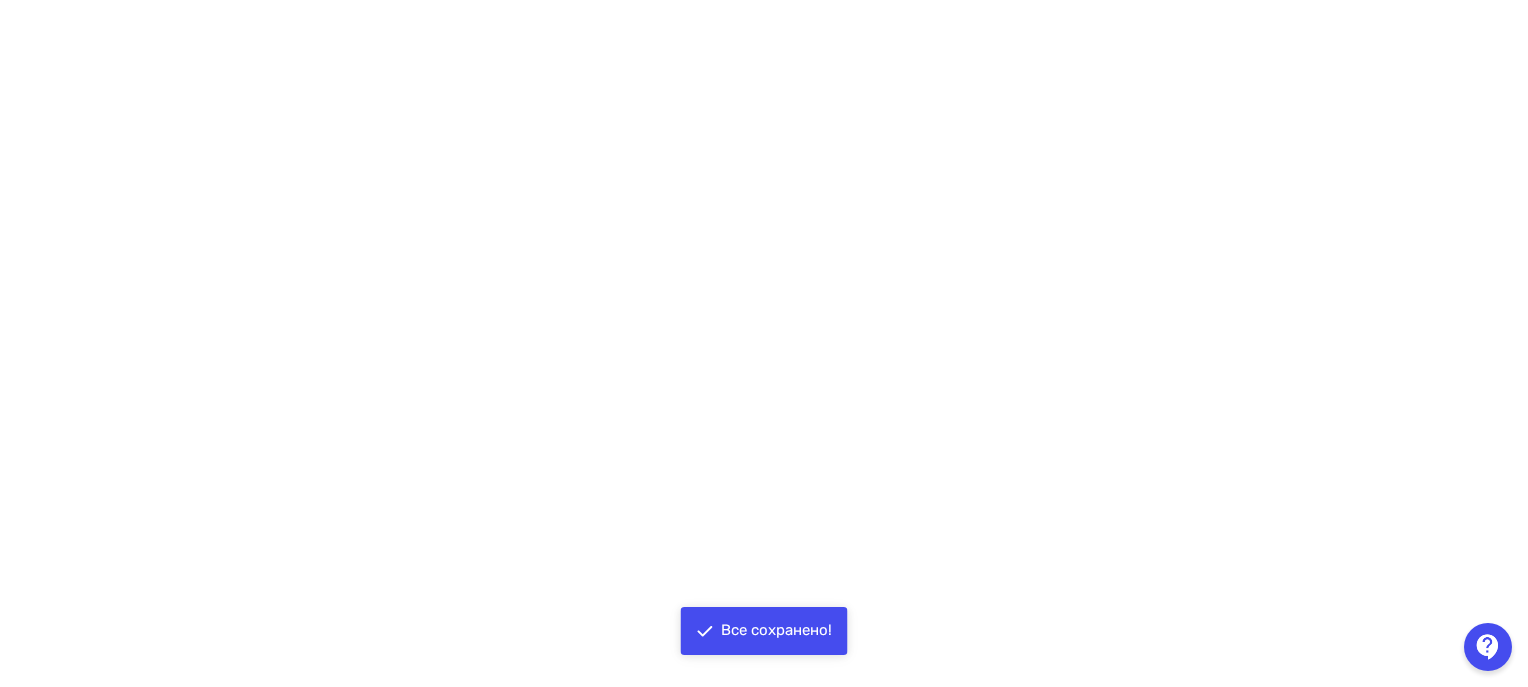 scroll, scrollTop: 100, scrollLeft: 0, axis: vertical 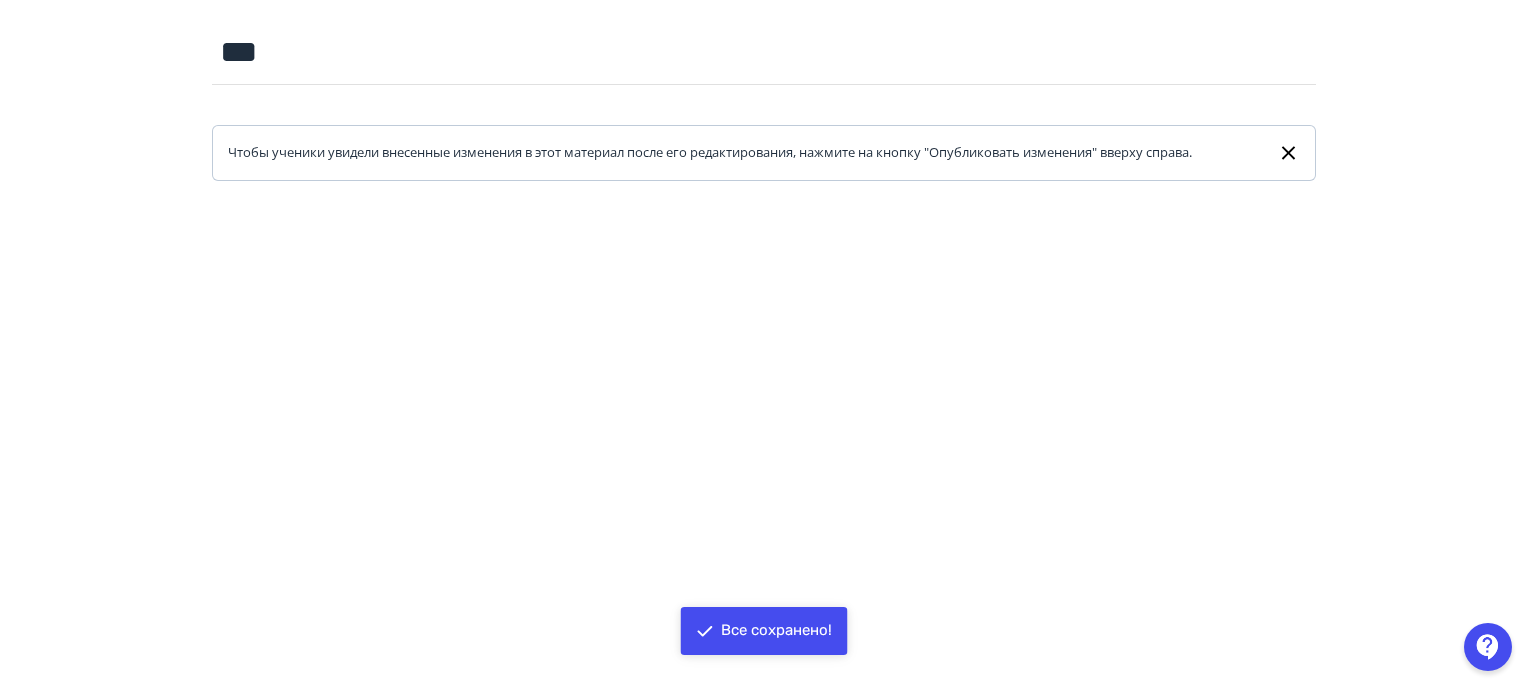 click on "Закрыть На полный экран Опубликовать изменения *** Название задания... Чтобы ученики увидели внесенные изменения в этот материал после его редактирования, нажмите на кнопку "Опубликовать изменения" вверху справа." at bounding box center [764, 243] 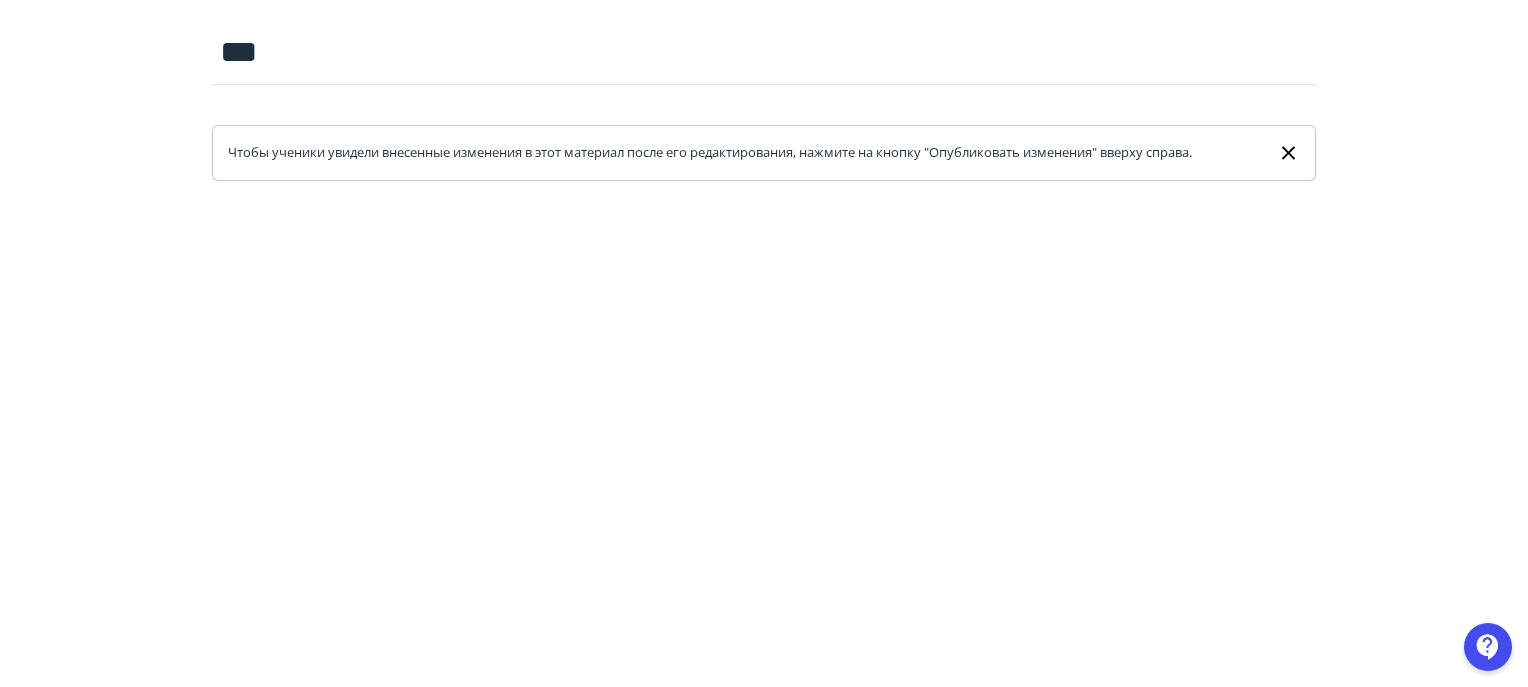 click at bounding box center (764, 631) 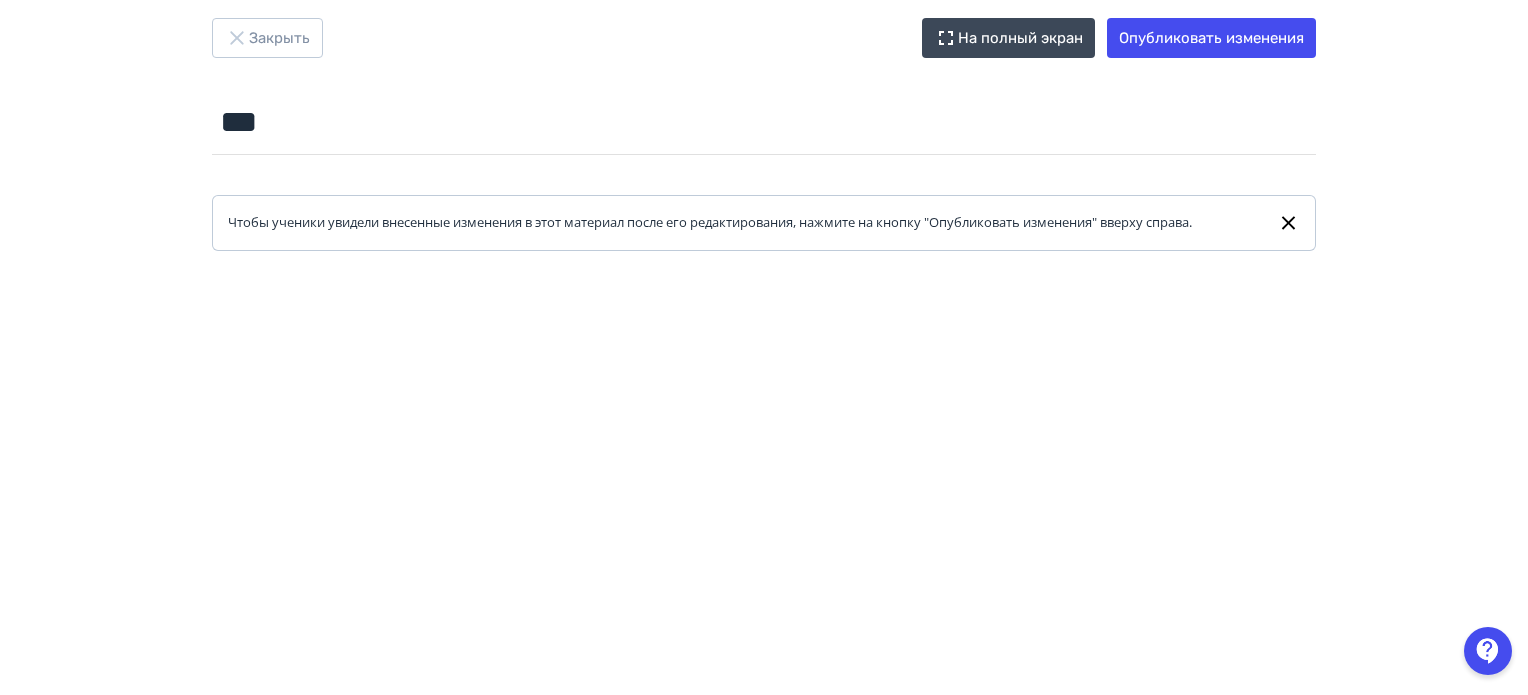 scroll, scrollTop: 0, scrollLeft: 0, axis: both 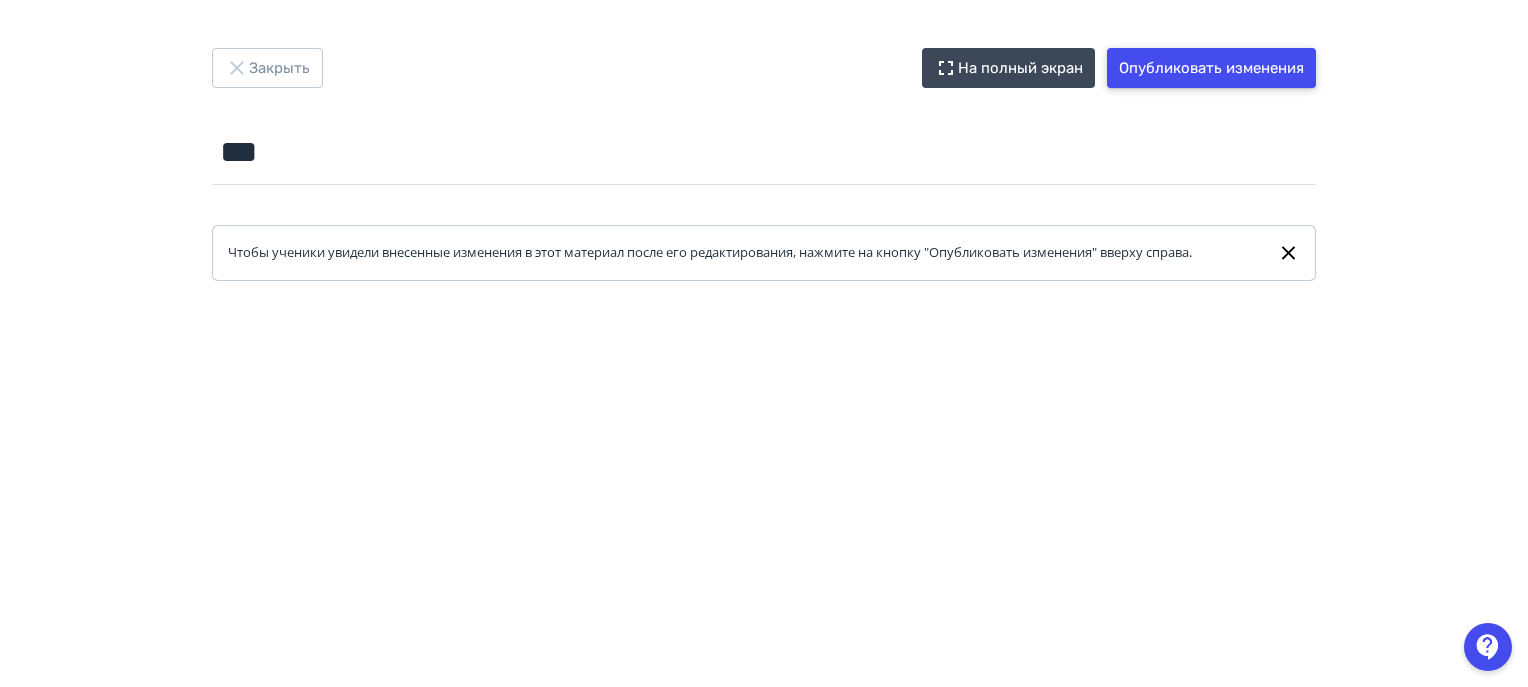 click on "Опубликовать изменения" at bounding box center (1211, 68) 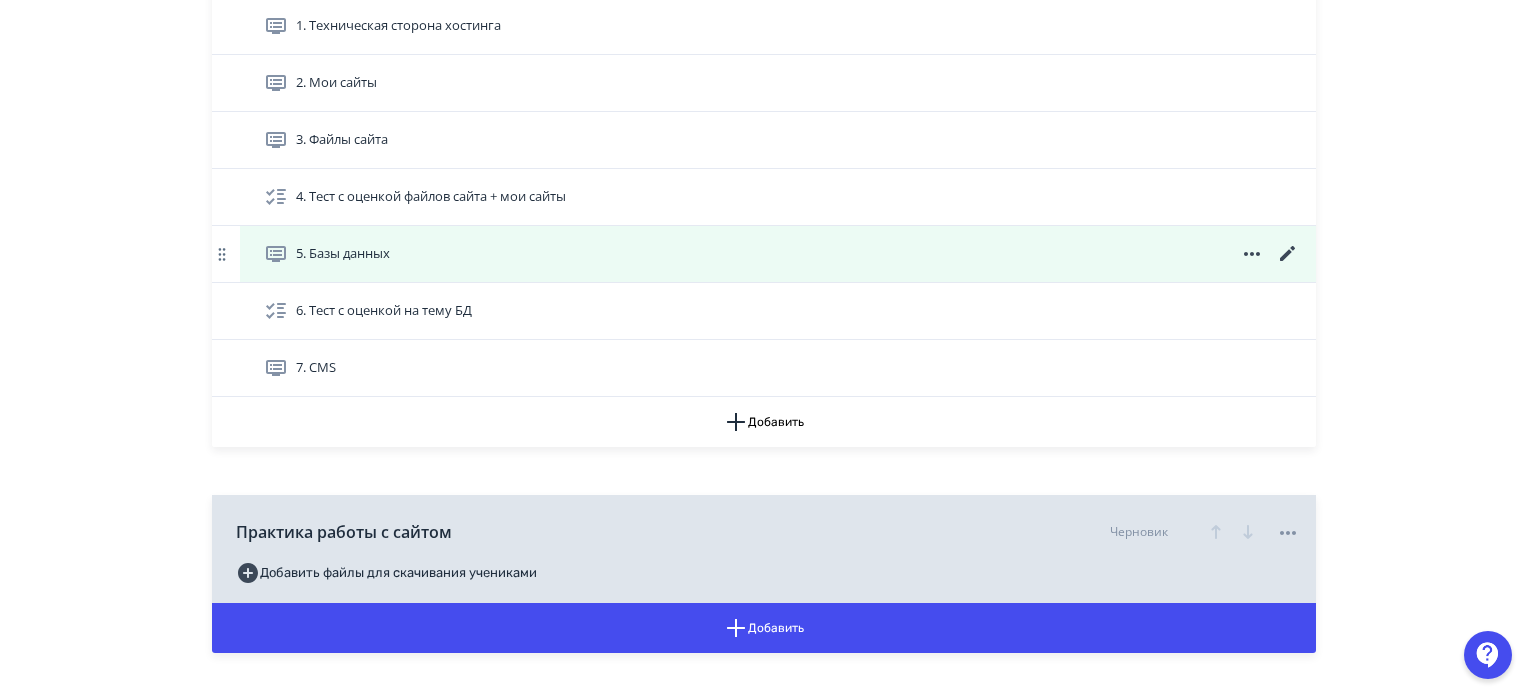scroll, scrollTop: 3200, scrollLeft: 0, axis: vertical 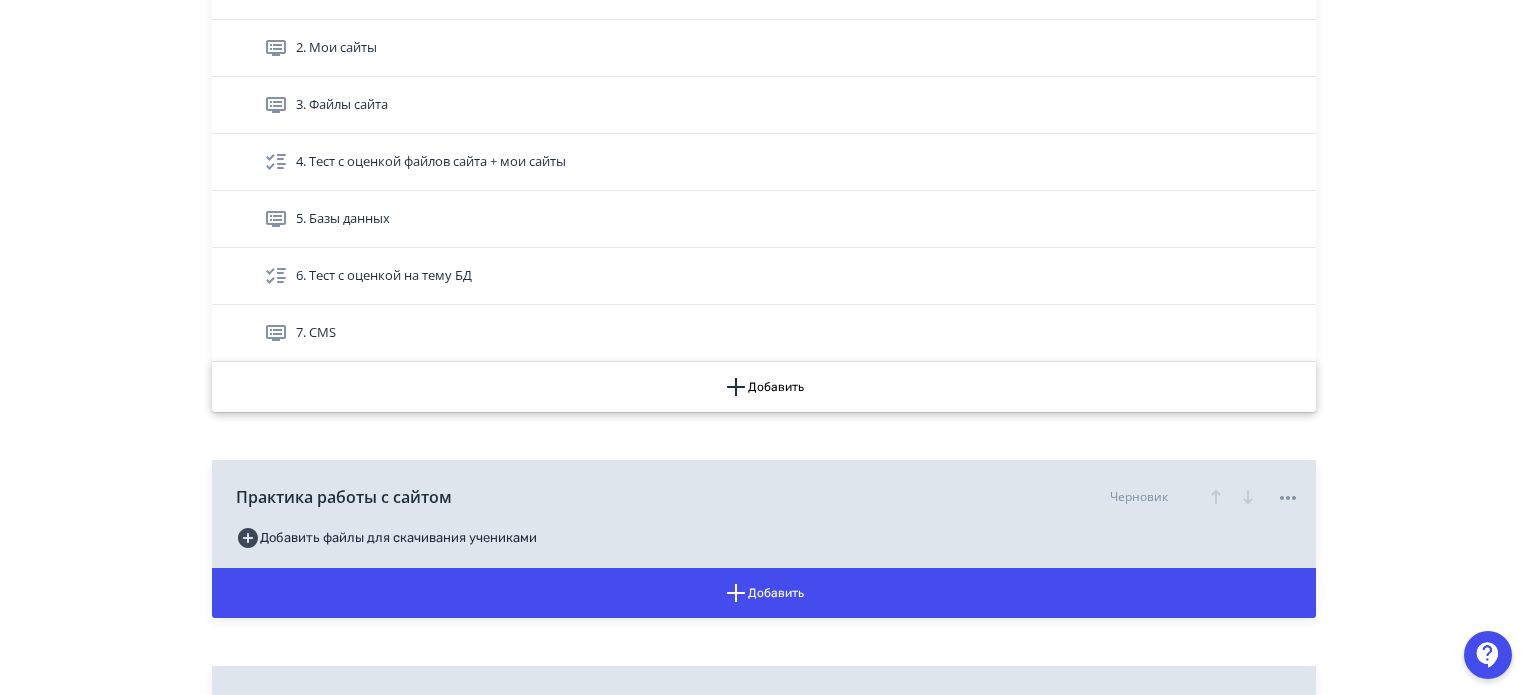 click on "Добавить" at bounding box center (764, 387) 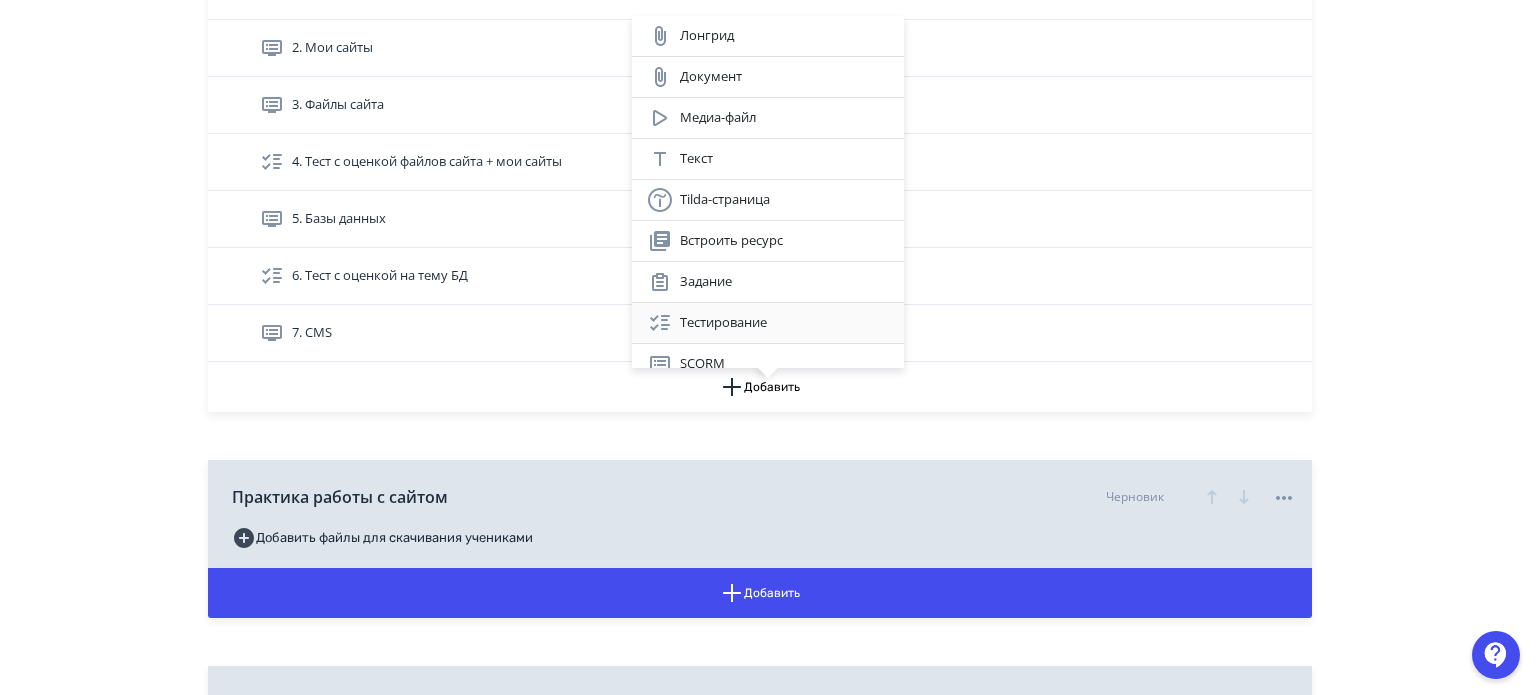 click on "Тестирование" at bounding box center [768, 323] 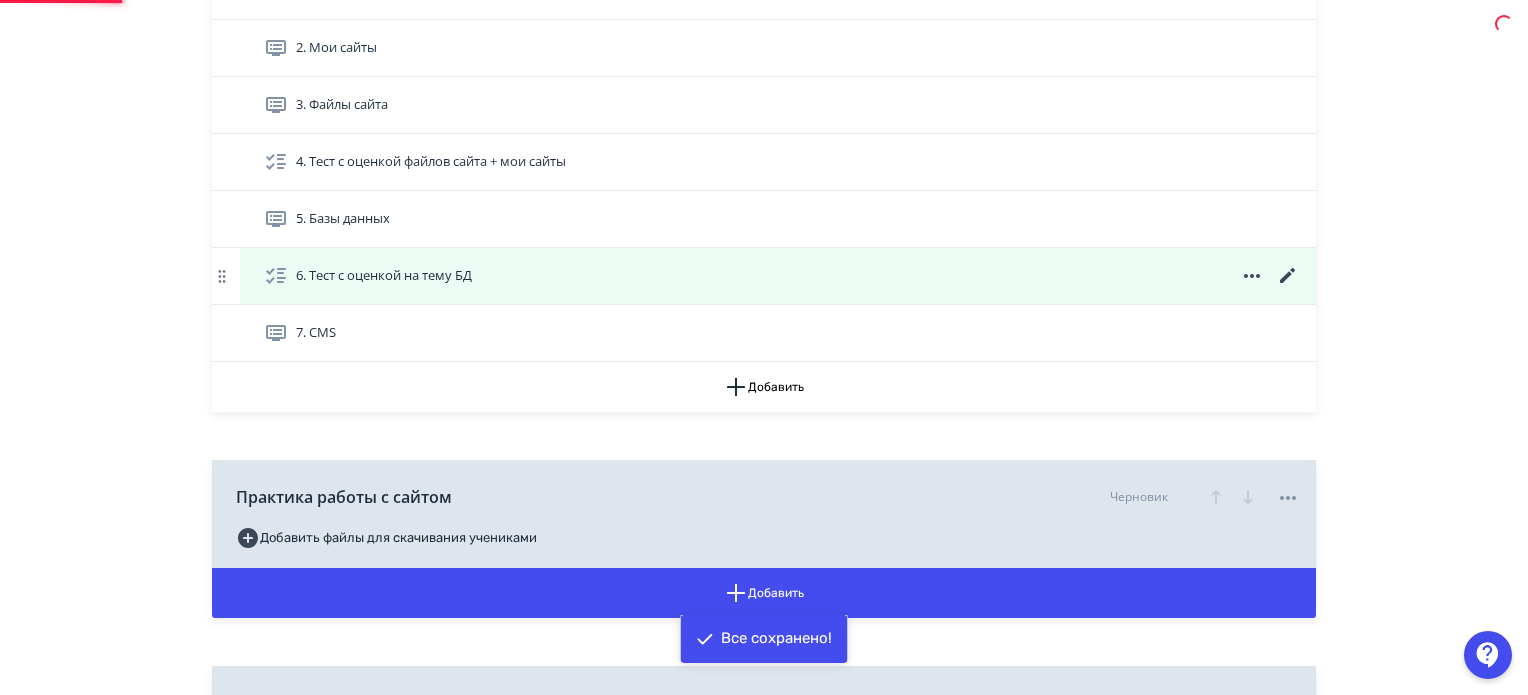 scroll, scrollTop: 0, scrollLeft: 0, axis: both 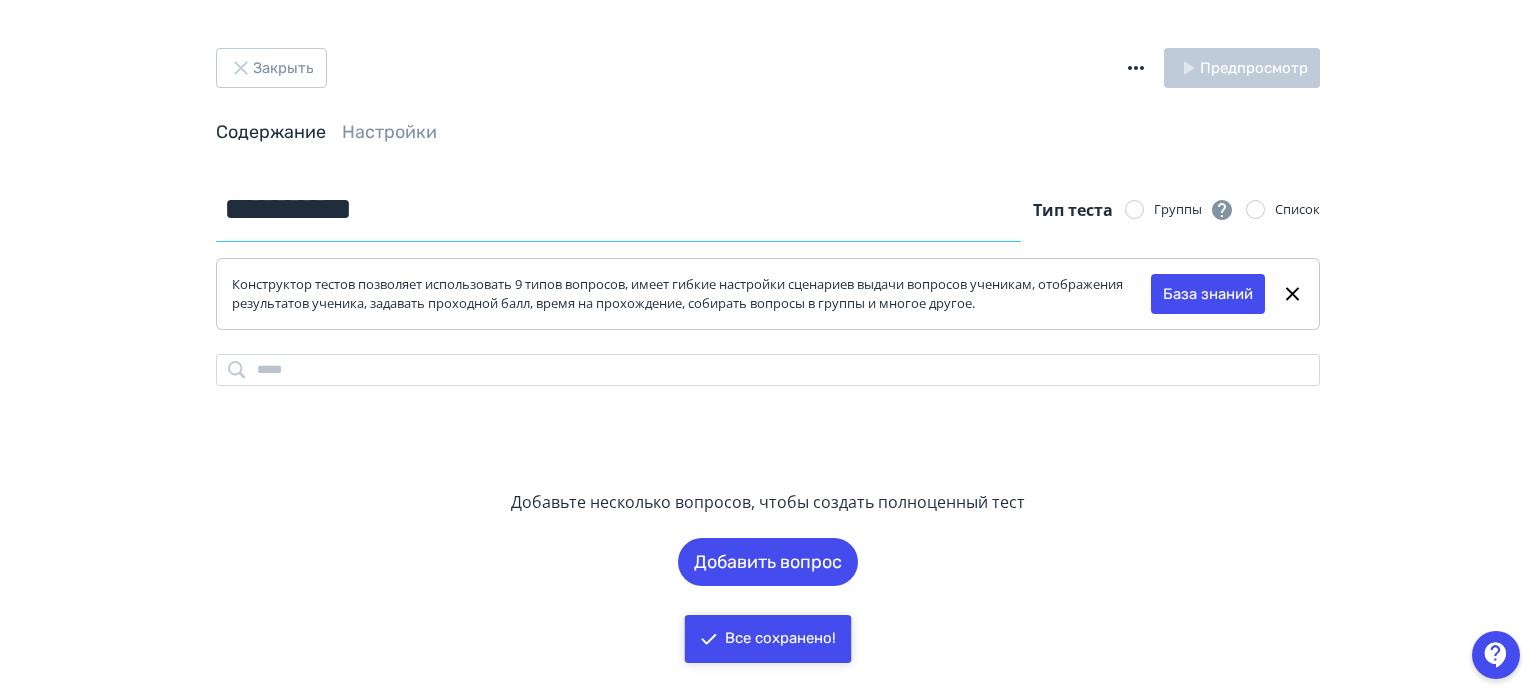 drag, startPoint x: 474, startPoint y: 202, endPoint x: 83, endPoint y: 203, distance: 391.00128 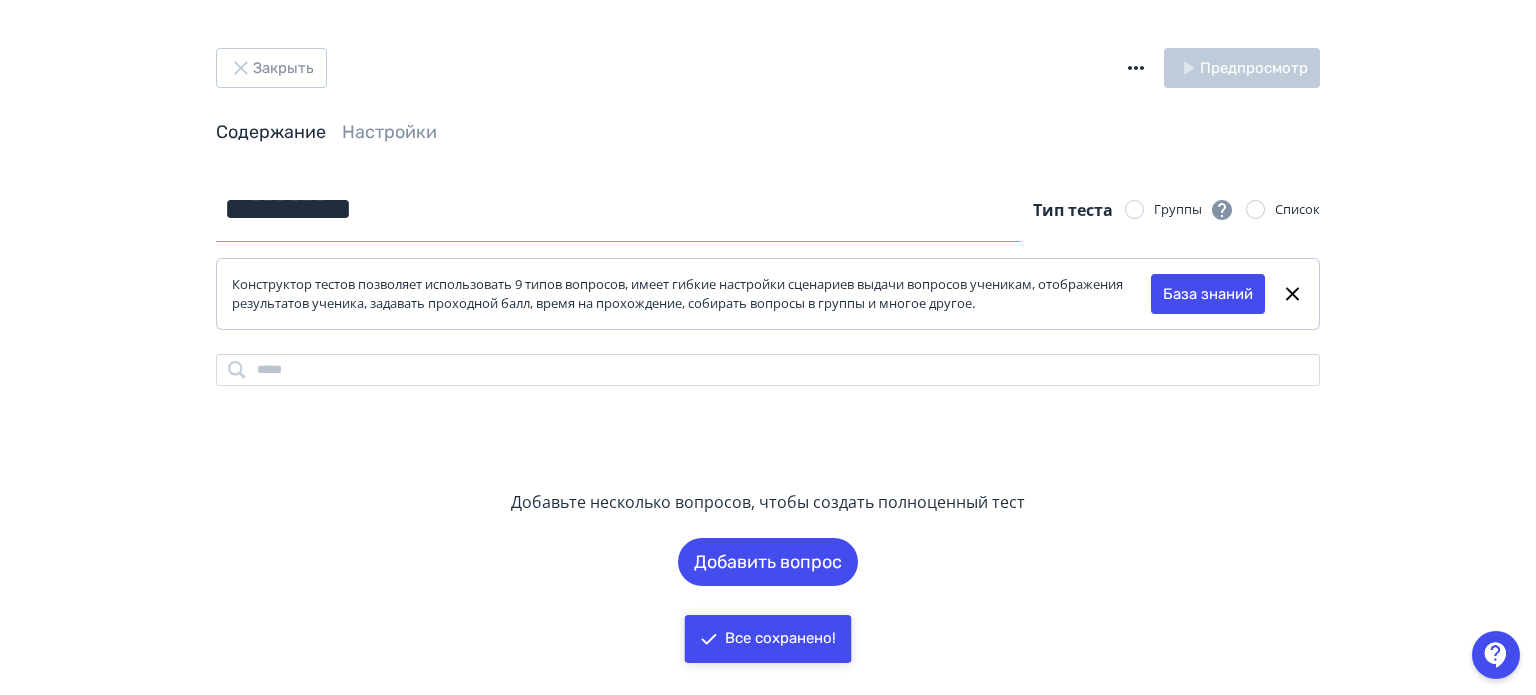 click on "**********" at bounding box center [768, 347] 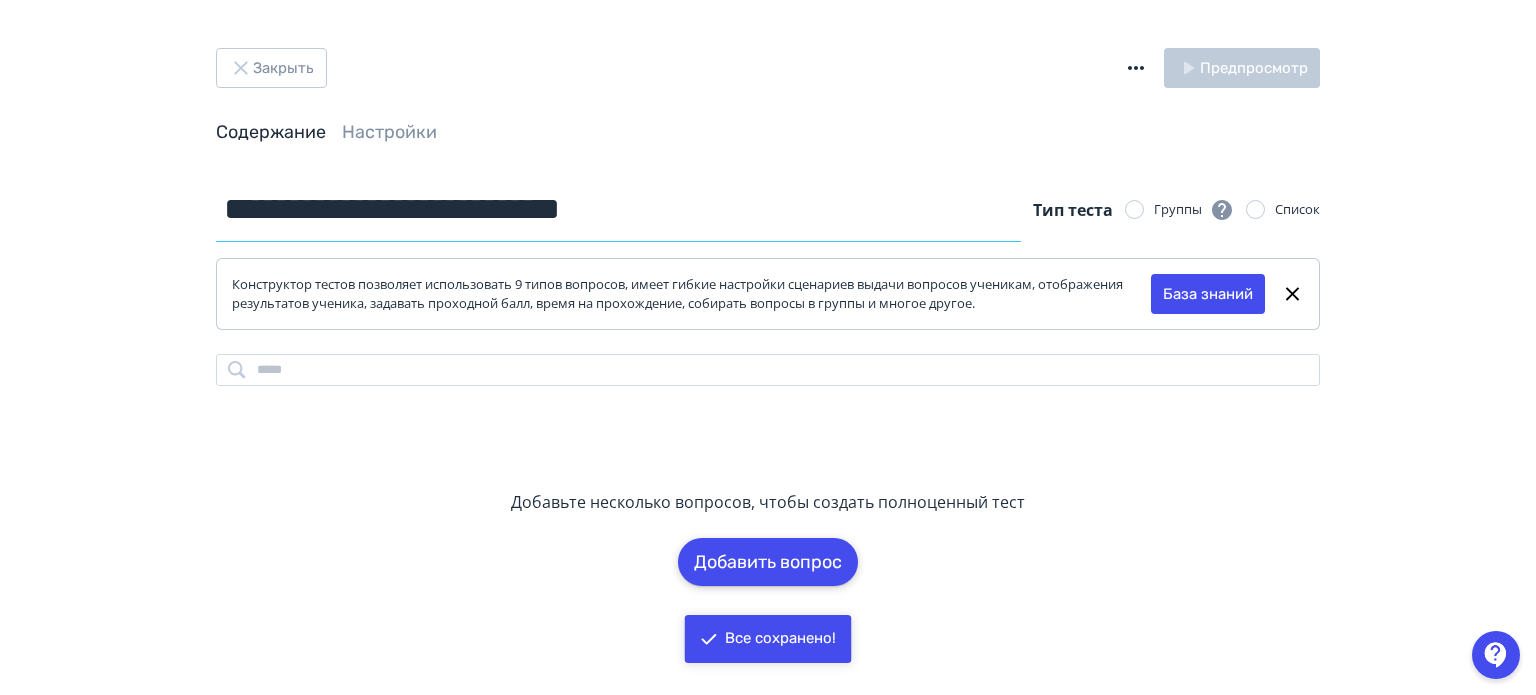 type on "**********" 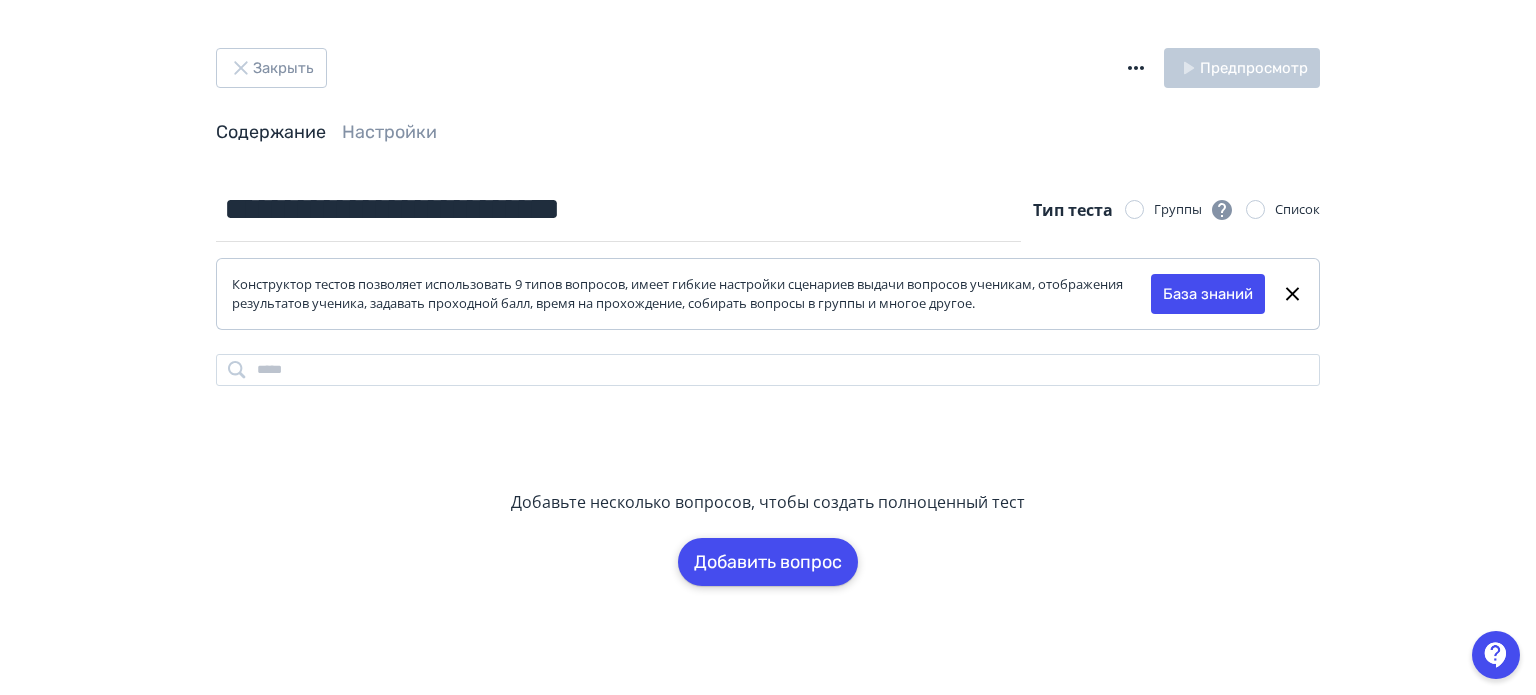 click on "Добавить вопрос" at bounding box center [768, 562] 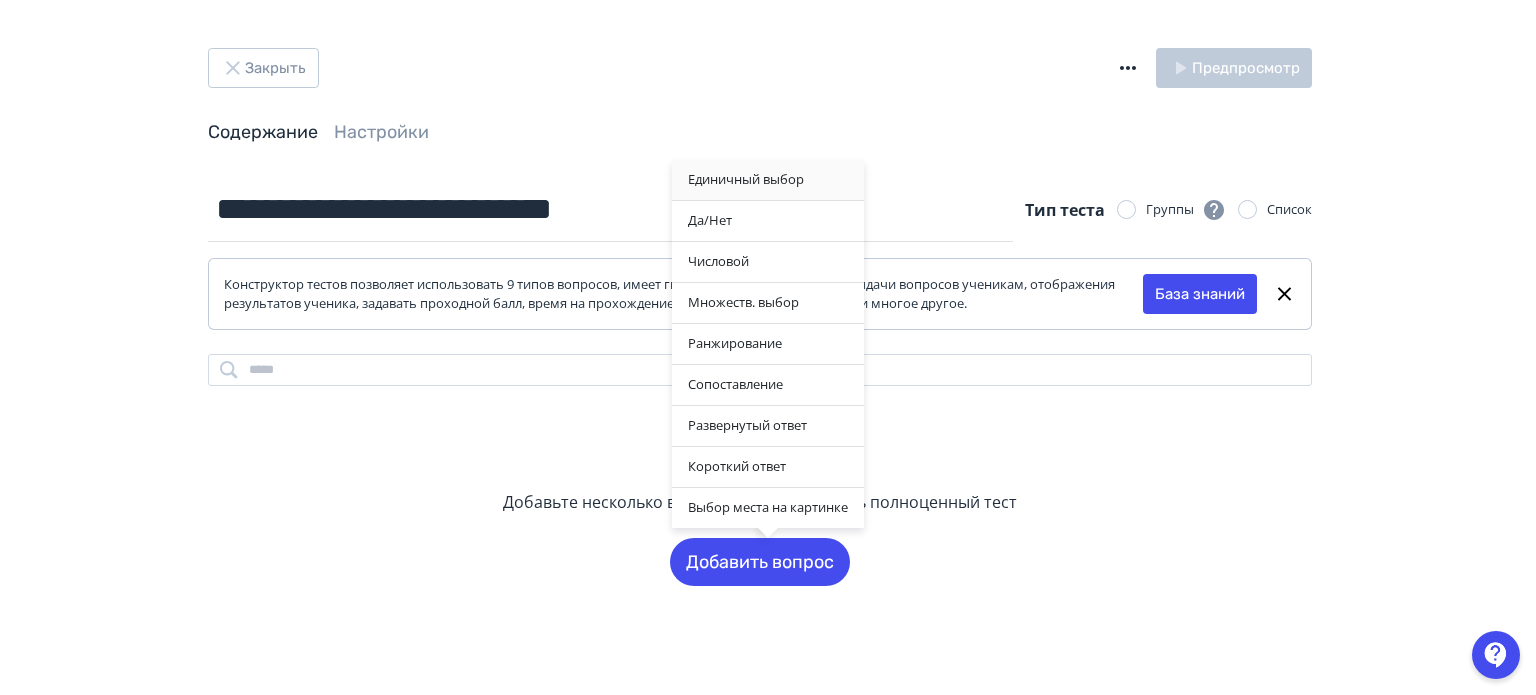 click on "Единичный выбор" at bounding box center [768, 180] 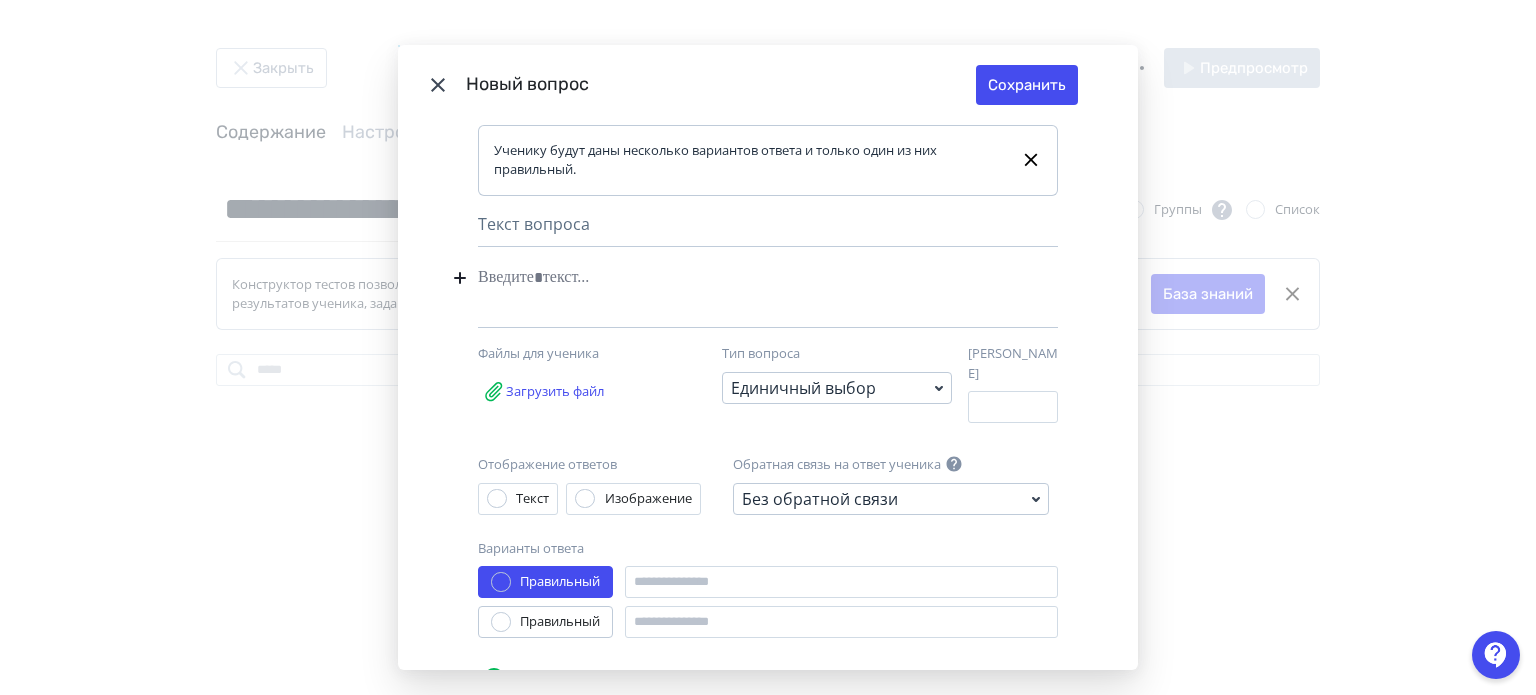 click at bounding box center (737, 278) 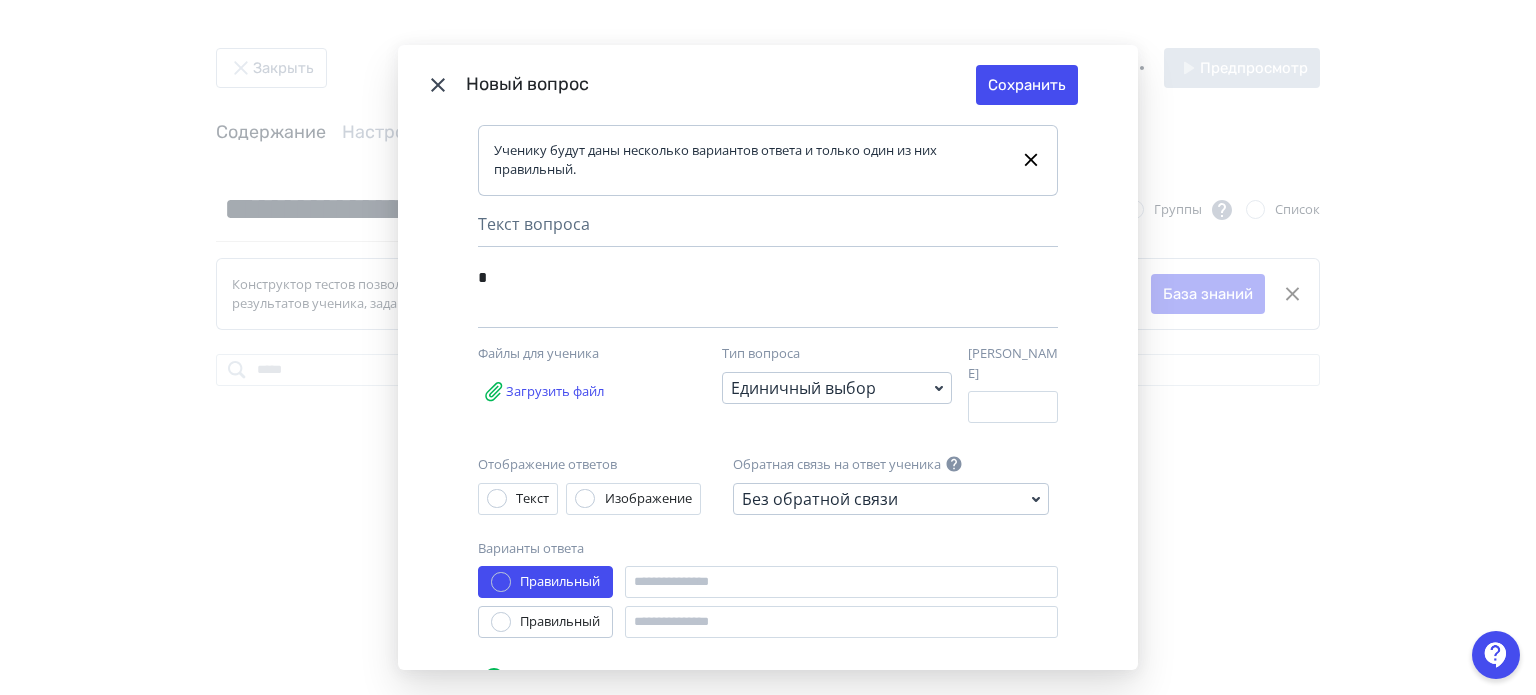 type 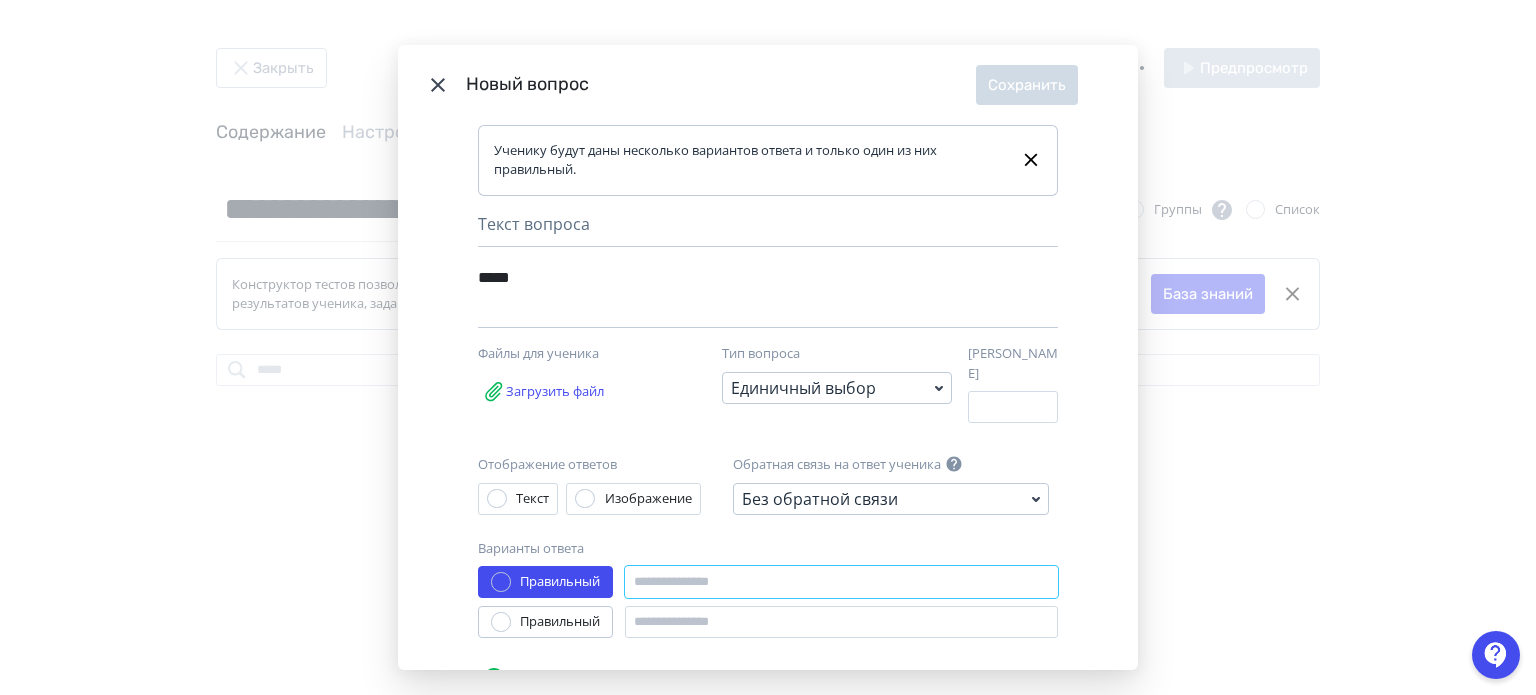 click at bounding box center [841, 582] 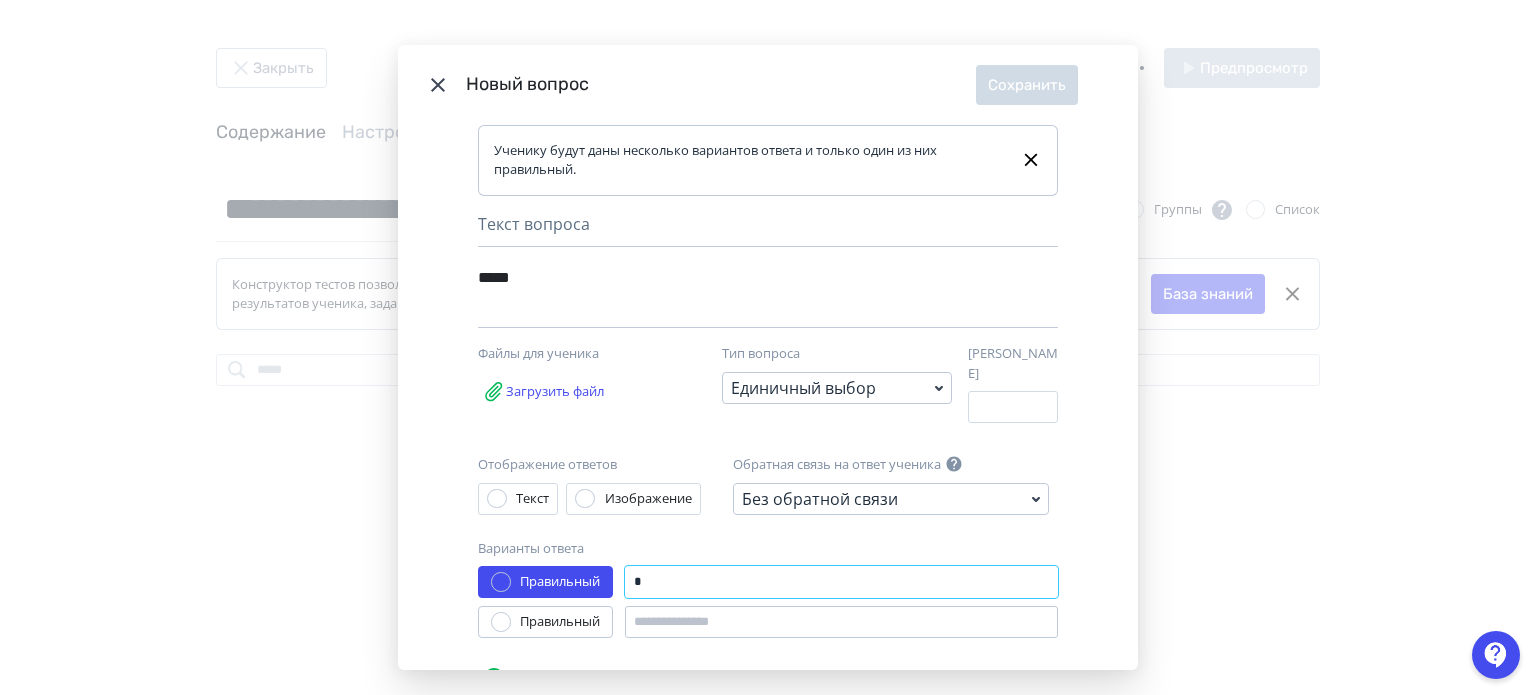 type on "*" 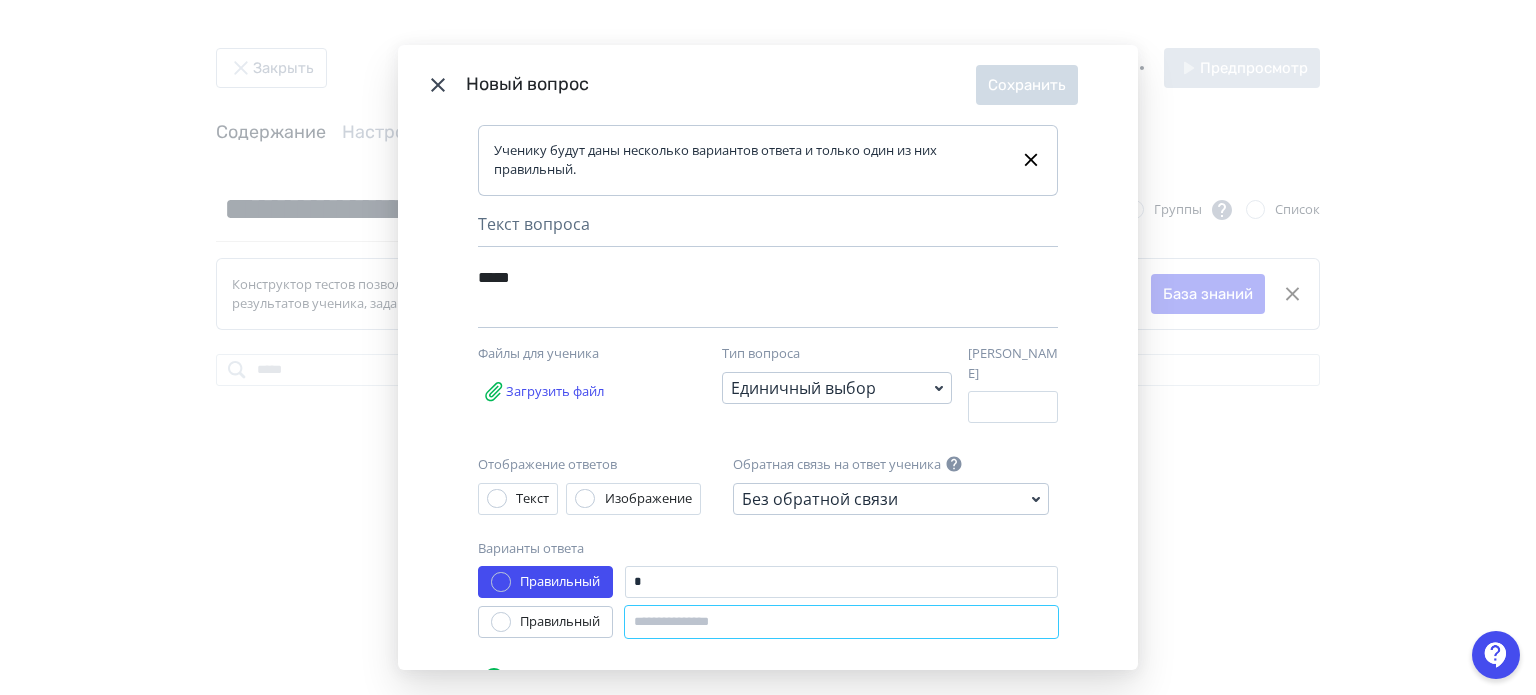 click at bounding box center (841, 622) 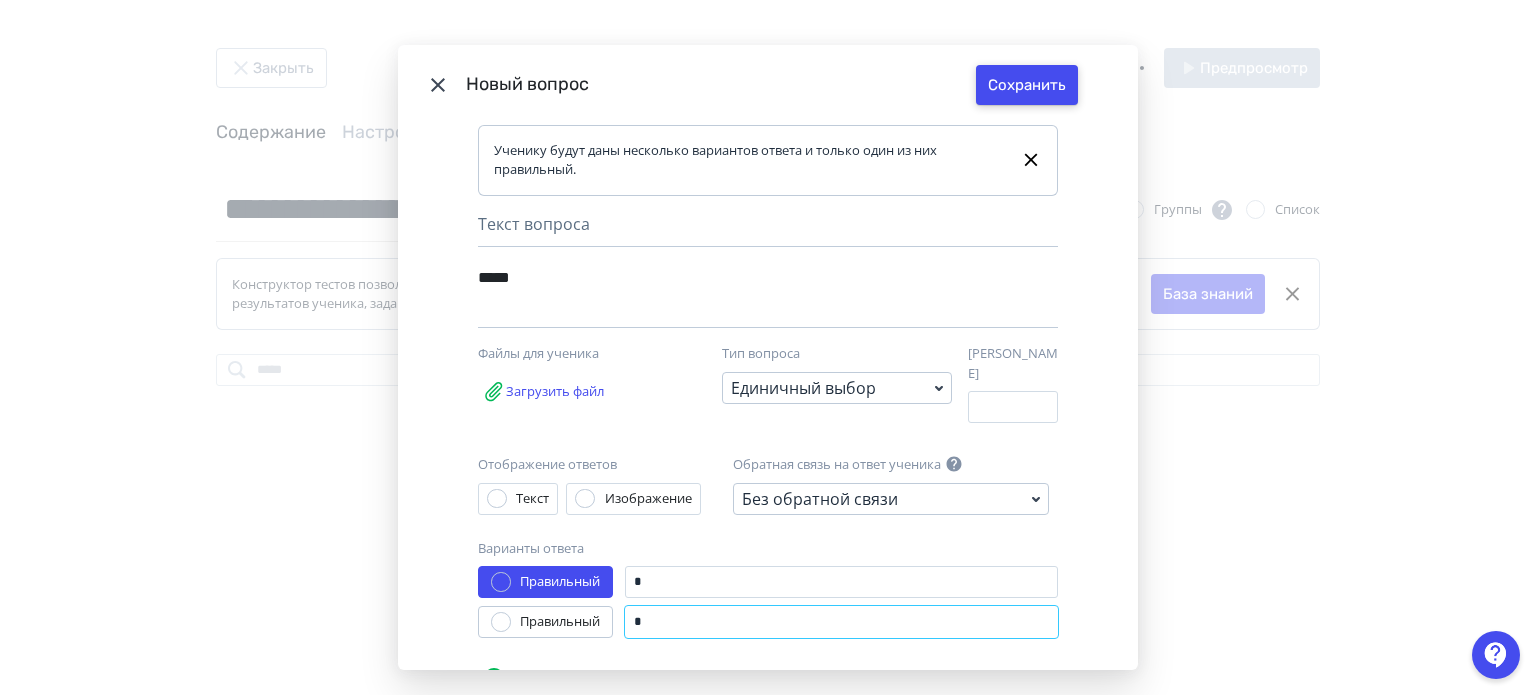 type on "*" 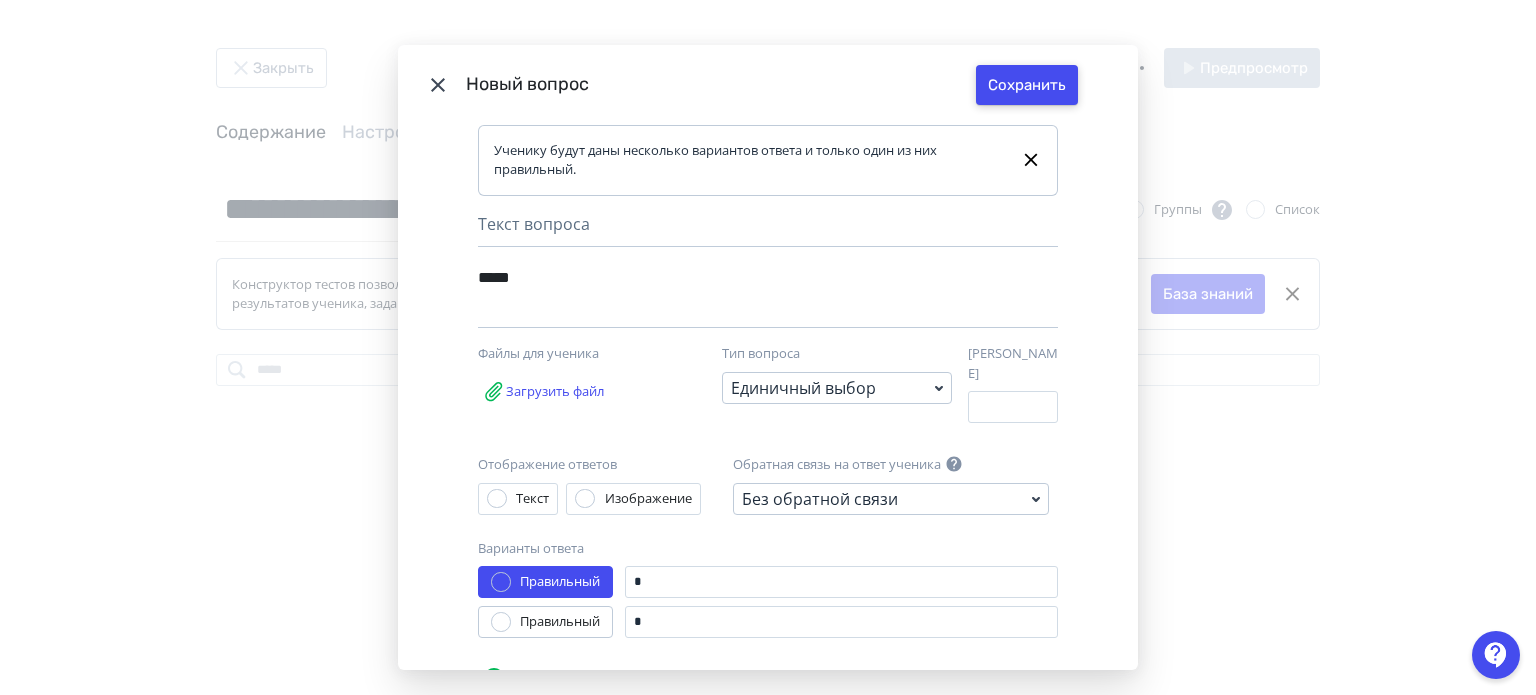 click on "Сохранить" at bounding box center [1027, 85] 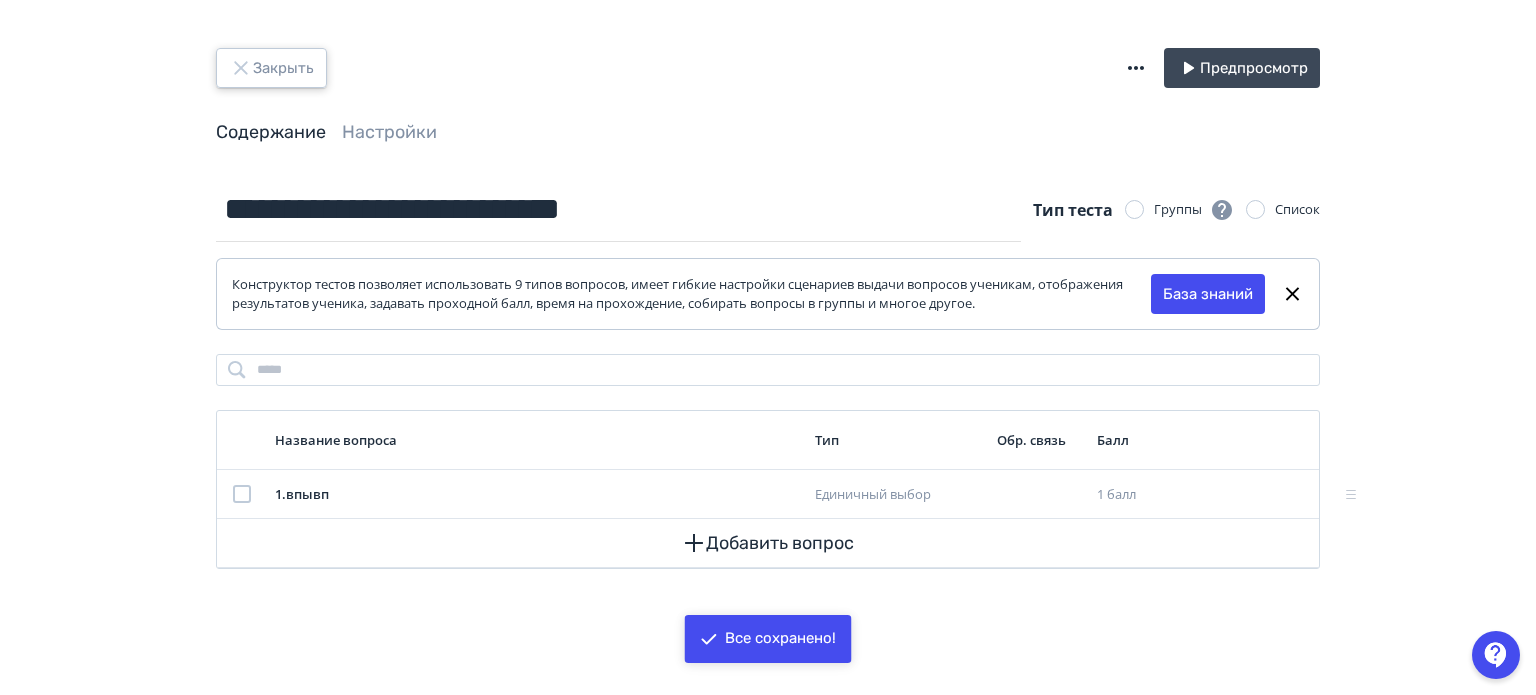 click on "Закрыть" at bounding box center [271, 68] 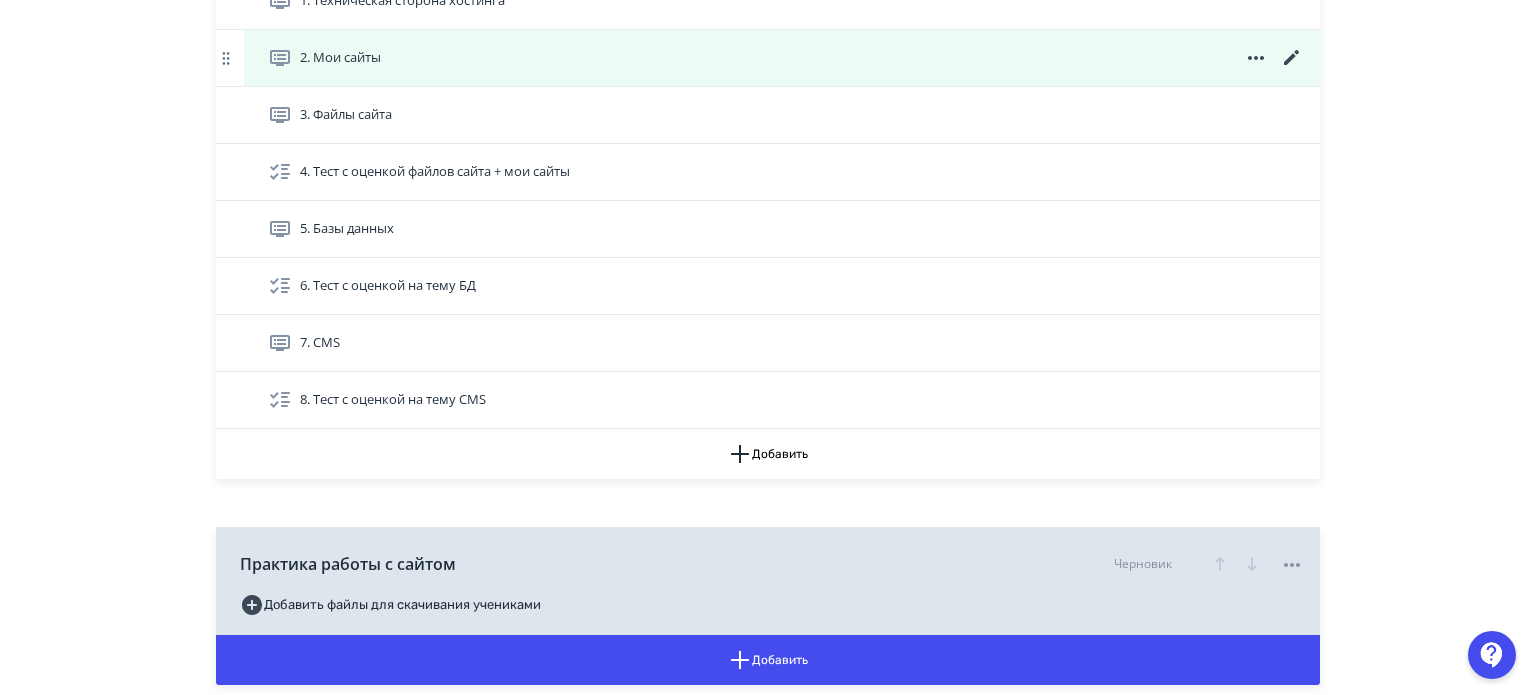 scroll, scrollTop: 3200, scrollLeft: 0, axis: vertical 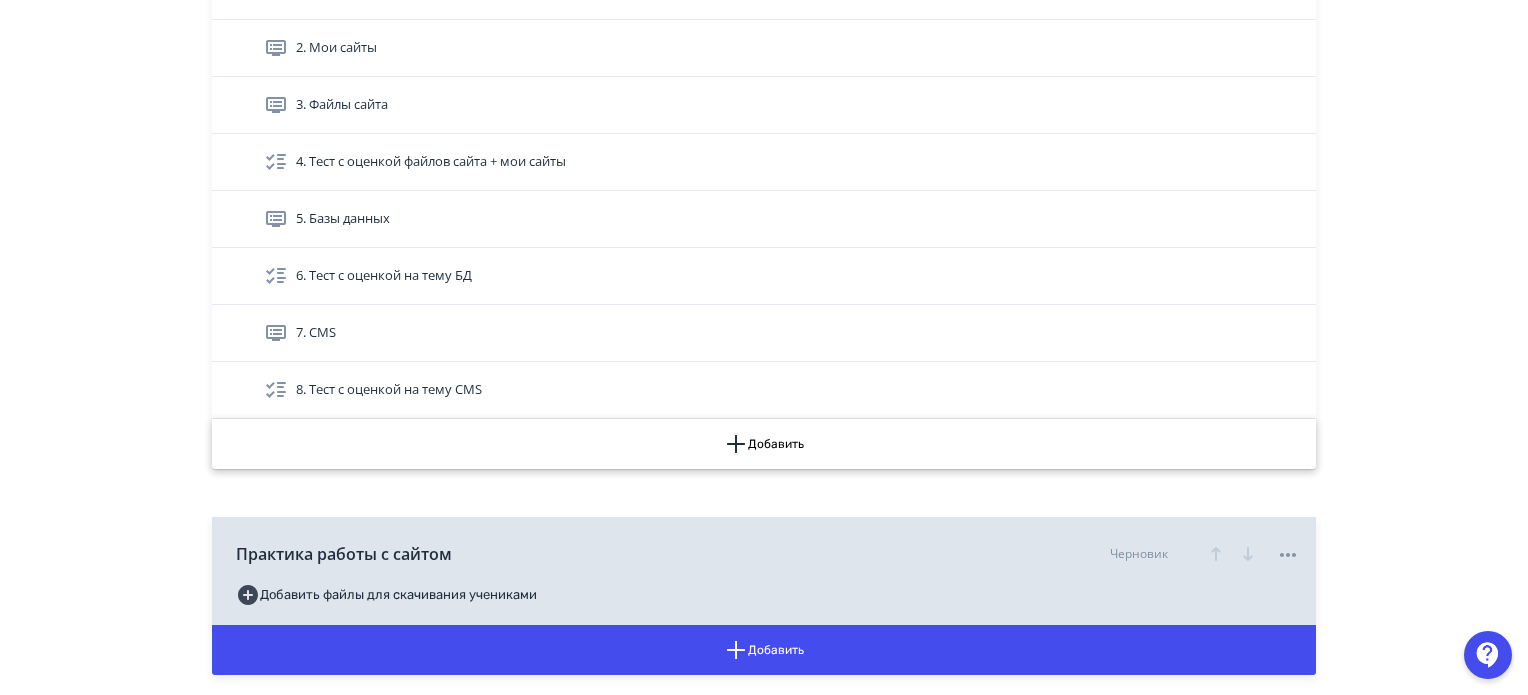 click 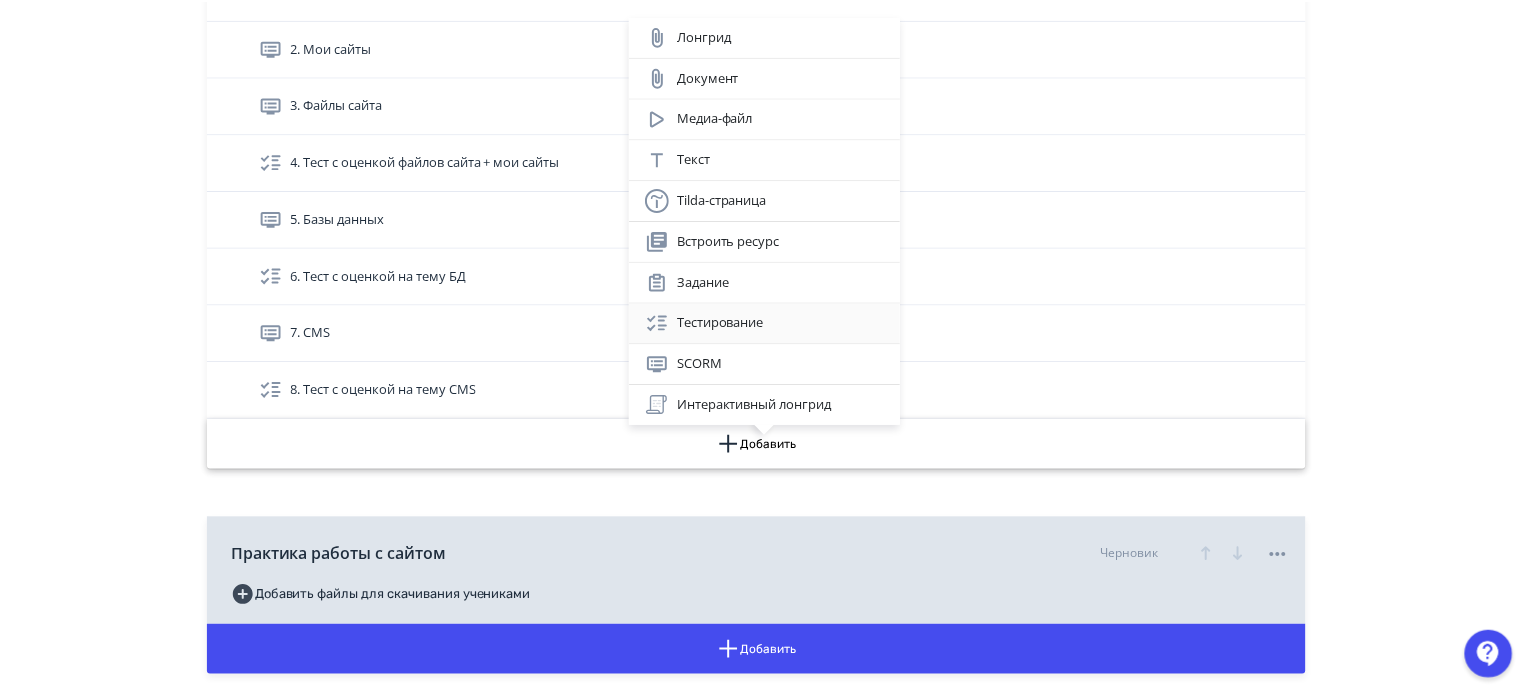scroll, scrollTop: 39, scrollLeft: 0, axis: vertical 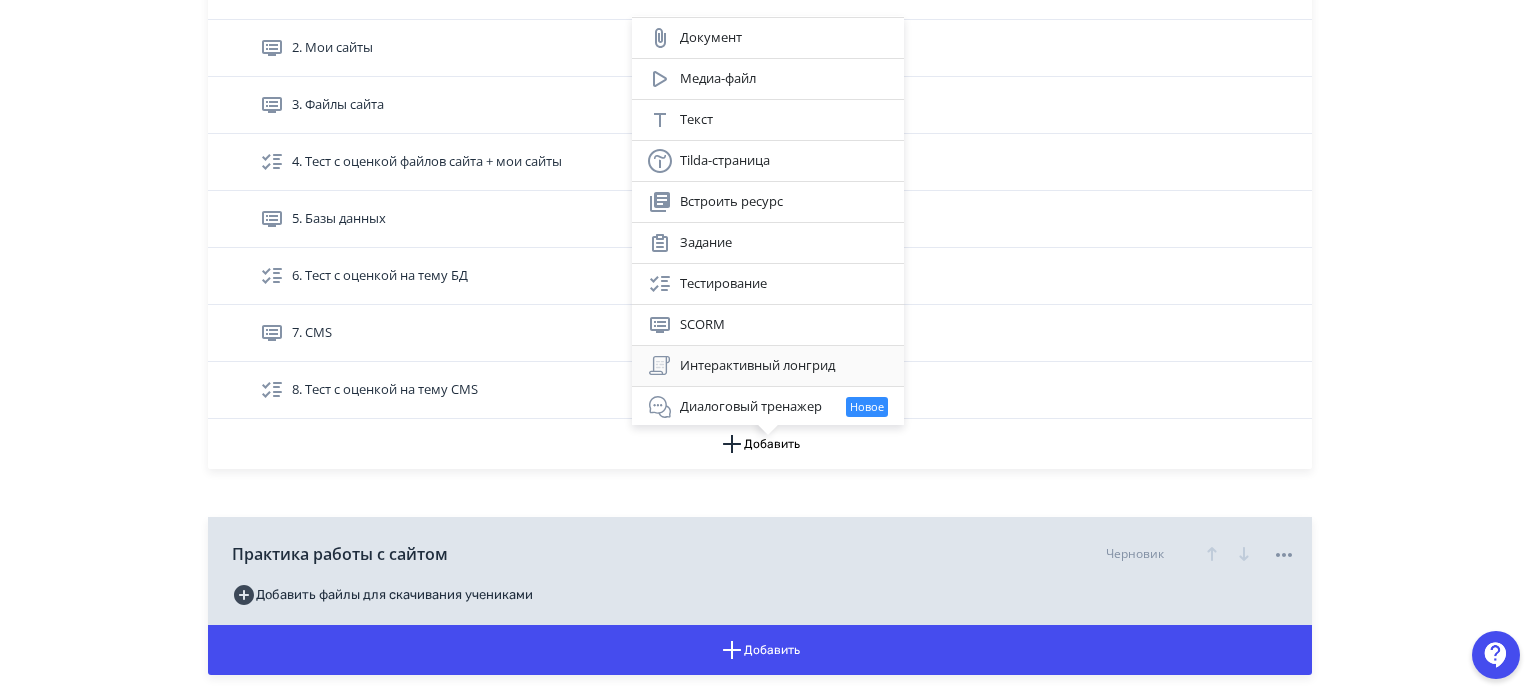 click on "Интерактивный лонгрид" at bounding box center [768, 366] 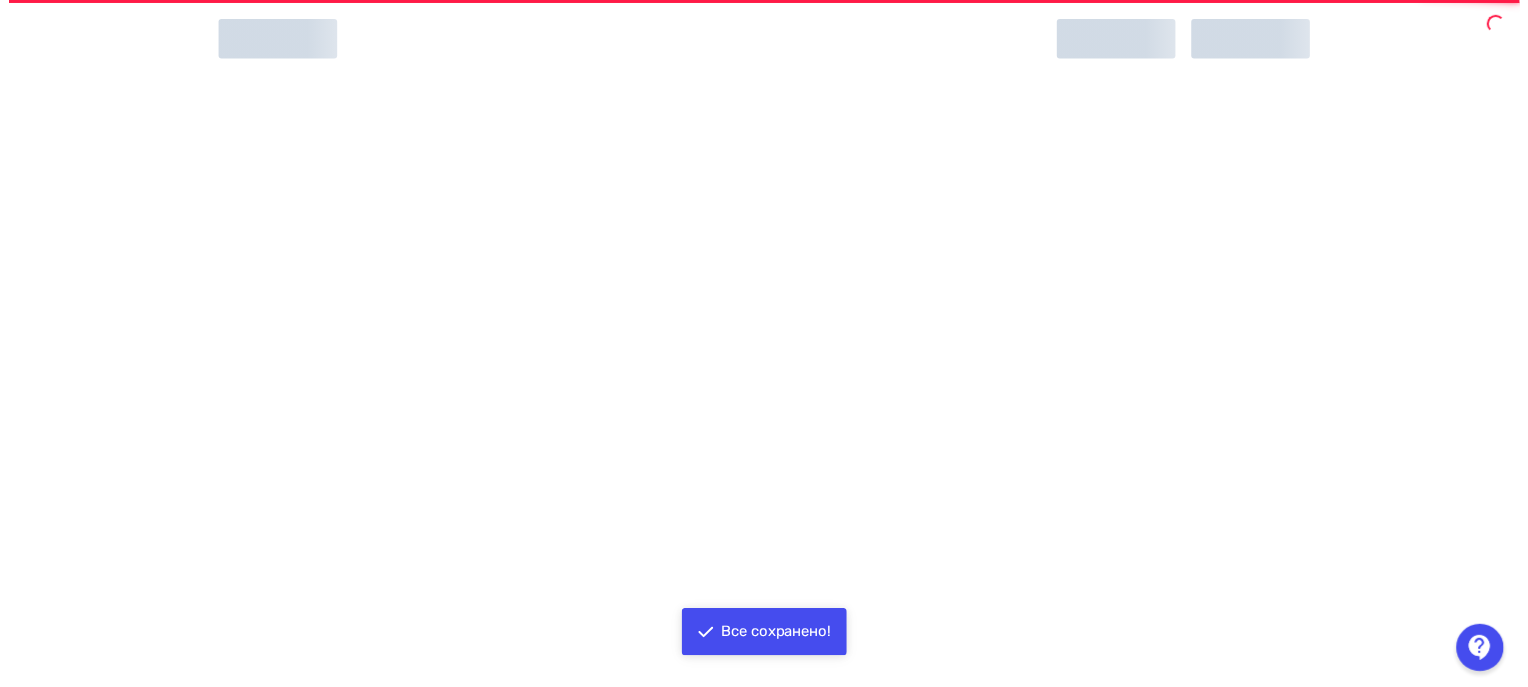 scroll, scrollTop: 0, scrollLeft: 0, axis: both 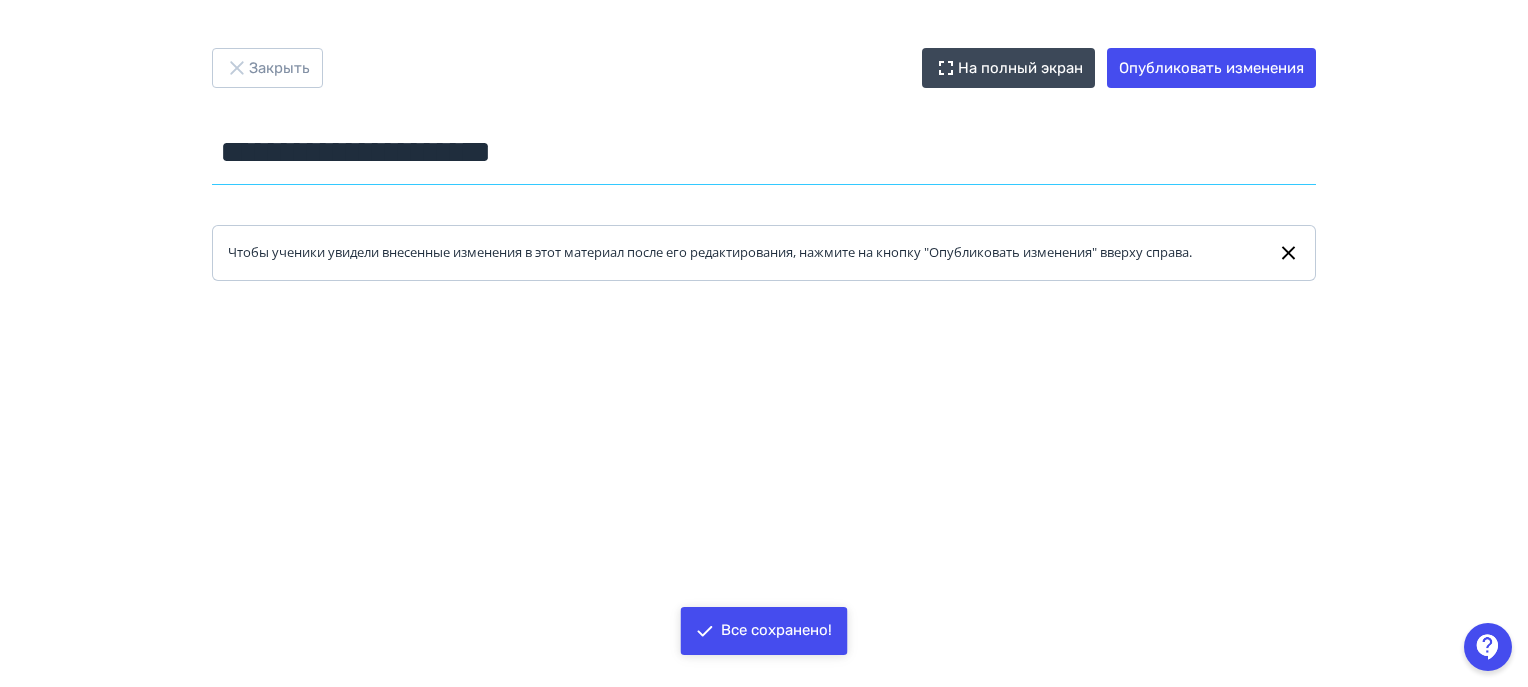 drag, startPoint x: 621, startPoint y: 158, endPoint x: 177, endPoint y: 167, distance: 444.09122 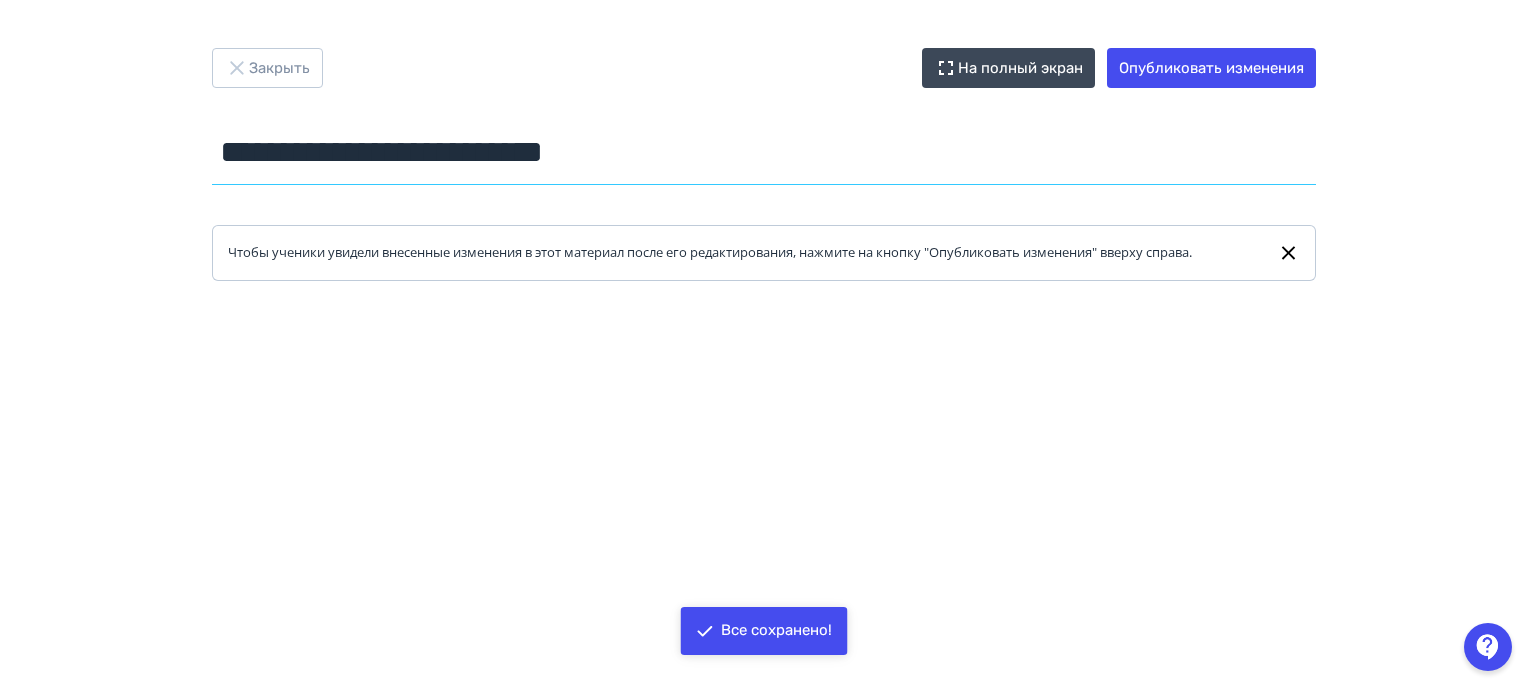 type on "**********" 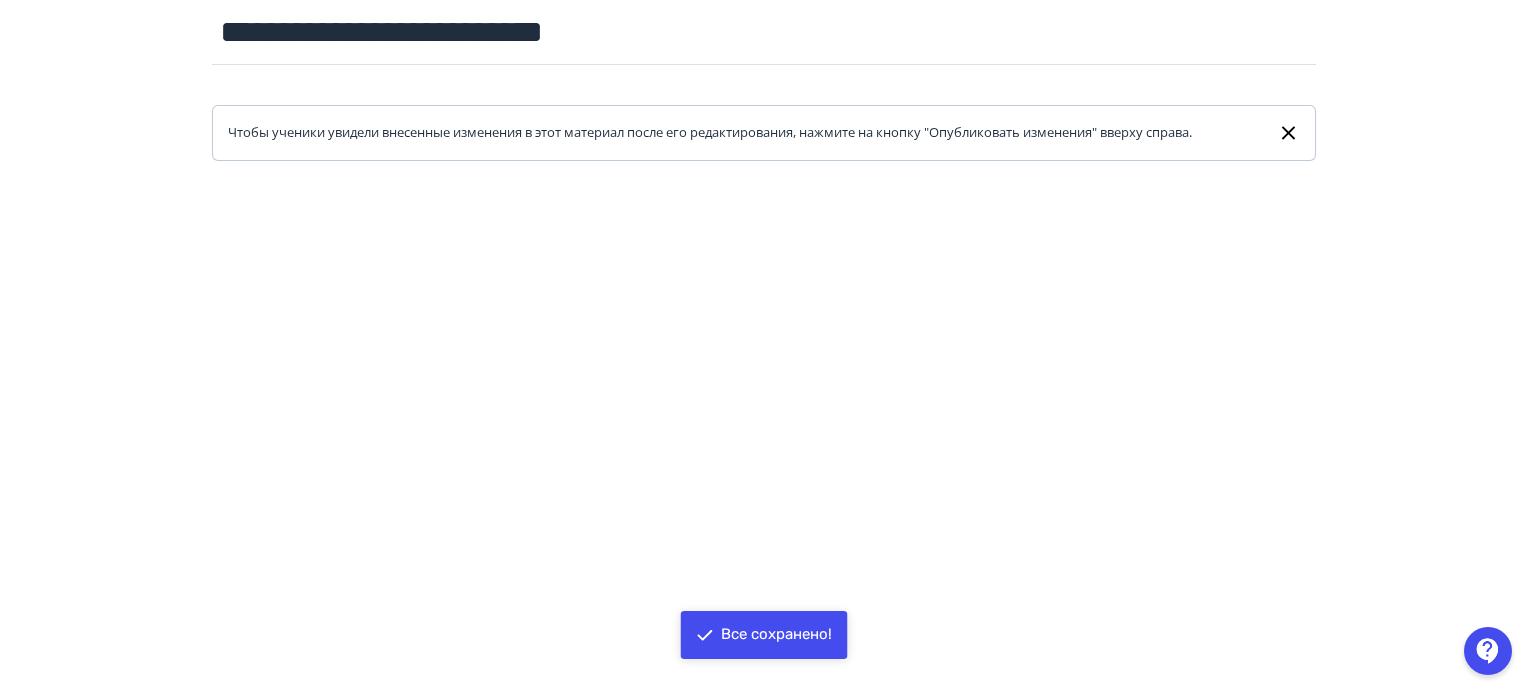 scroll, scrollTop: 0, scrollLeft: 0, axis: both 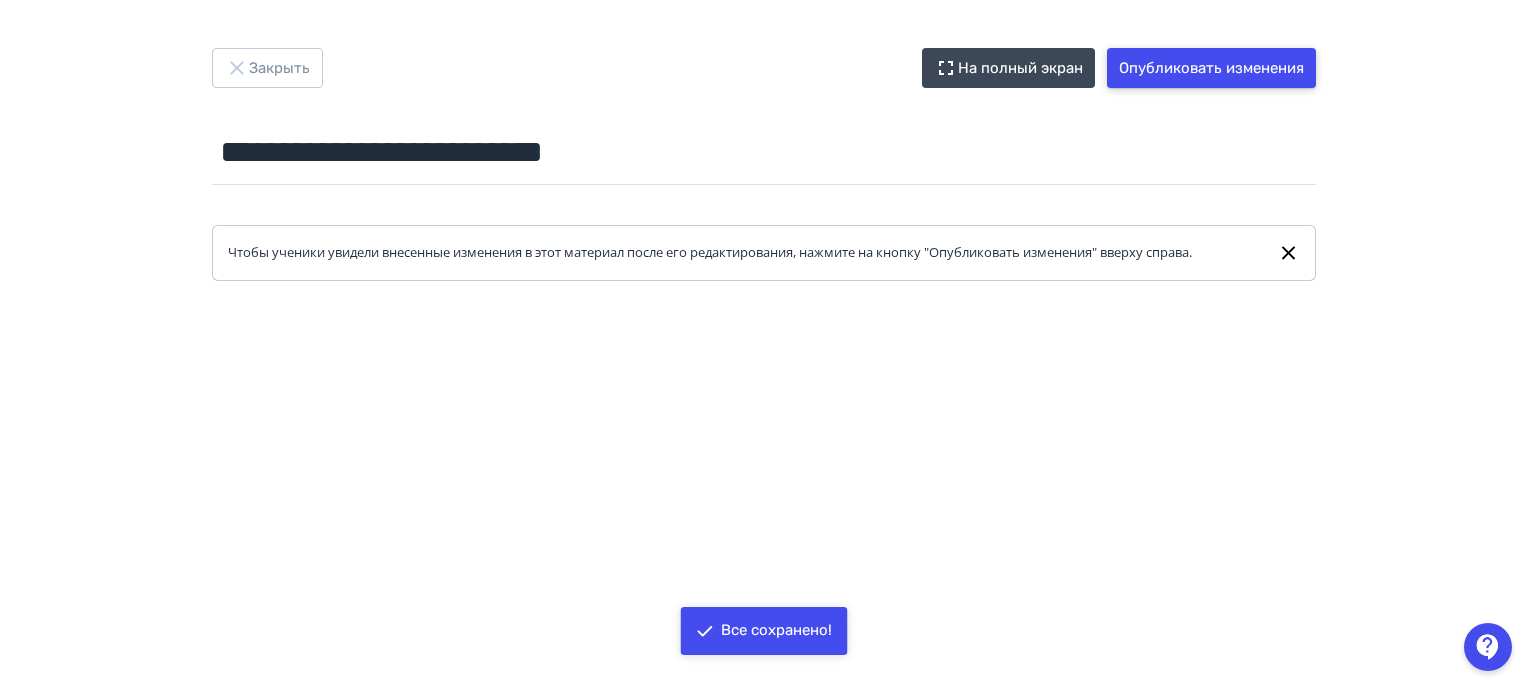click on "Опубликовать изменения" at bounding box center (1211, 68) 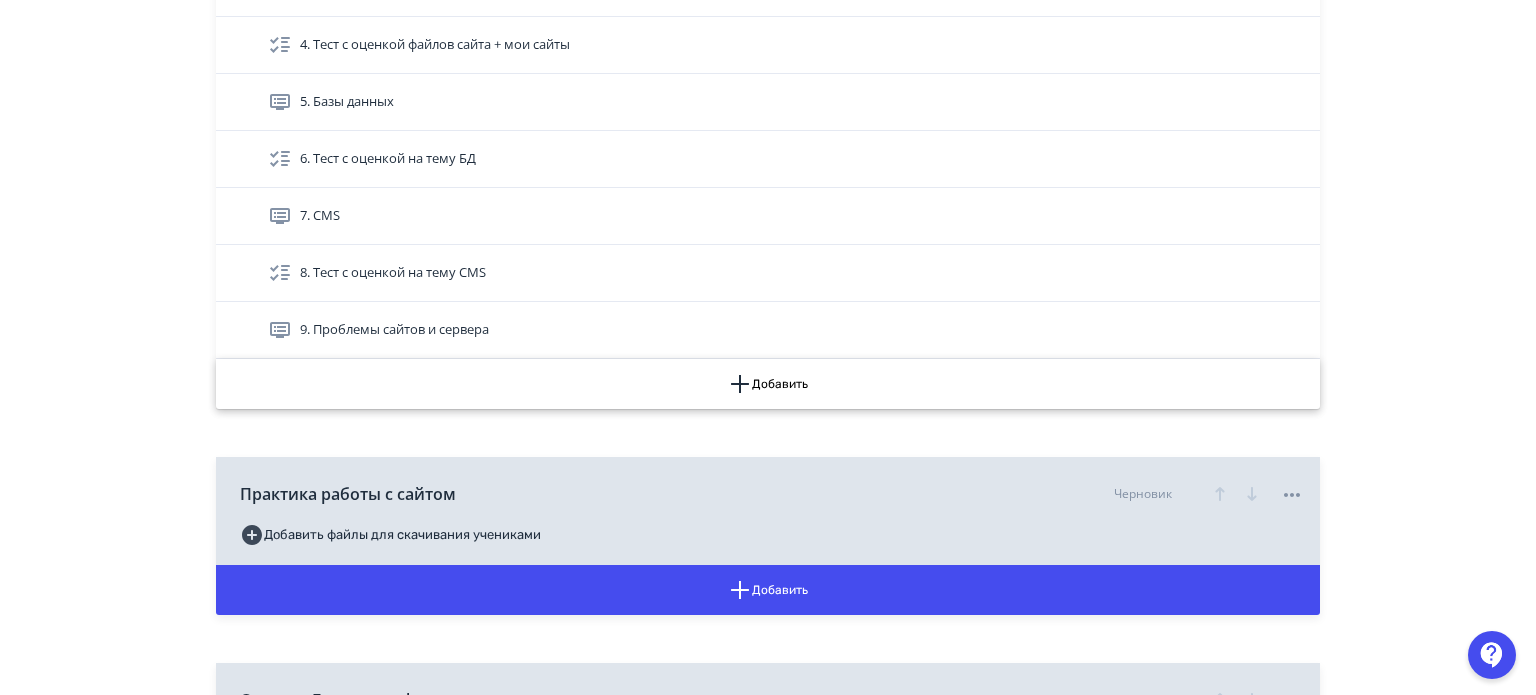 scroll, scrollTop: 3400, scrollLeft: 0, axis: vertical 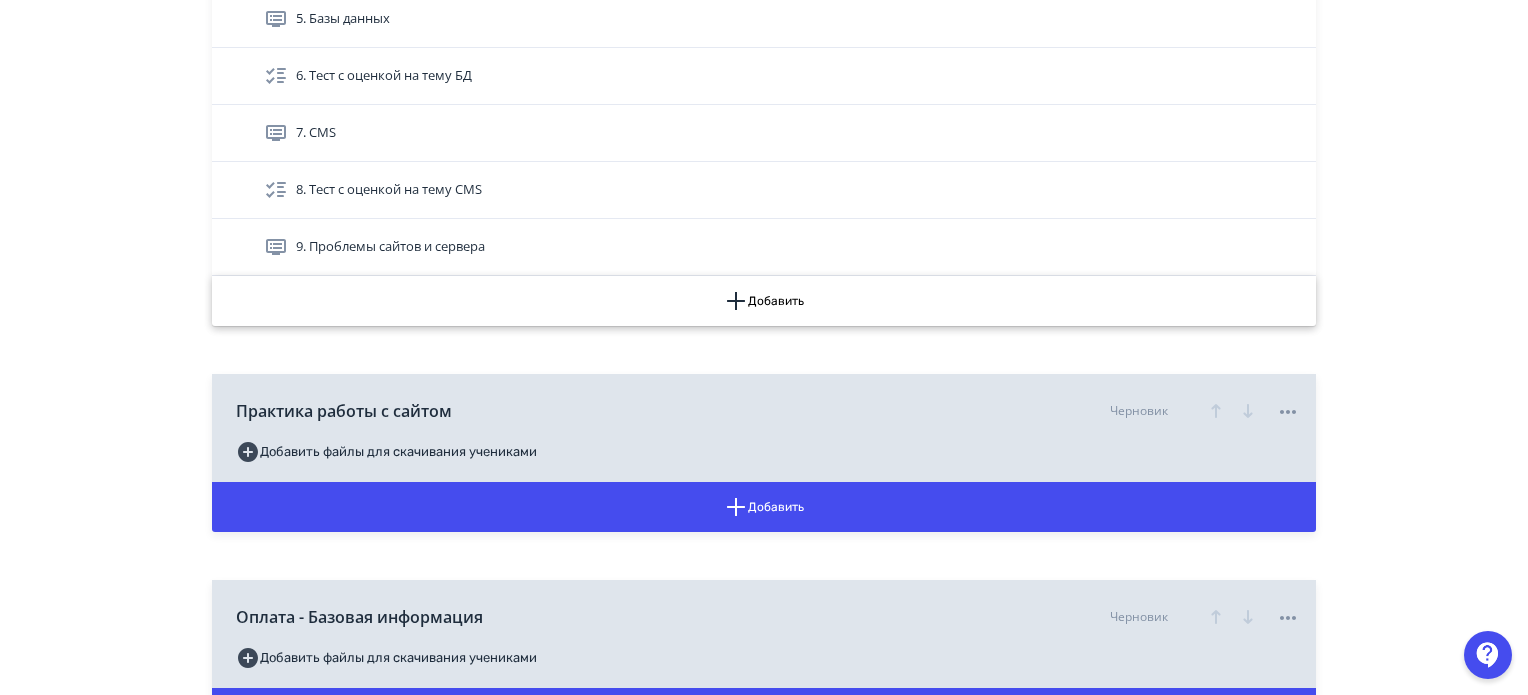 click on "Добавить" at bounding box center [764, 301] 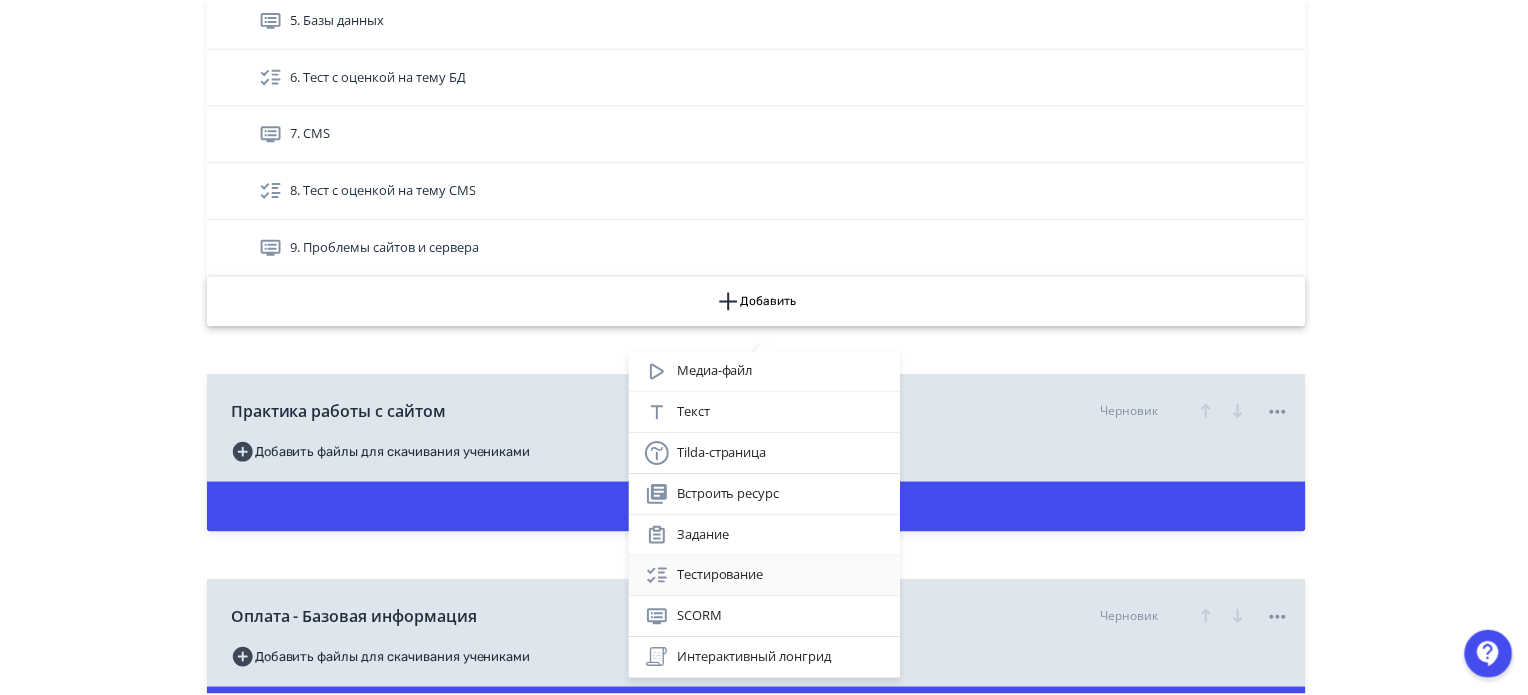 scroll, scrollTop: 120, scrollLeft: 0, axis: vertical 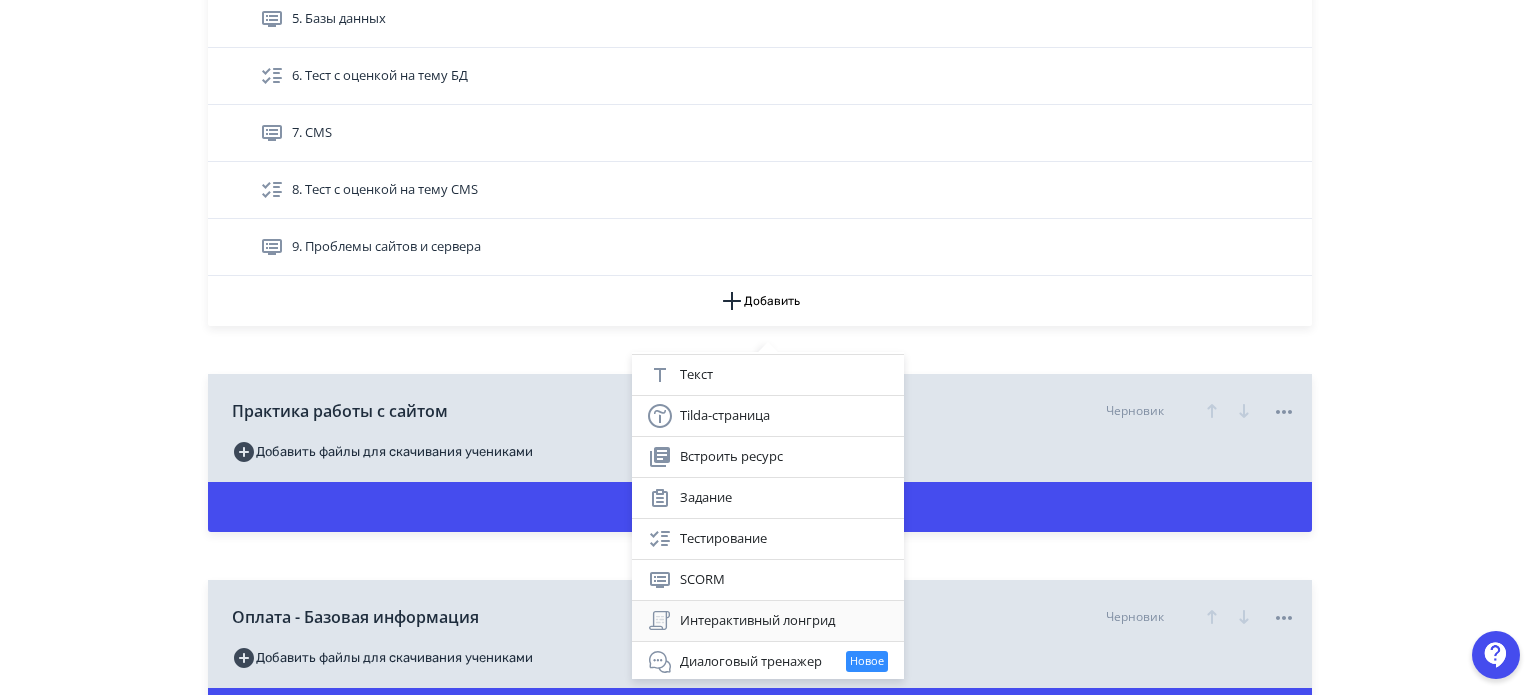 click on "Интерактивный лонгрид" at bounding box center (768, 621) 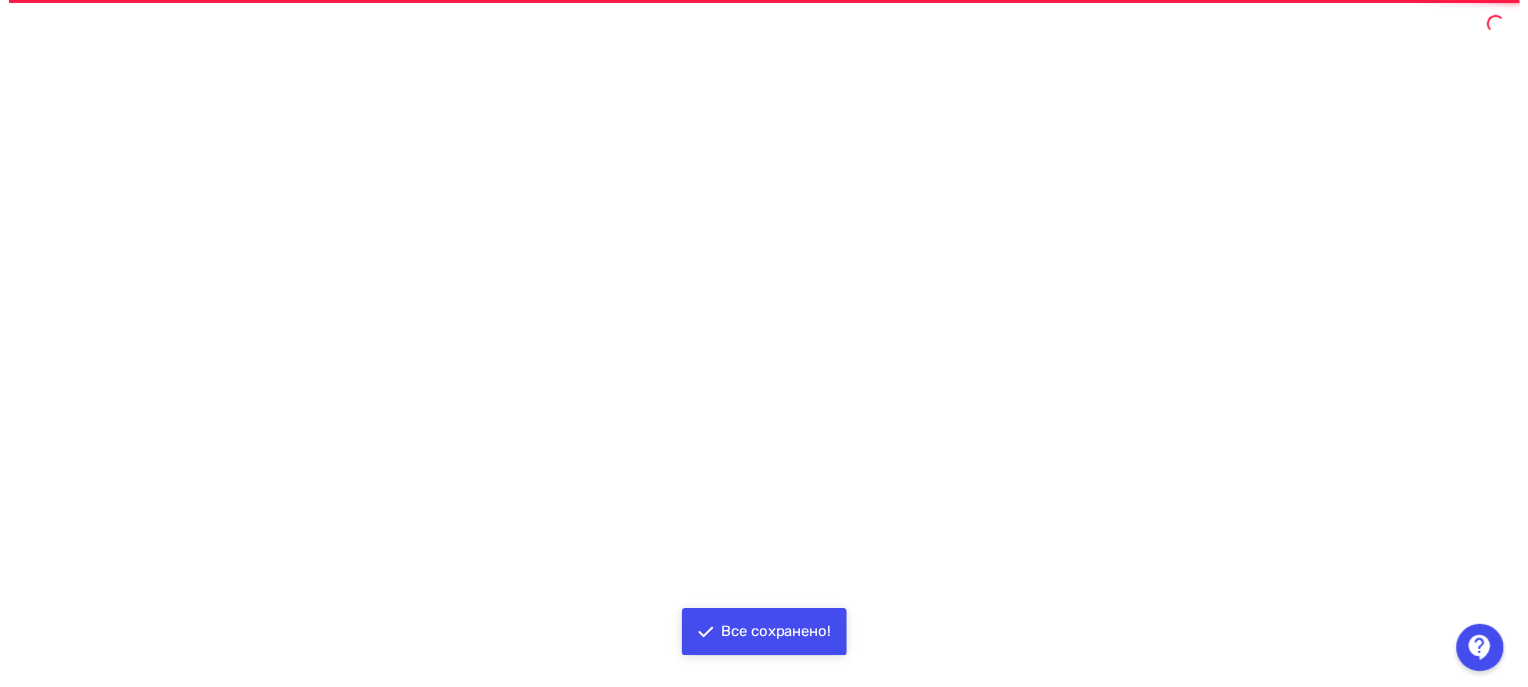 scroll, scrollTop: 0, scrollLeft: 0, axis: both 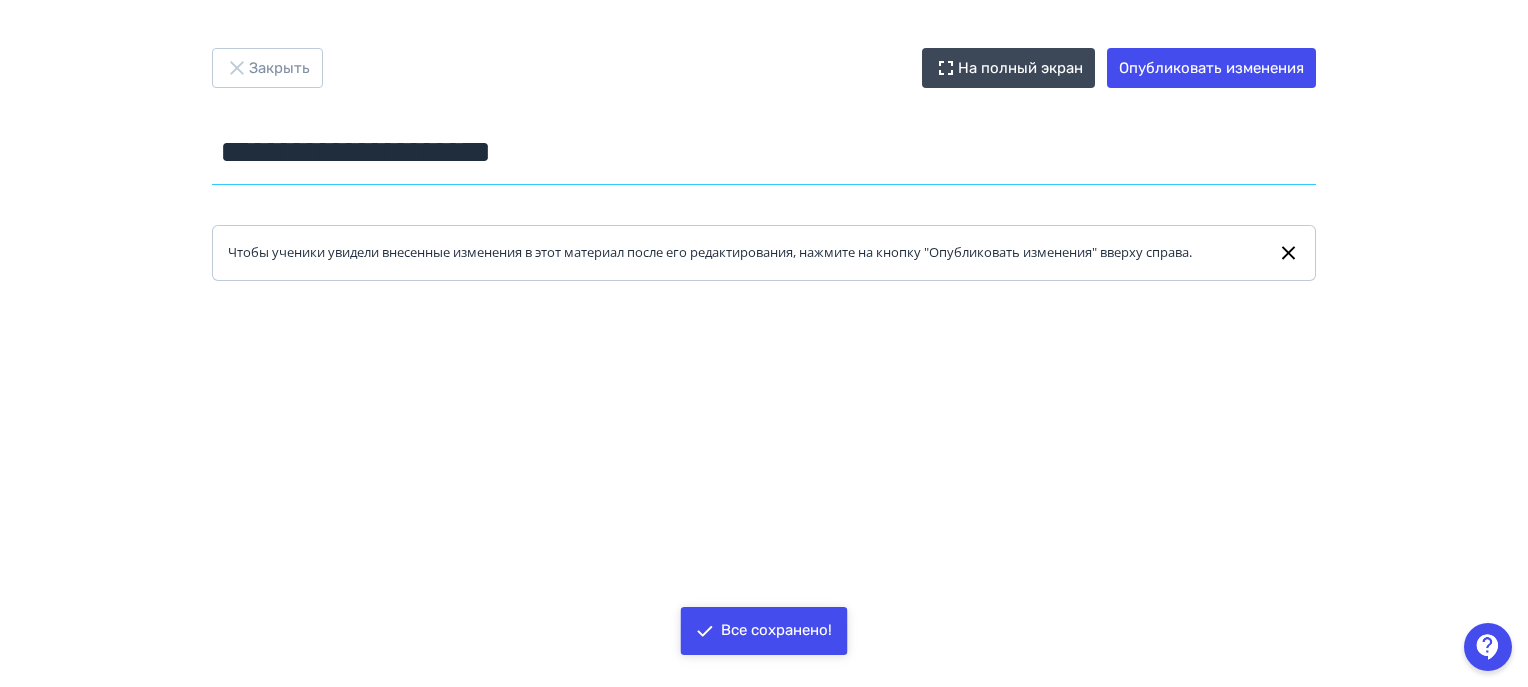 drag, startPoint x: 634, startPoint y: 143, endPoint x: 203, endPoint y: 151, distance: 431.07425 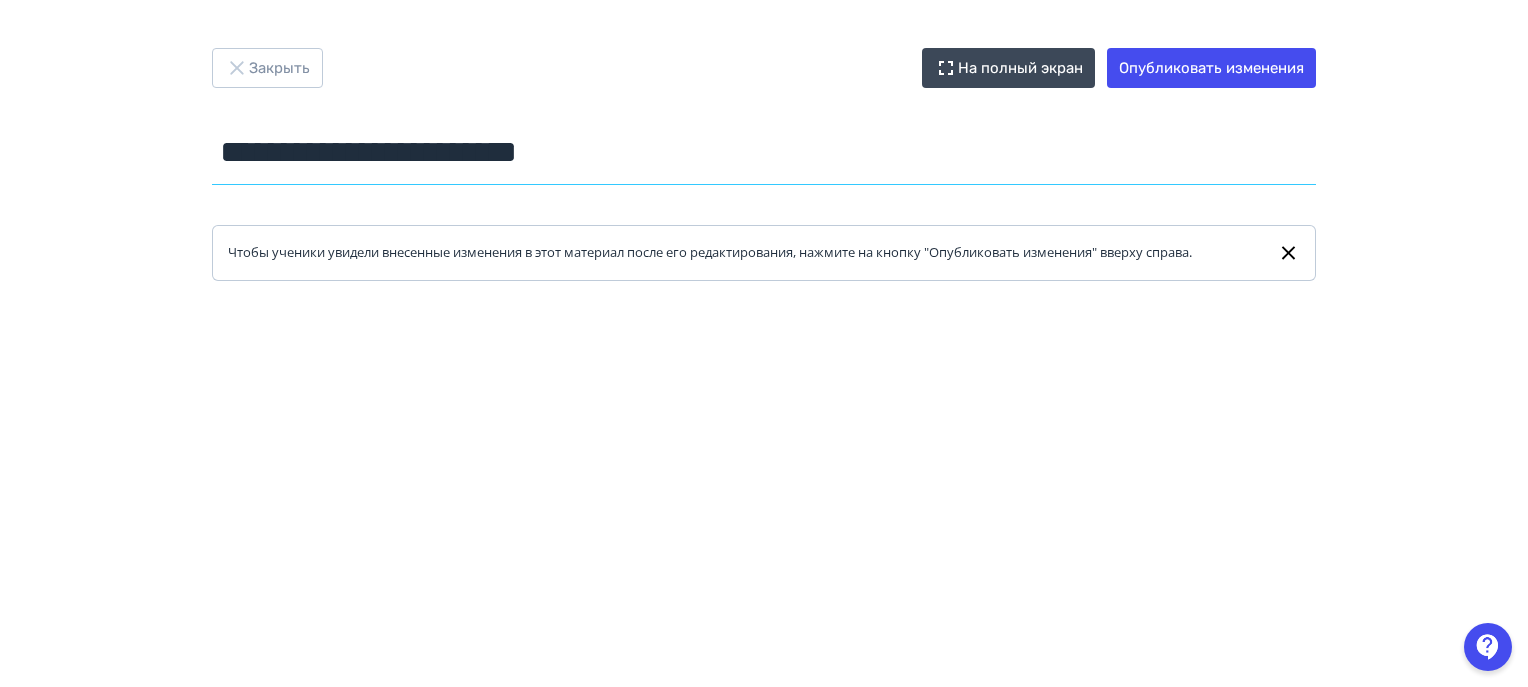 type on "**********" 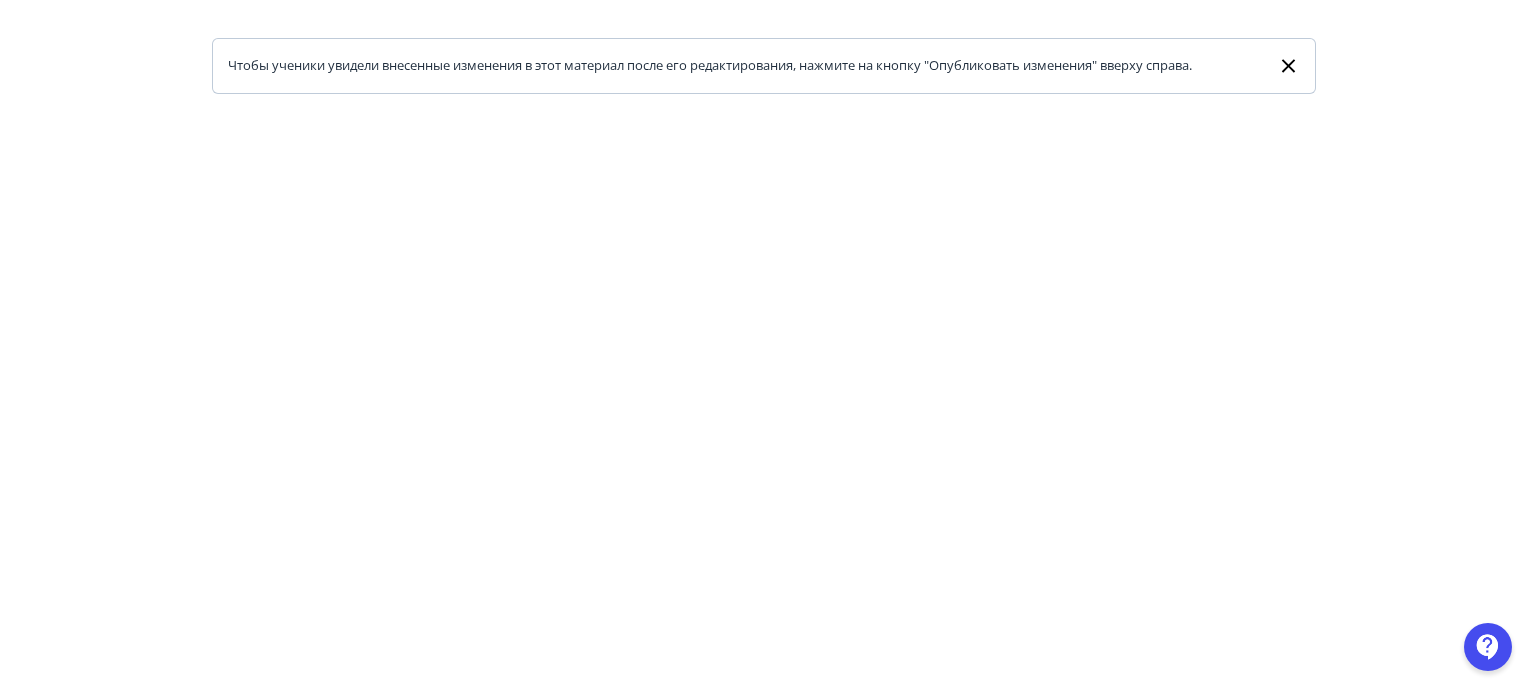 scroll, scrollTop: 200, scrollLeft: 0, axis: vertical 